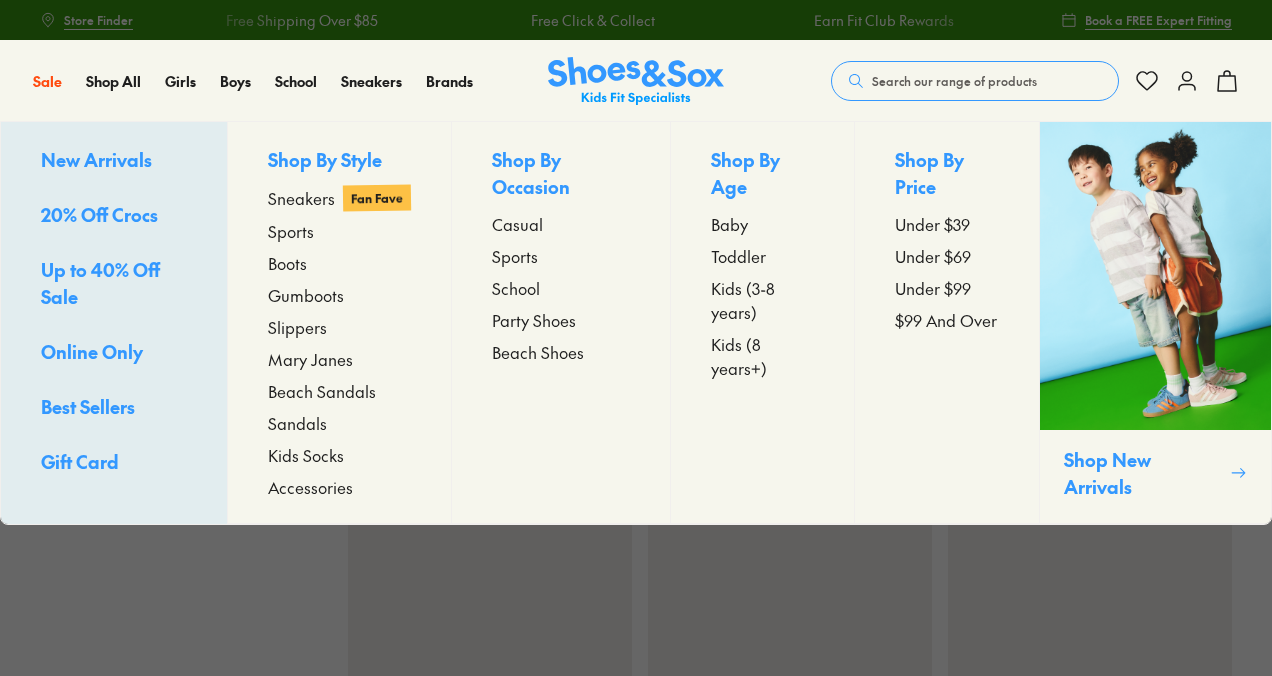 scroll, scrollTop: 0, scrollLeft: 0, axis: both 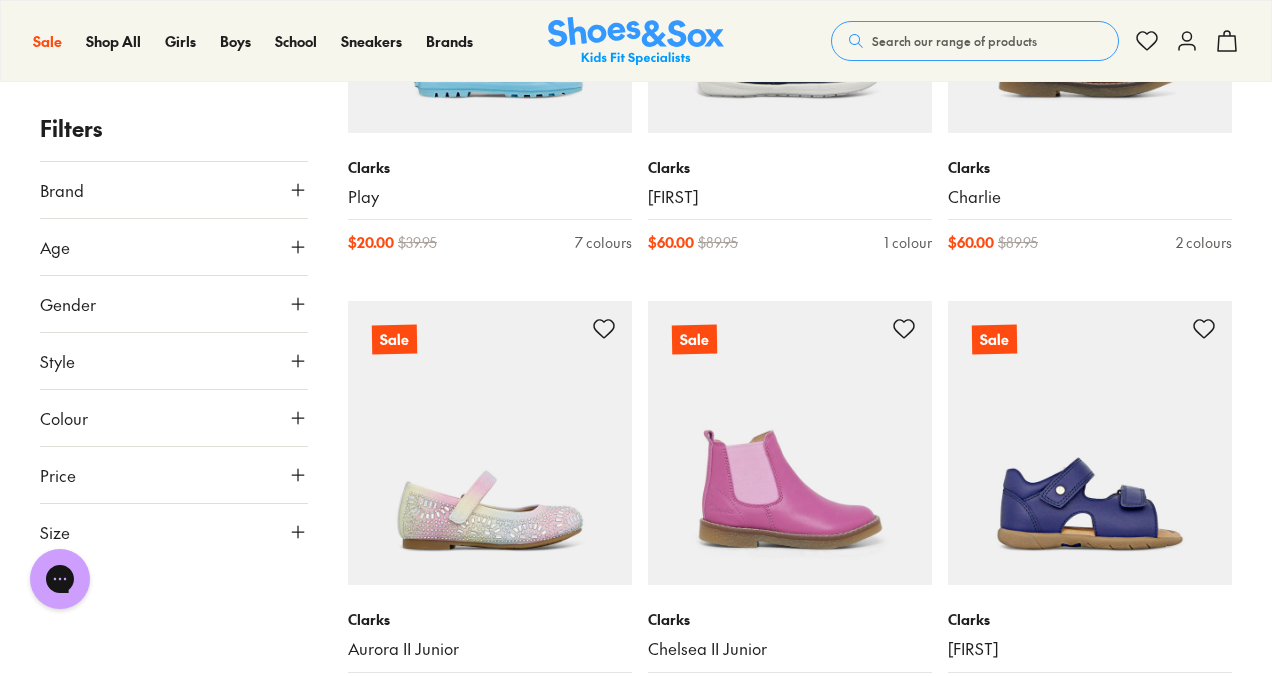 click 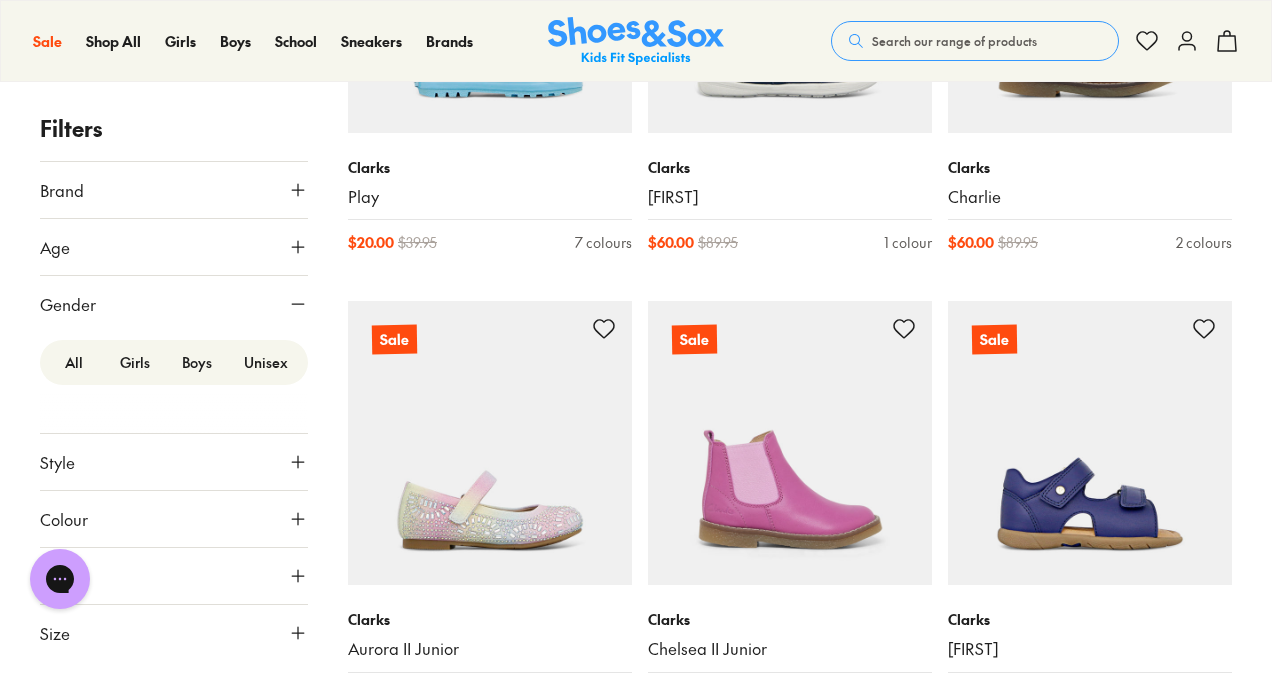 click on "Boys" at bounding box center [197, 362] 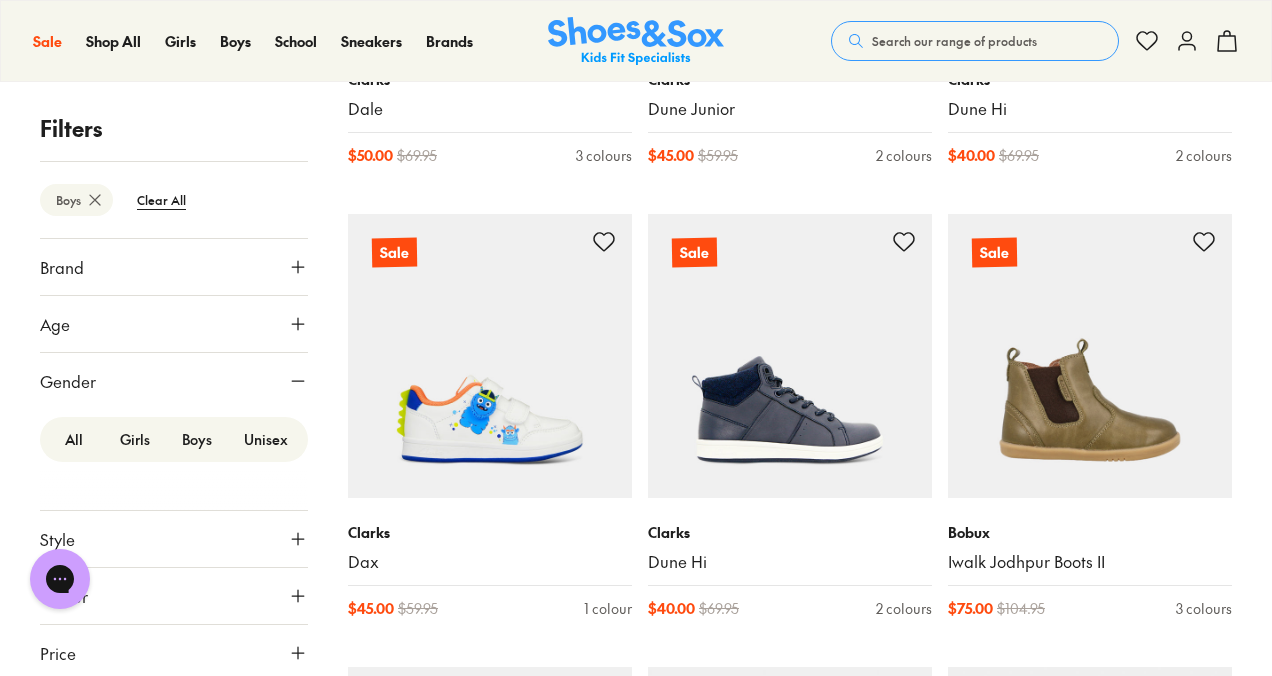 scroll, scrollTop: 2005, scrollLeft: 0, axis: vertical 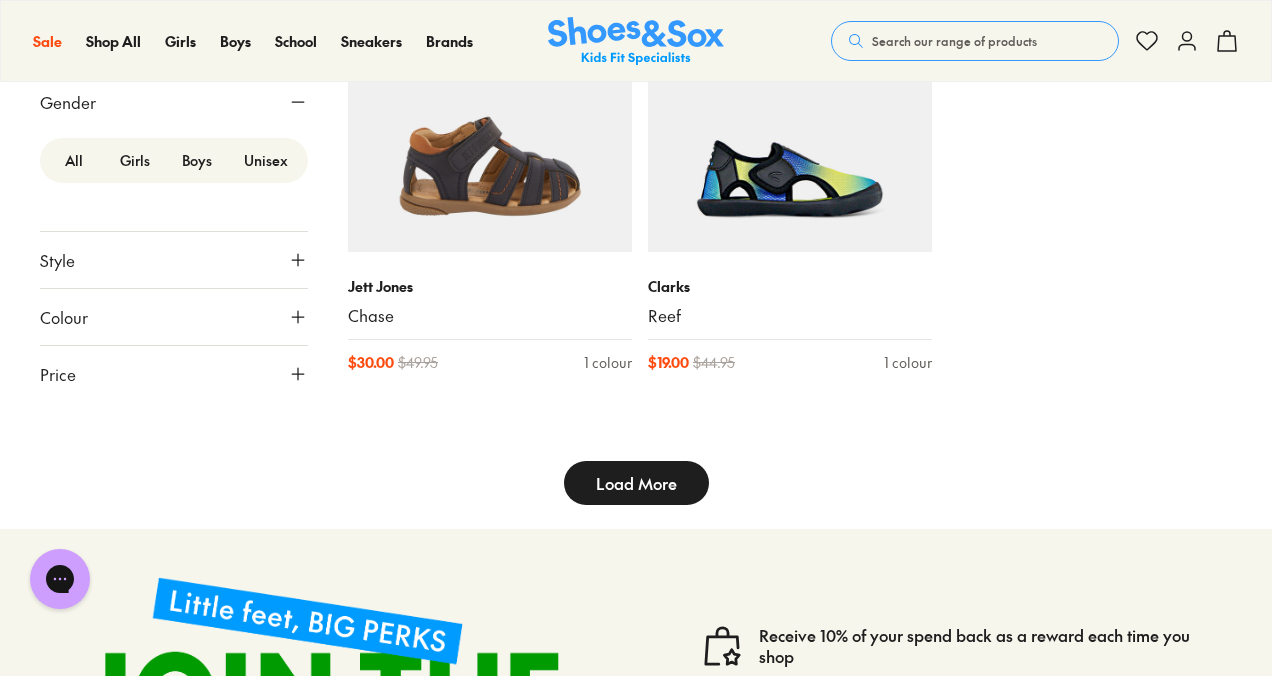 click on "Load More" at bounding box center [636, 483] 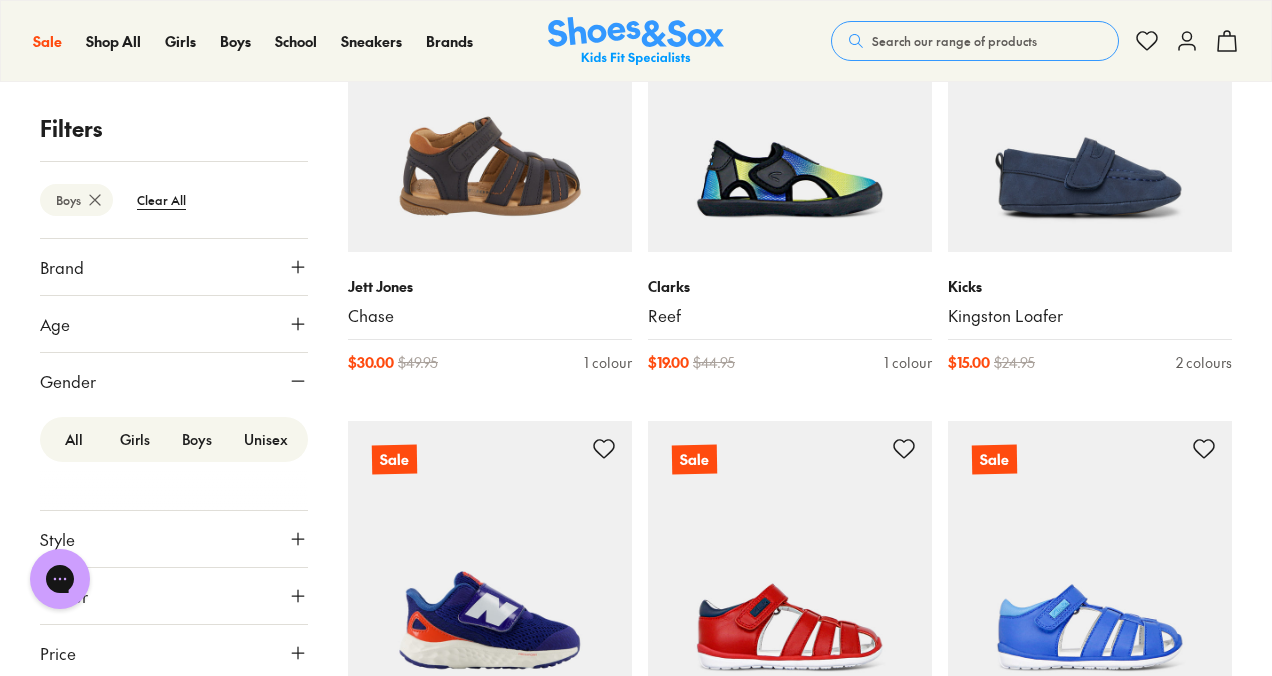 click at bounding box center [790, 563] 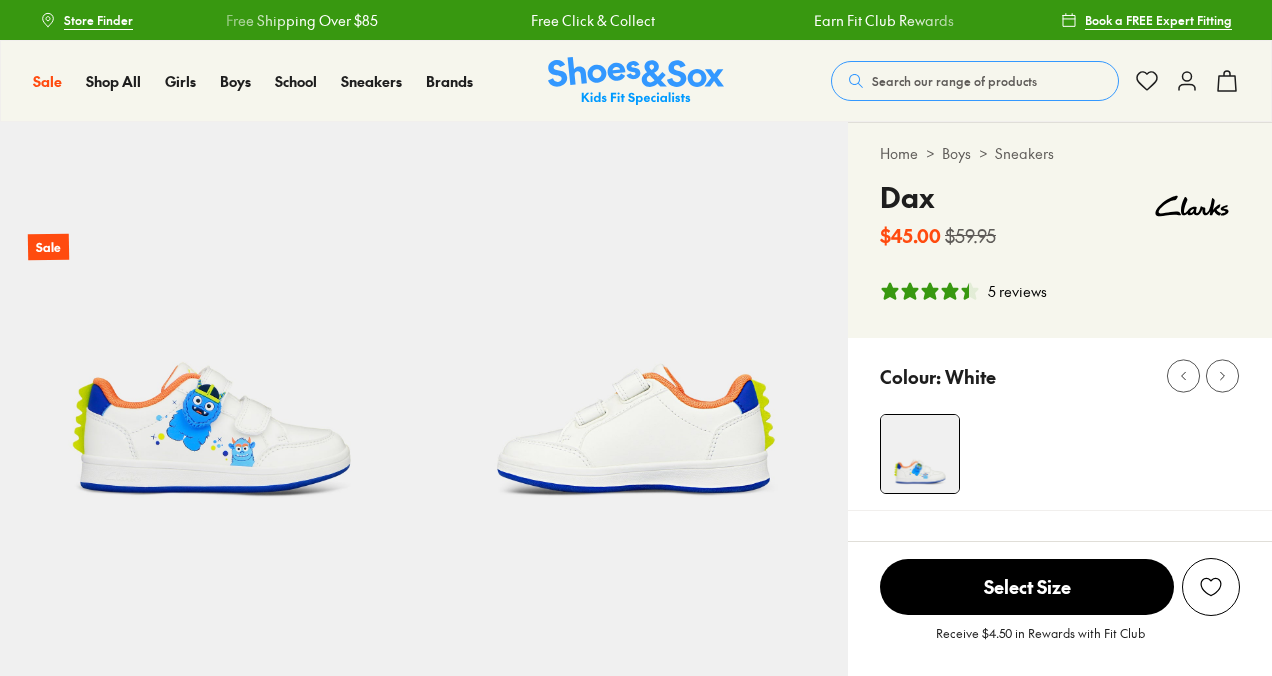 select on "*" 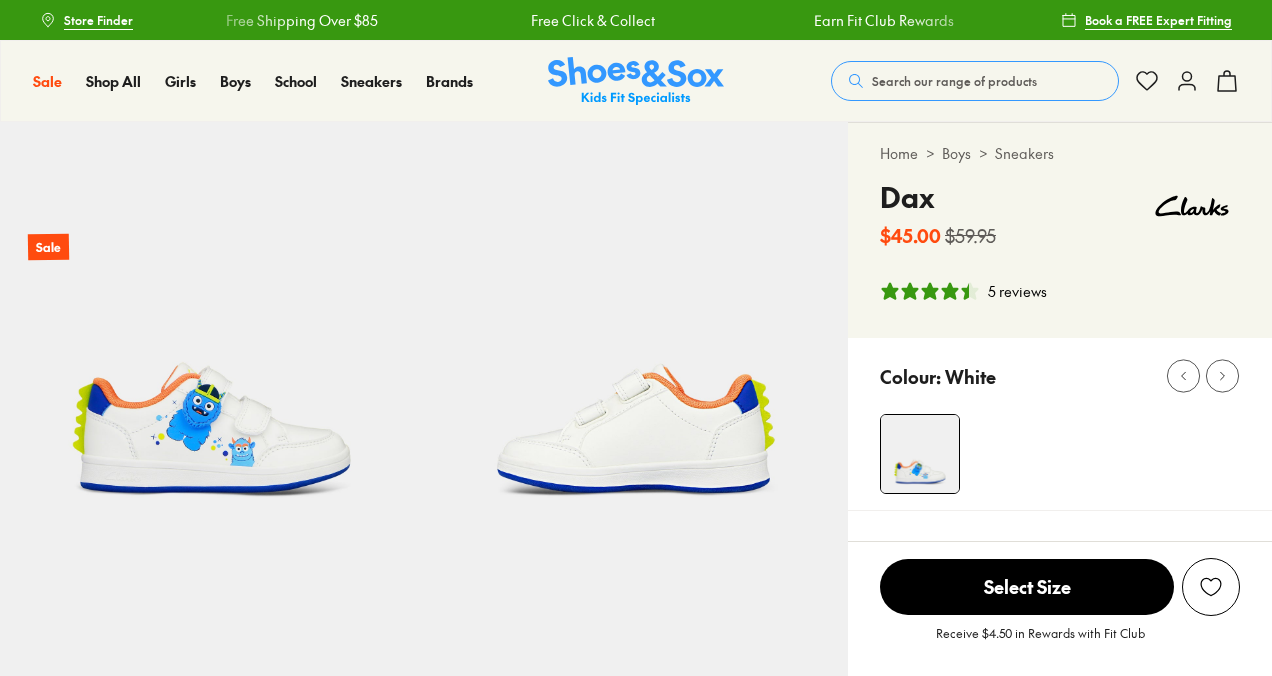 scroll, scrollTop: 0, scrollLeft: 0, axis: both 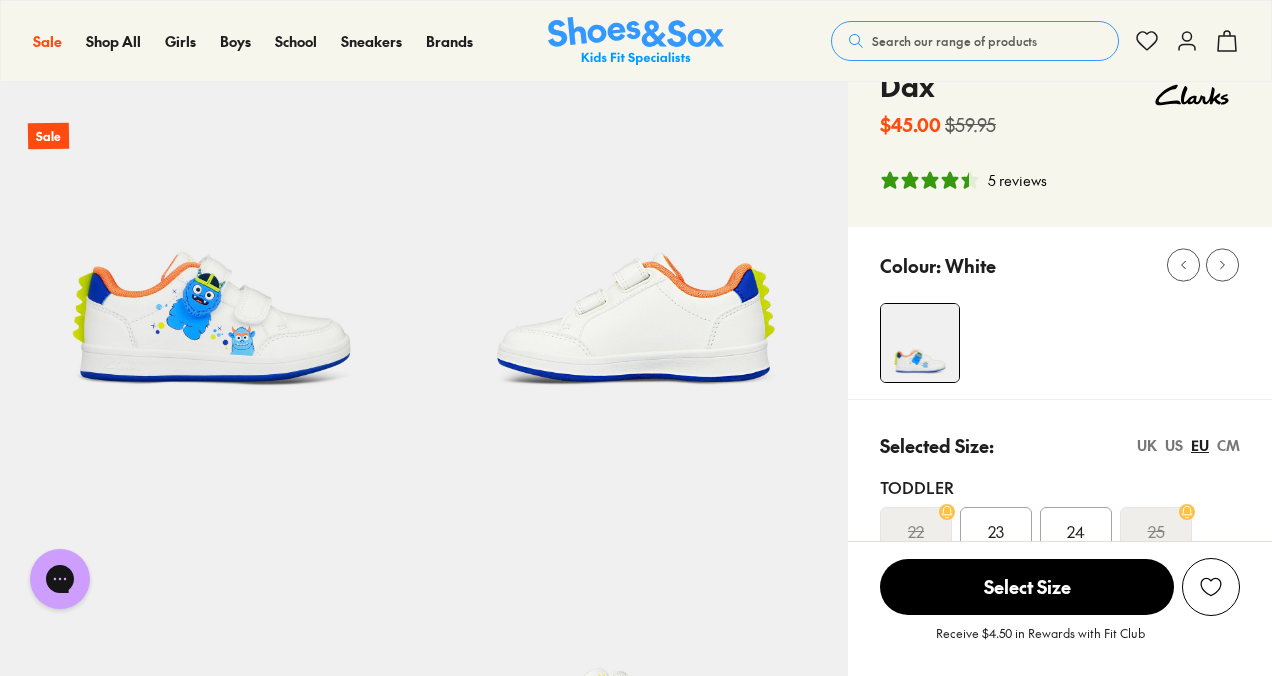 click 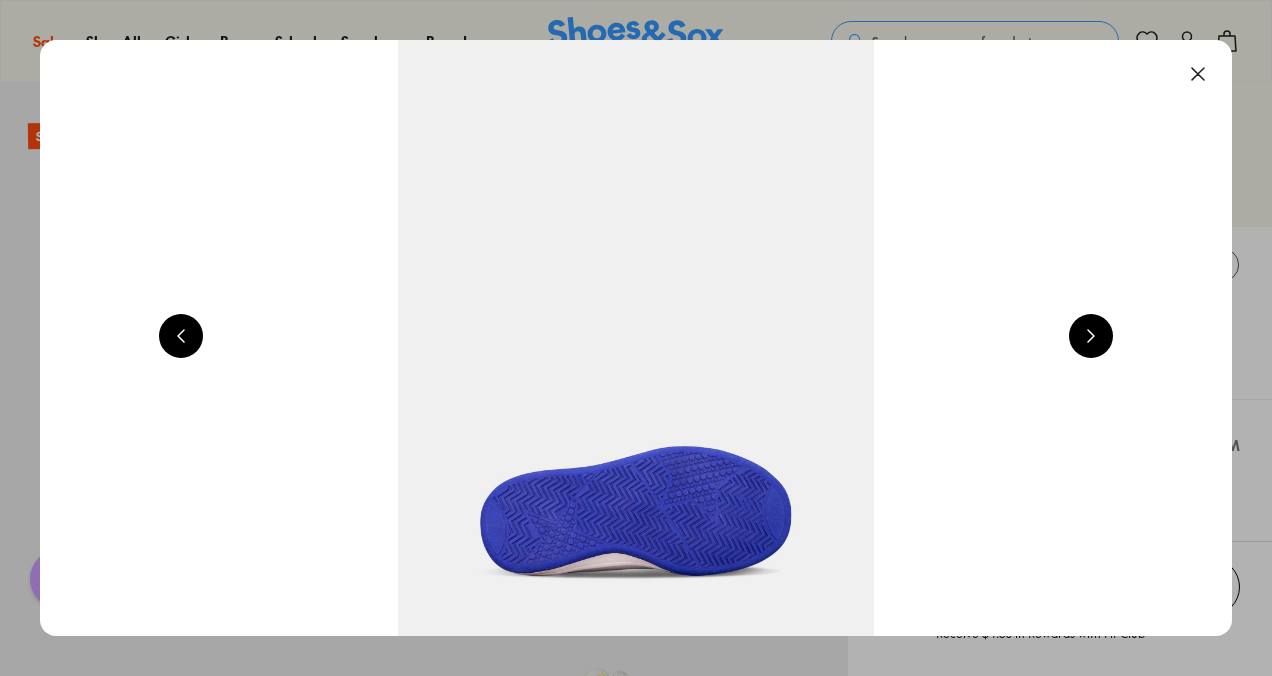 scroll, scrollTop: 0, scrollLeft: 1200, axis: horizontal 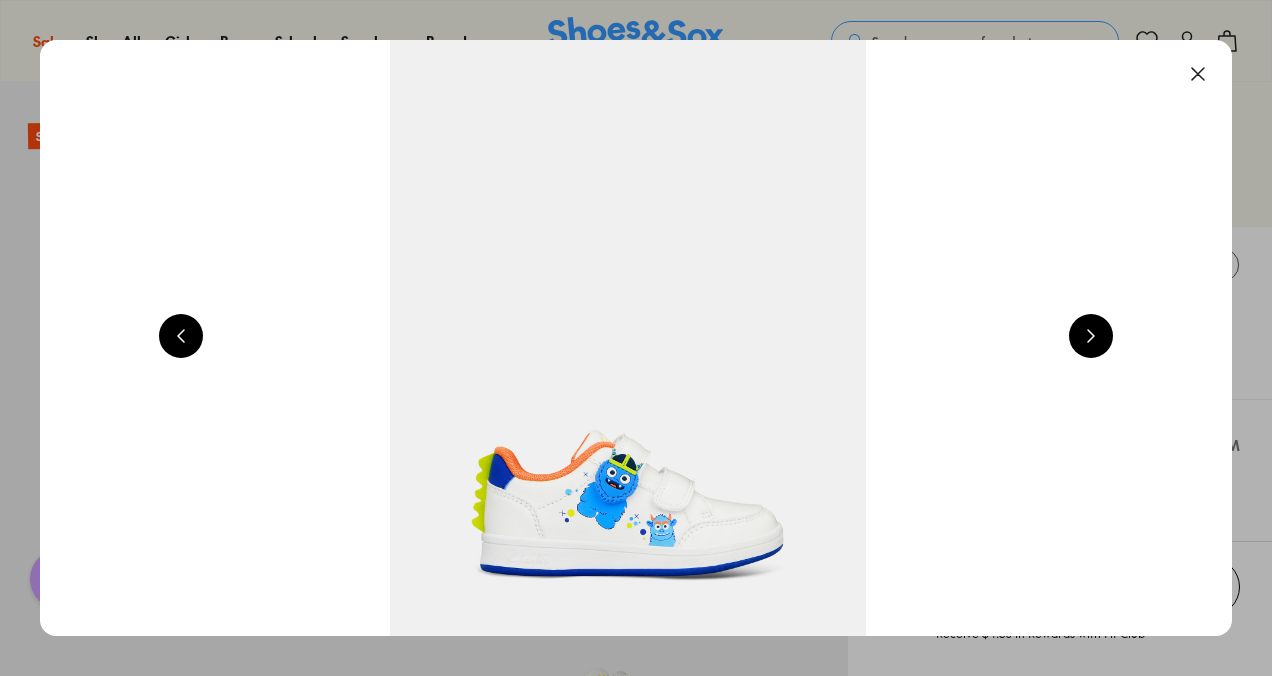 click at bounding box center (1091, 336) 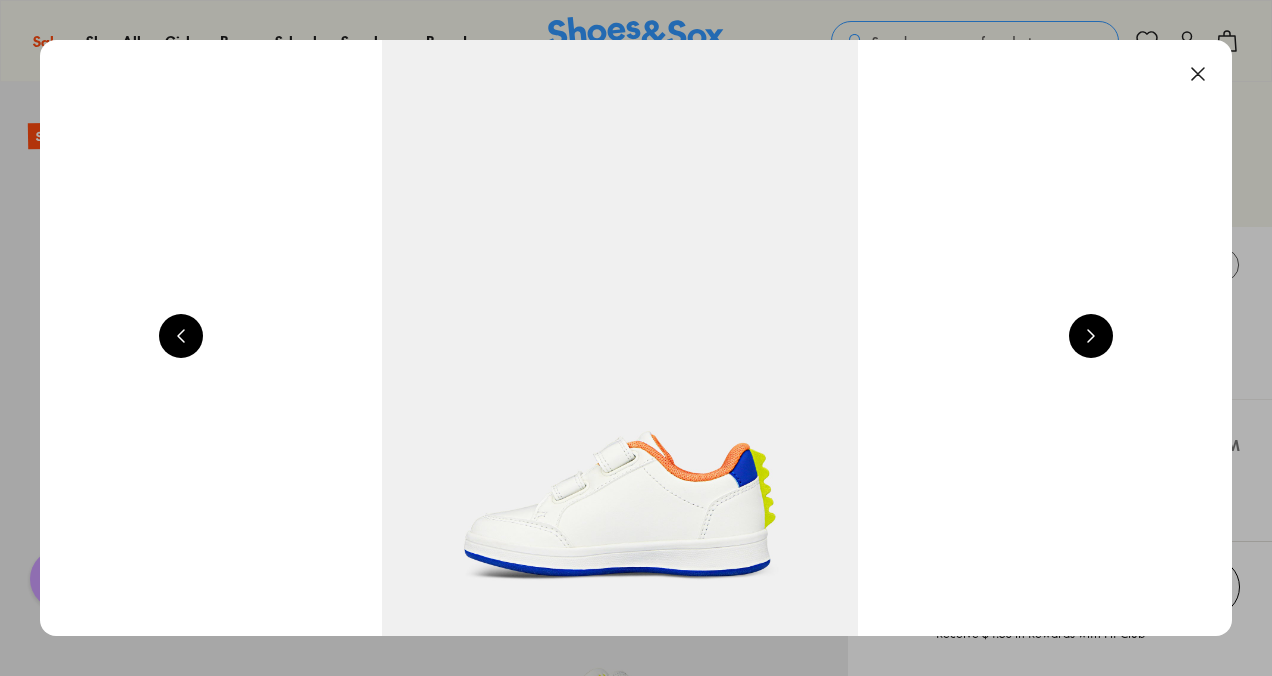 click at bounding box center [1091, 336] 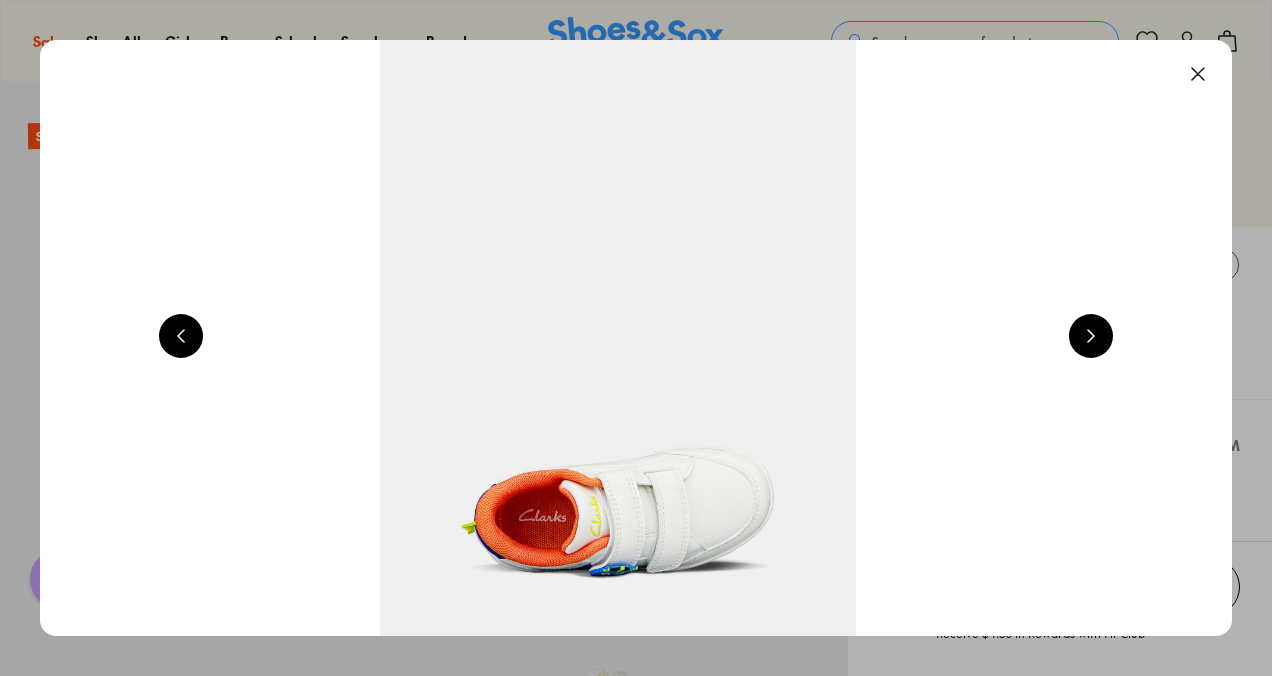 scroll, scrollTop: 0, scrollLeft: 3600, axis: horizontal 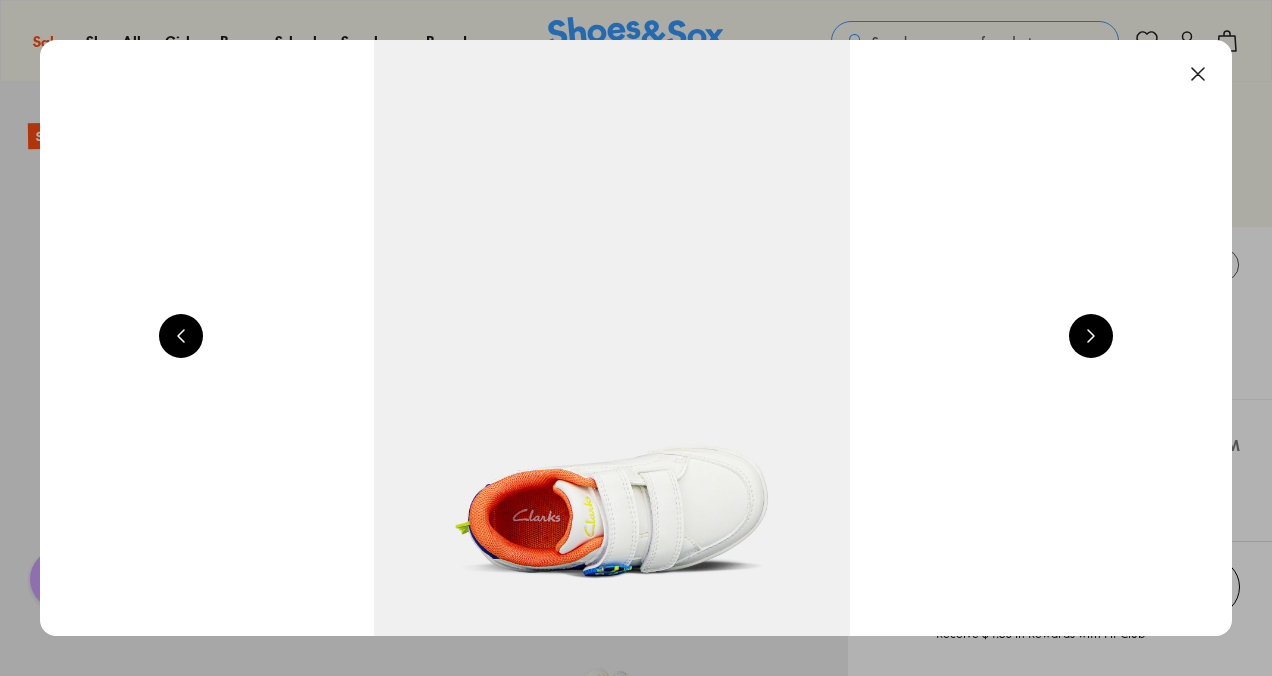 click at bounding box center [1091, 336] 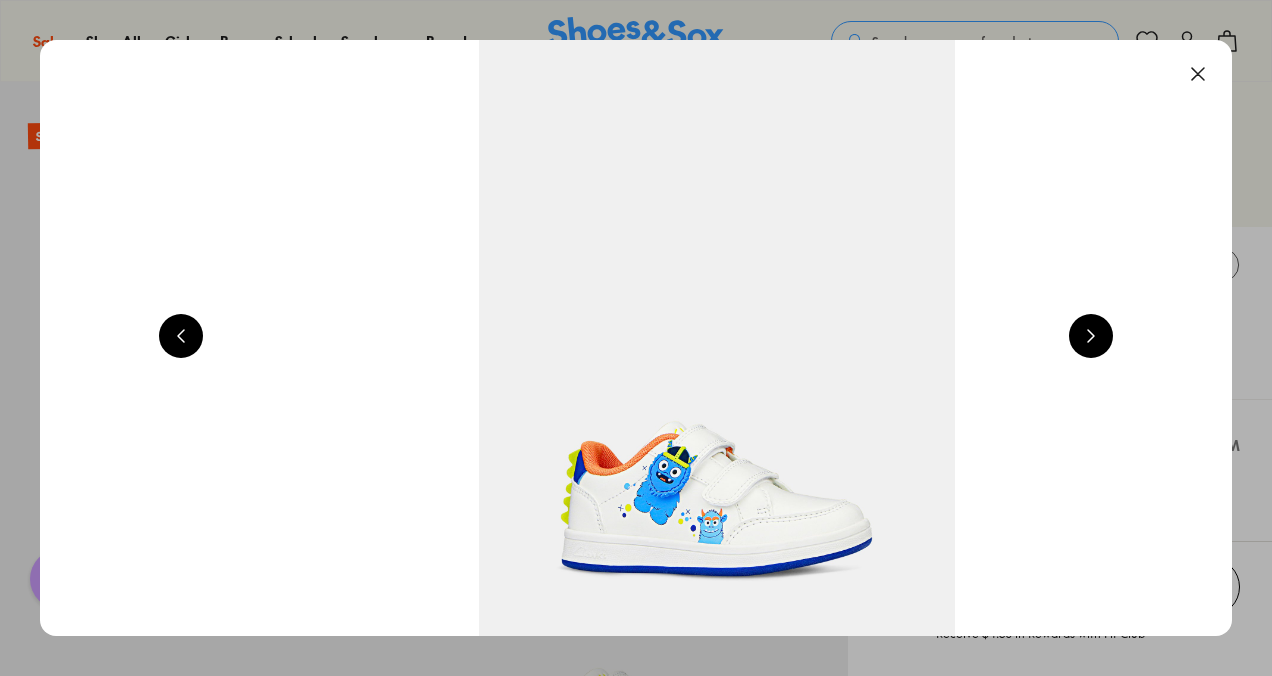 scroll, scrollTop: 0, scrollLeft: 4800, axis: horizontal 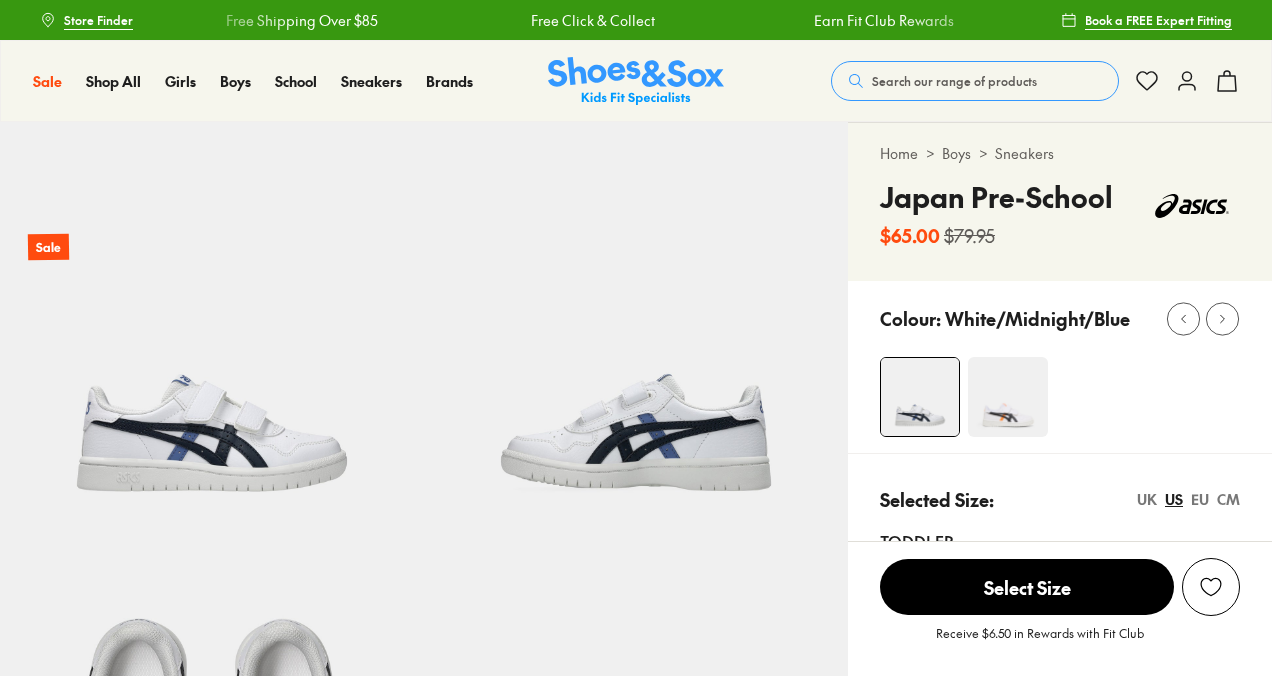 select on "*" 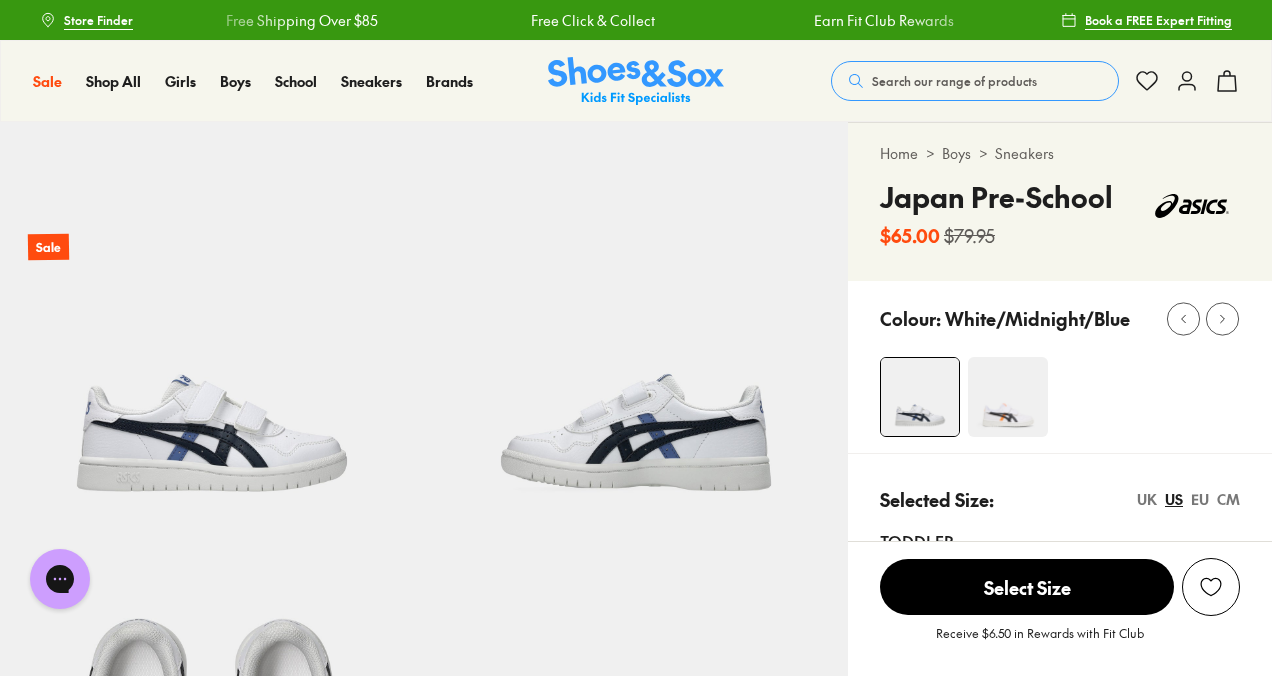 scroll, scrollTop: 0, scrollLeft: 0, axis: both 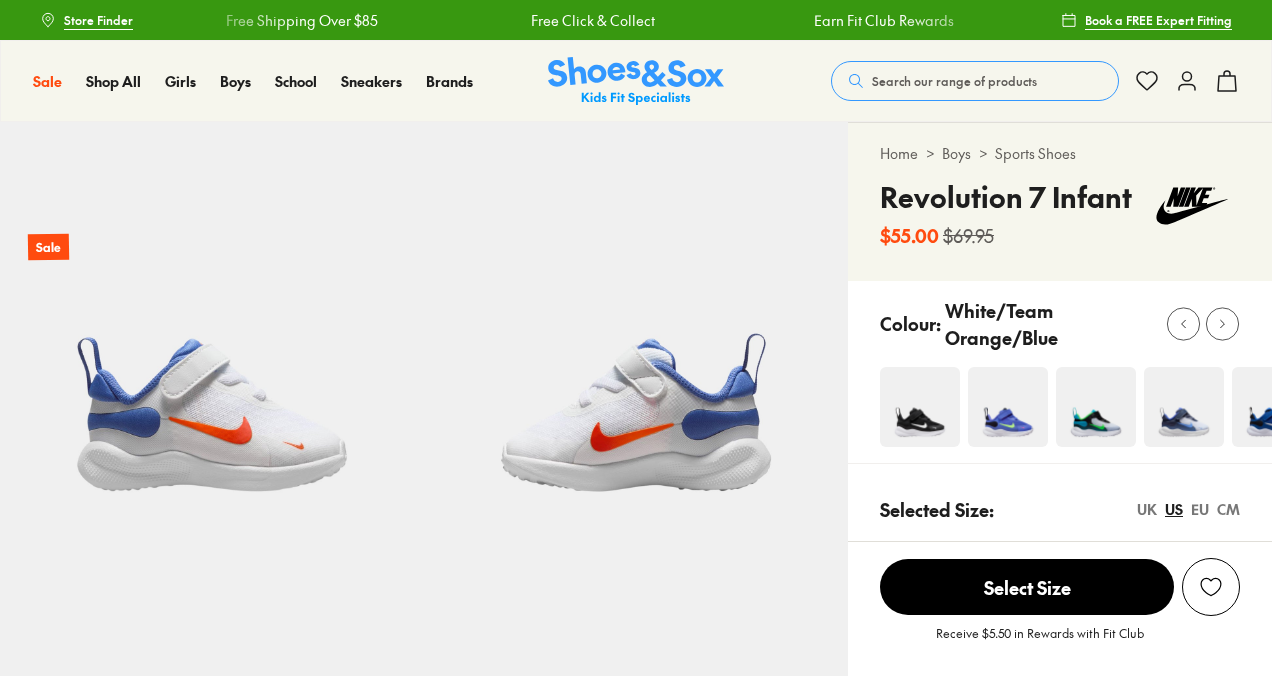 select on "*" 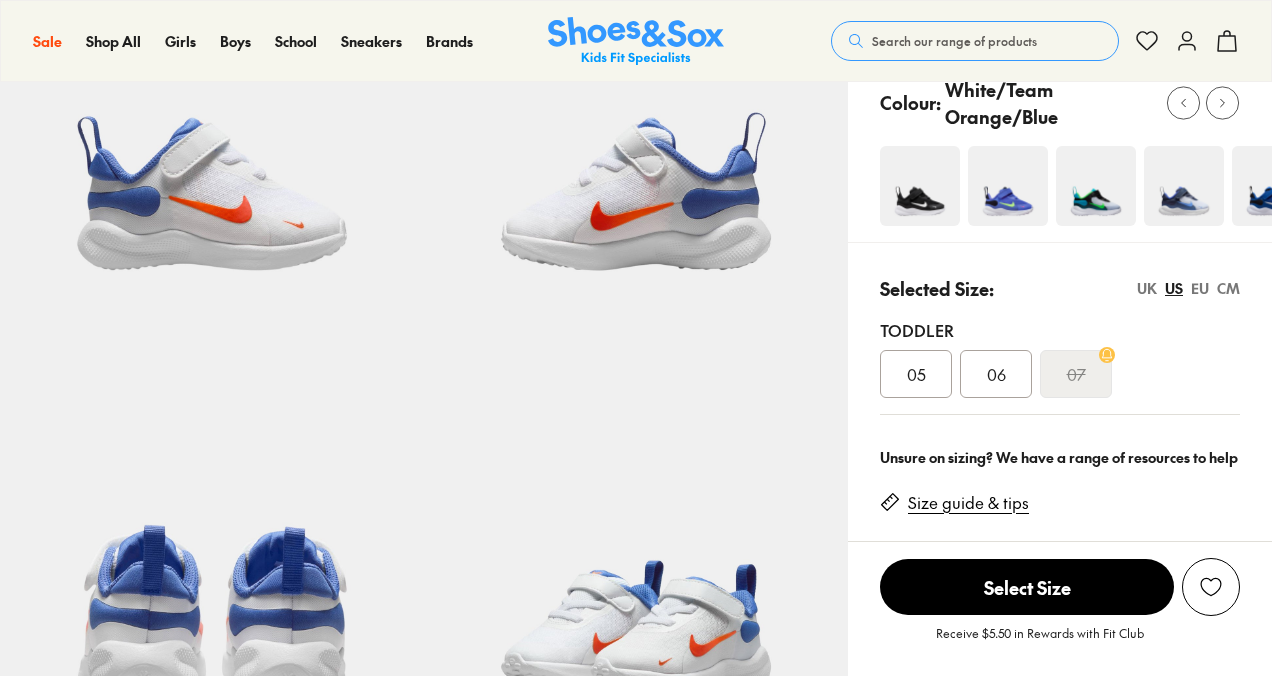 scroll, scrollTop: 179, scrollLeft: 0, axis: vertical 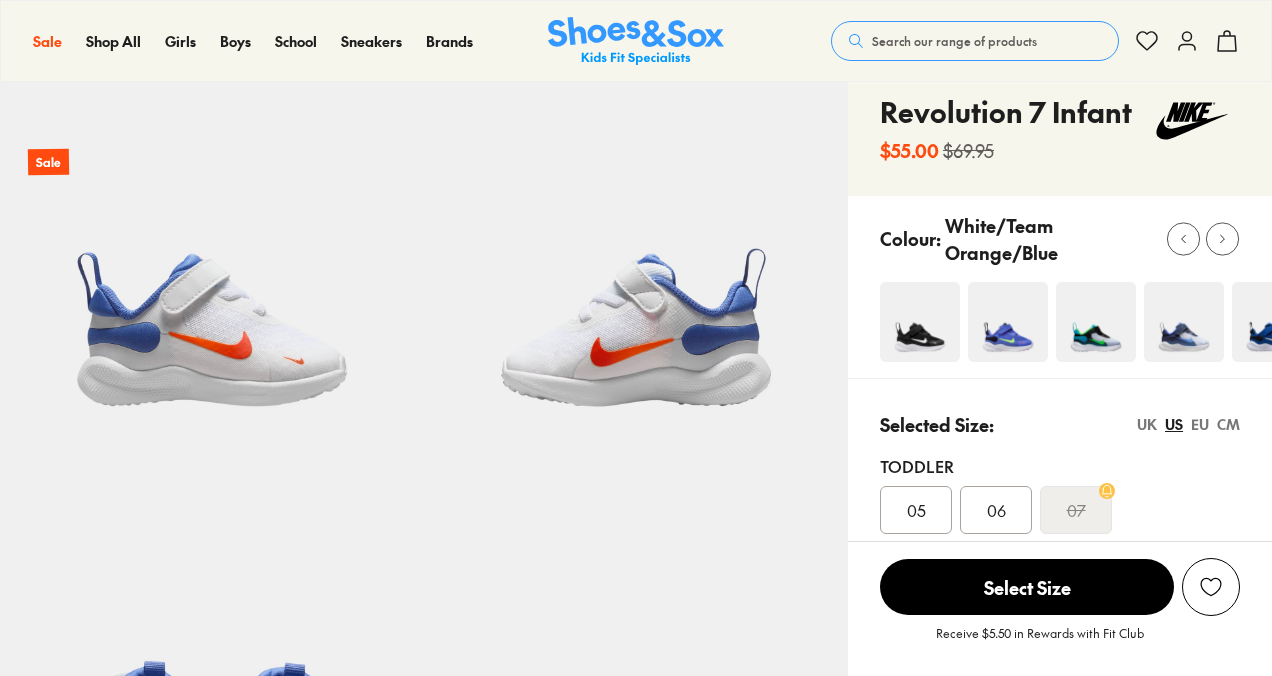 click at bounding box center [1184, 322] 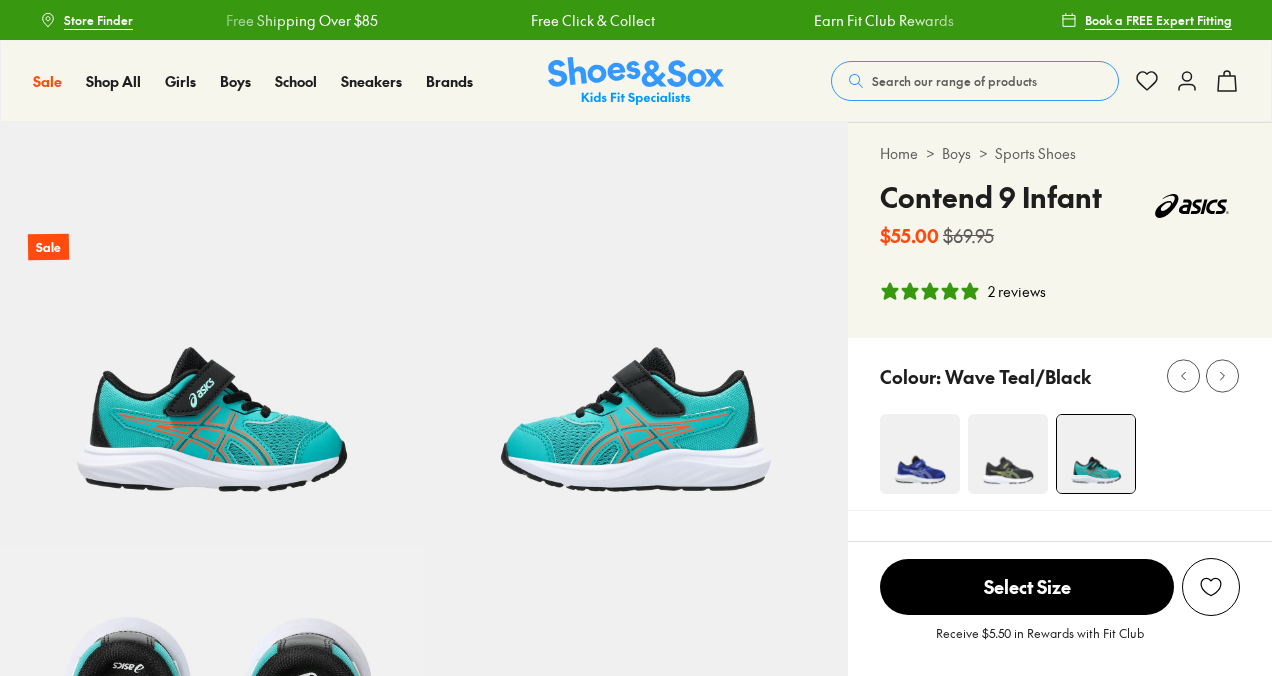 select on "*" 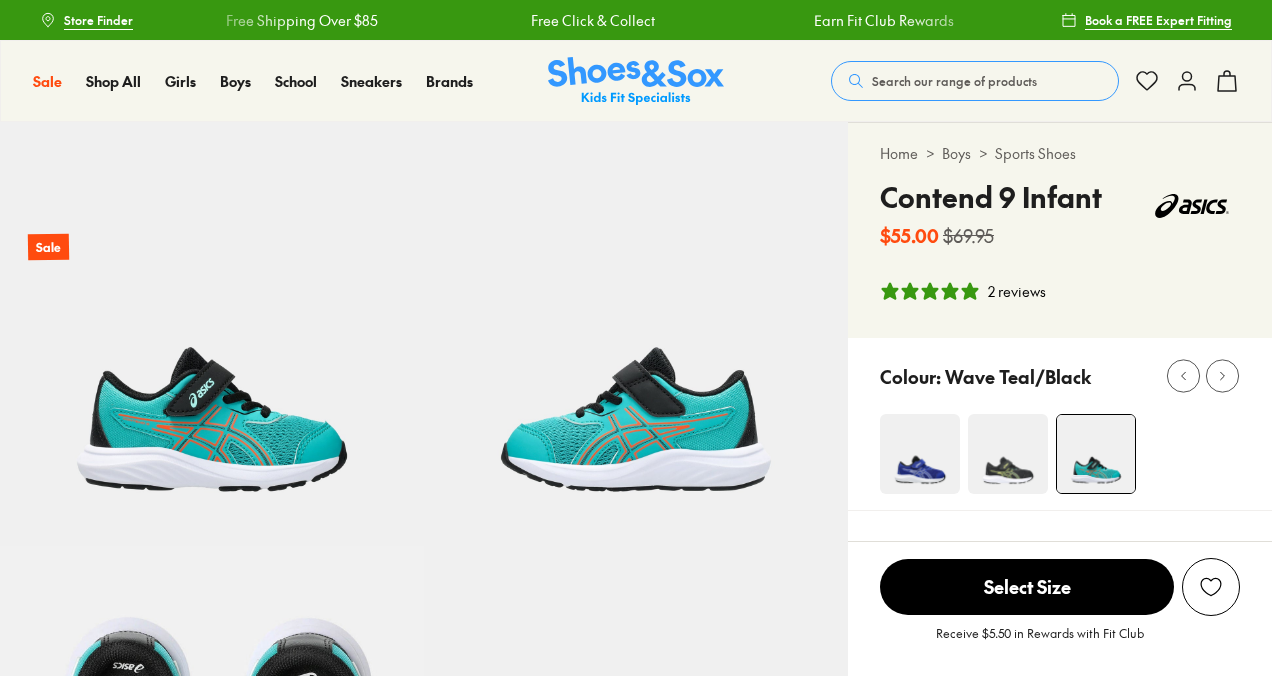 scroll, scrollTop: 0, scrollLeft: 0, axis: both 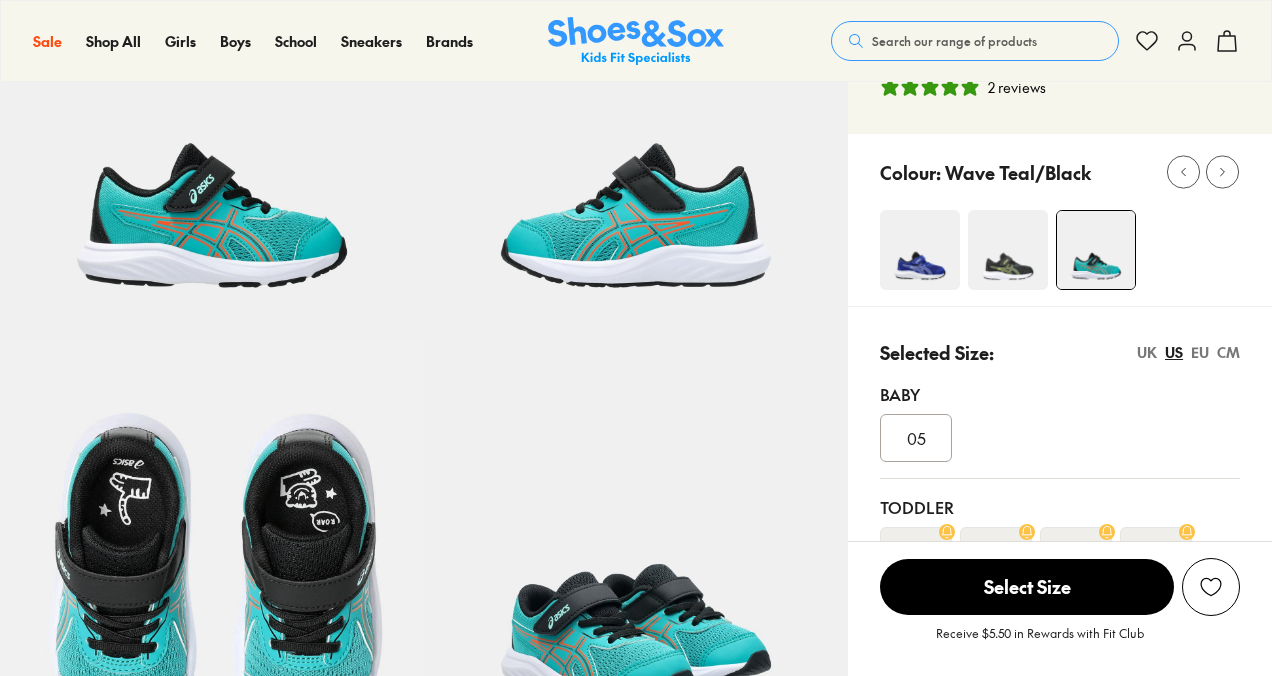 click at bounding box center (920, 250) 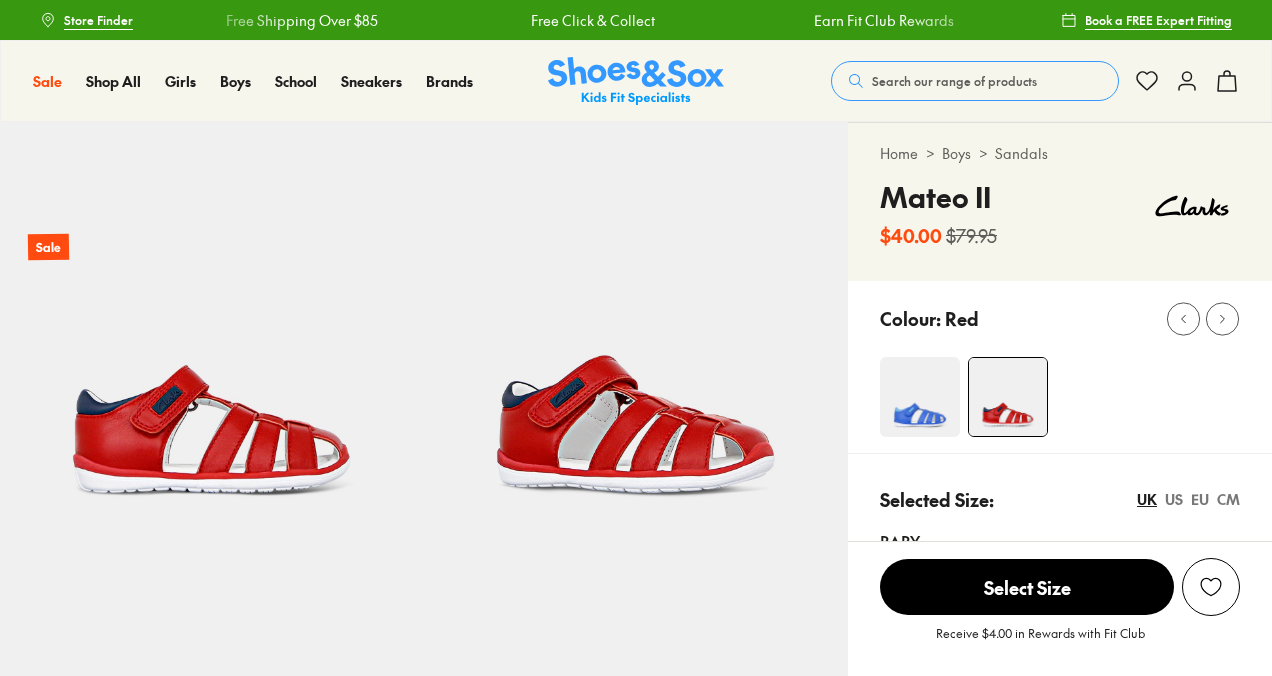 scroll, scrollTop: 17, scrollLeft: 0, axis: vertical 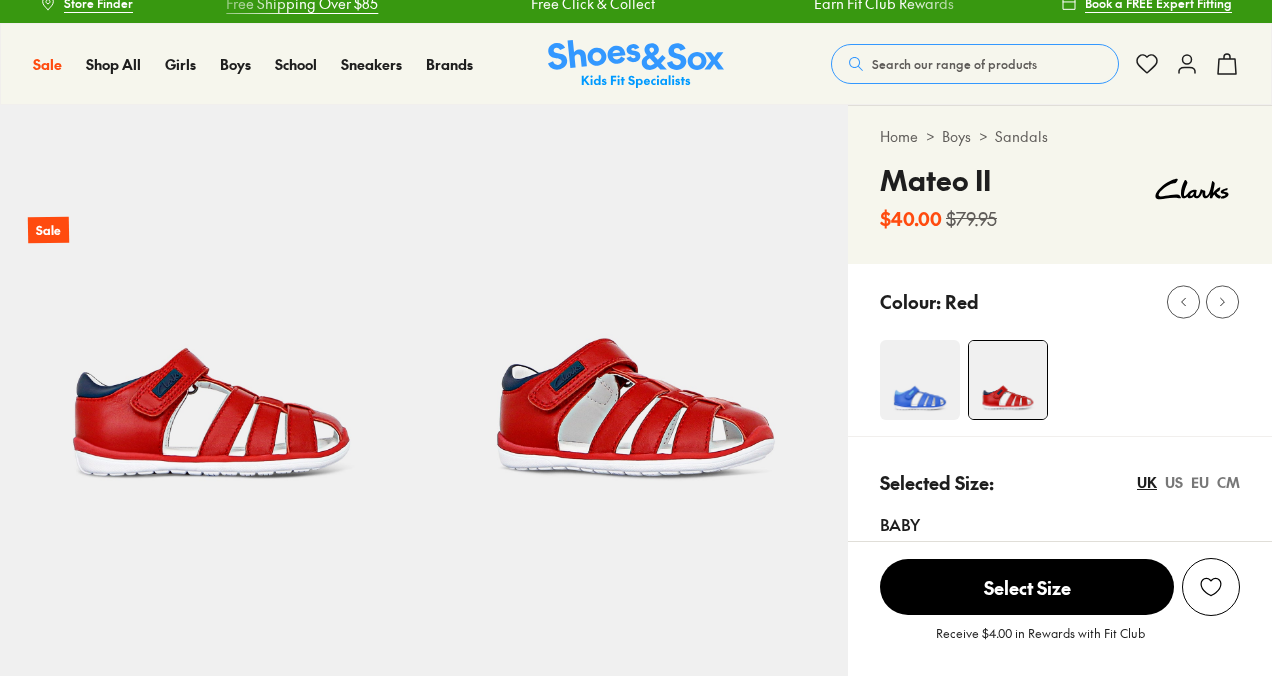select on "*" 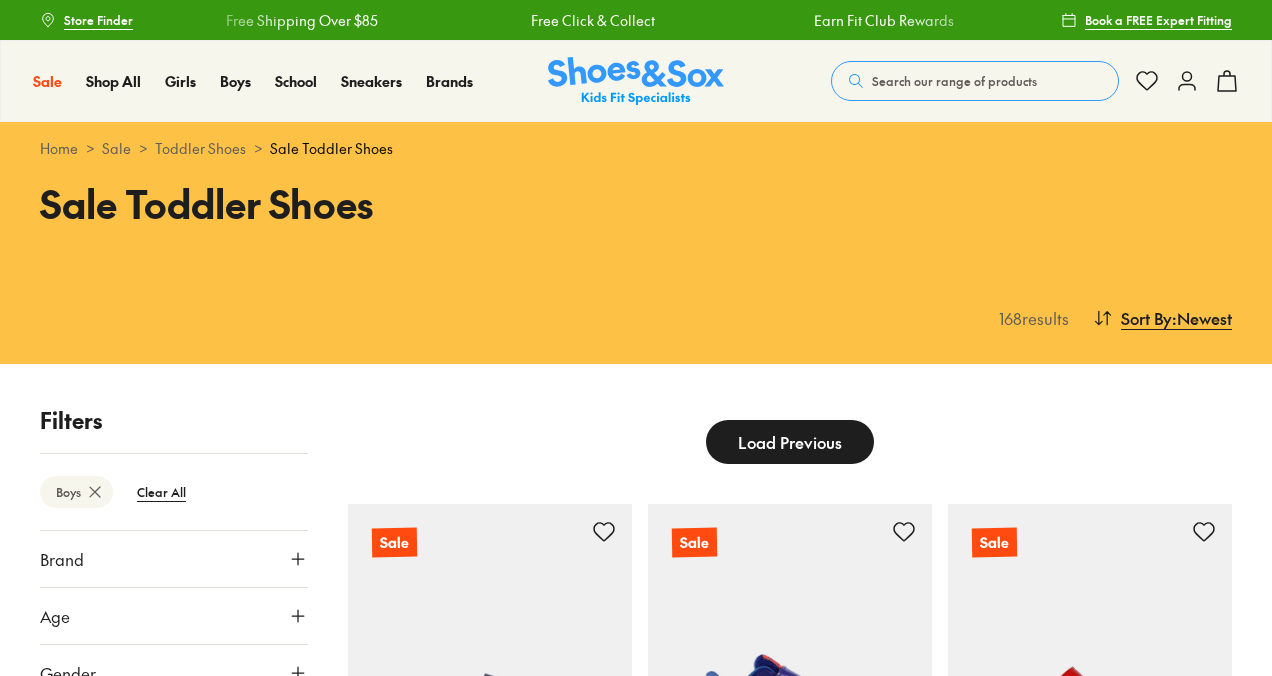 scroll, scrollTop: 289, scrollLeft: 0, axis: vertical 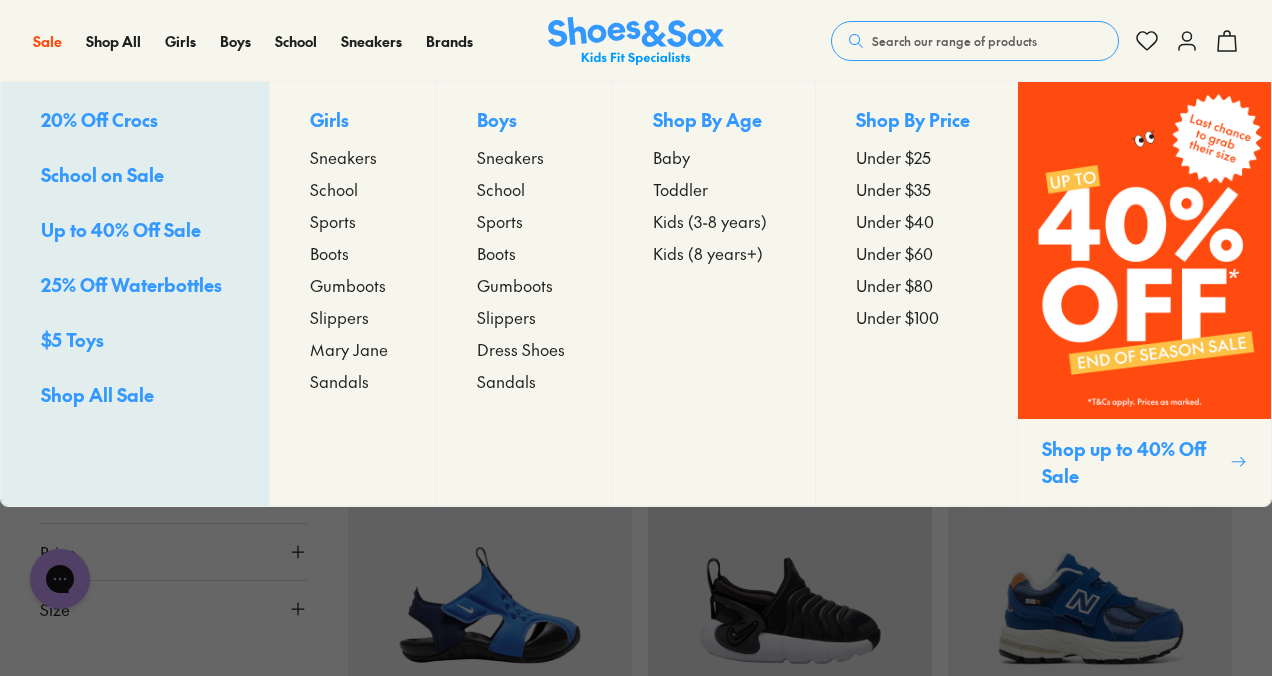 click on "Gumboots" at bounding box center (348, 285) 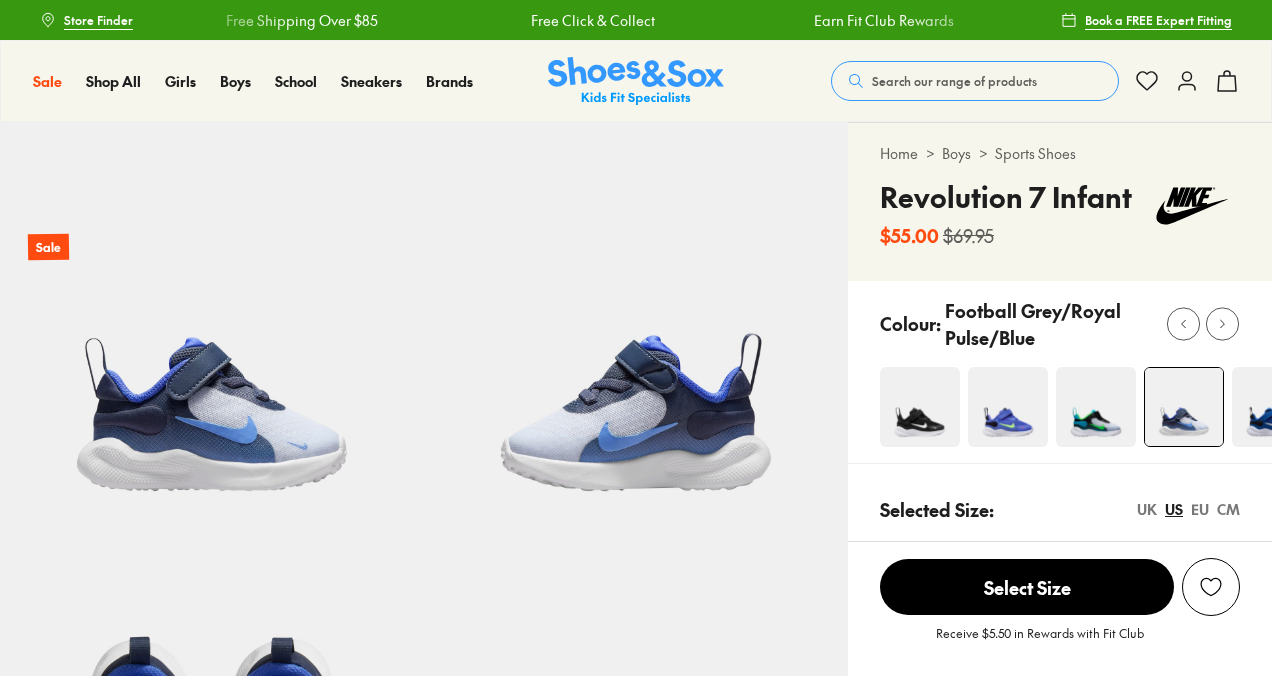 scroll, scrollTop: 0, scrollLeft: 0, axis: both 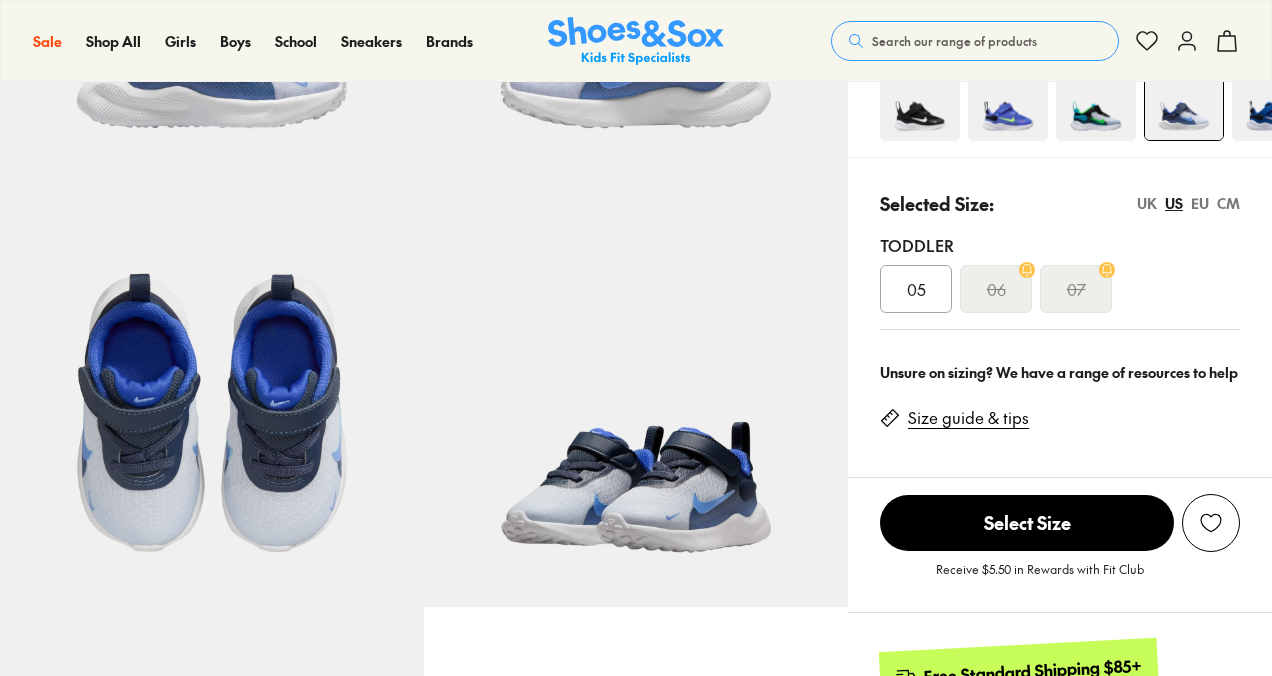 select on "*" 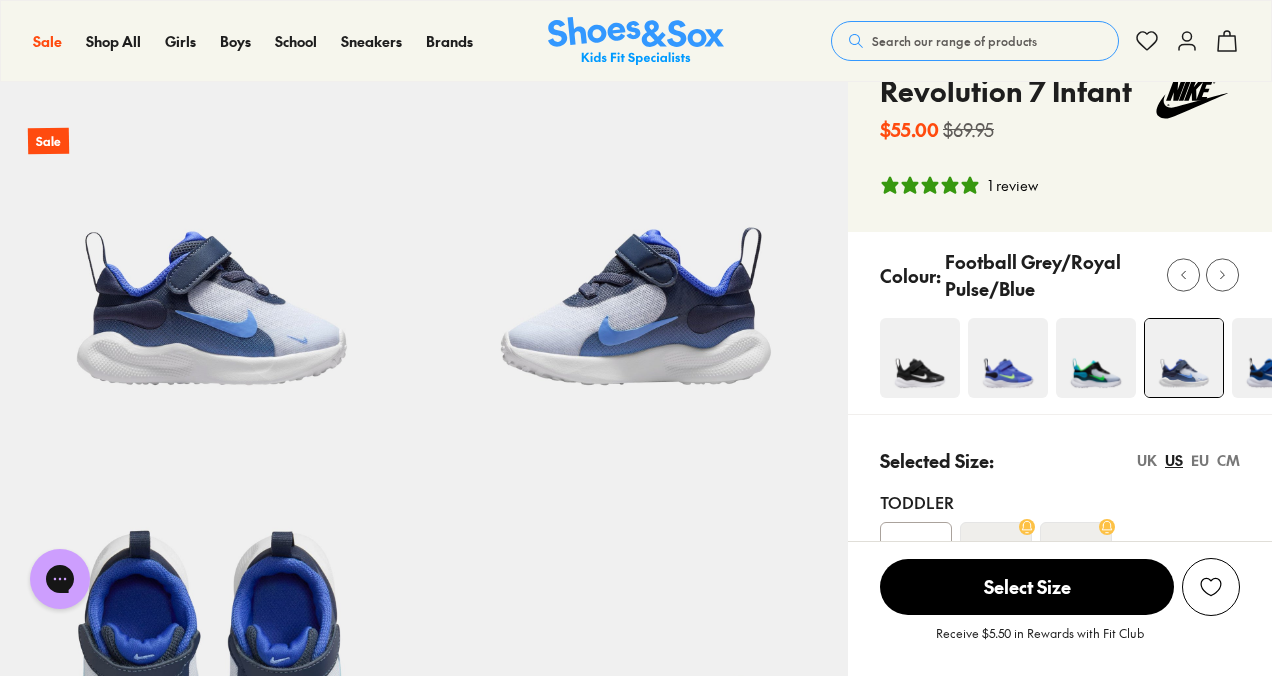 scroll, scrollTop: 48, scrollLeft: 0, axis: vertical 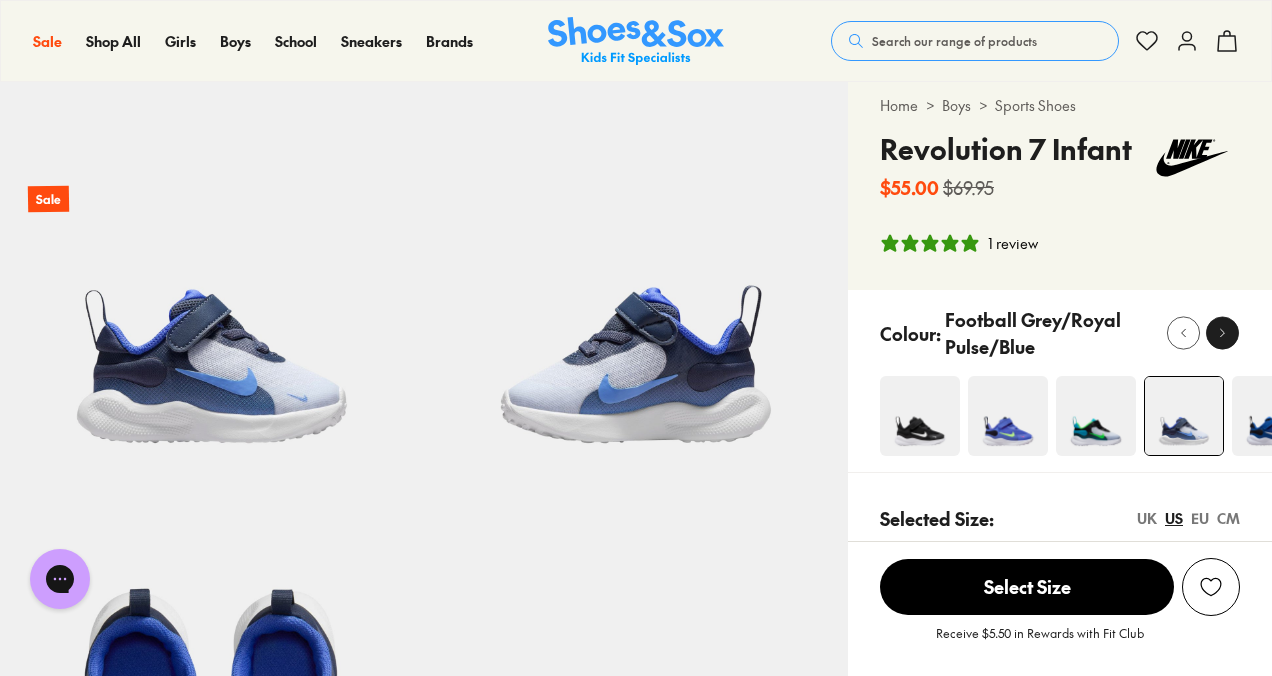 click at bounding box center (1222, 333) 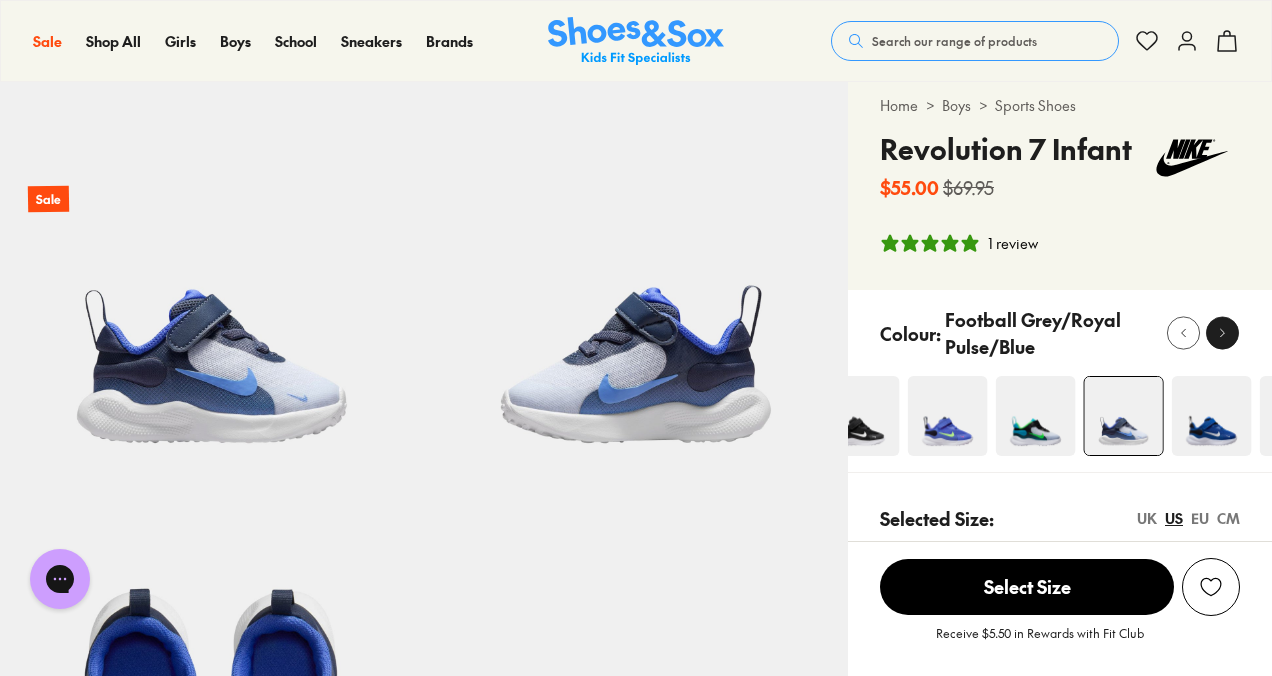 click at bounding box center [1222, 333] 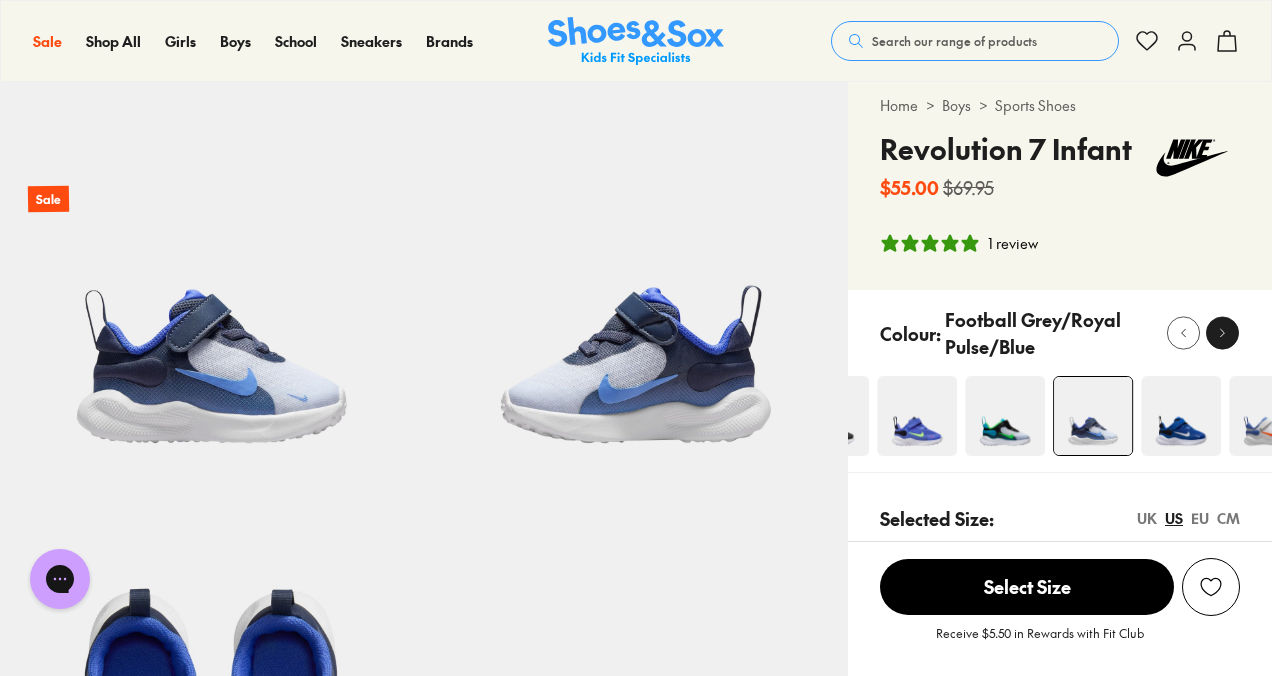 click at bounding box center [1222, 333] 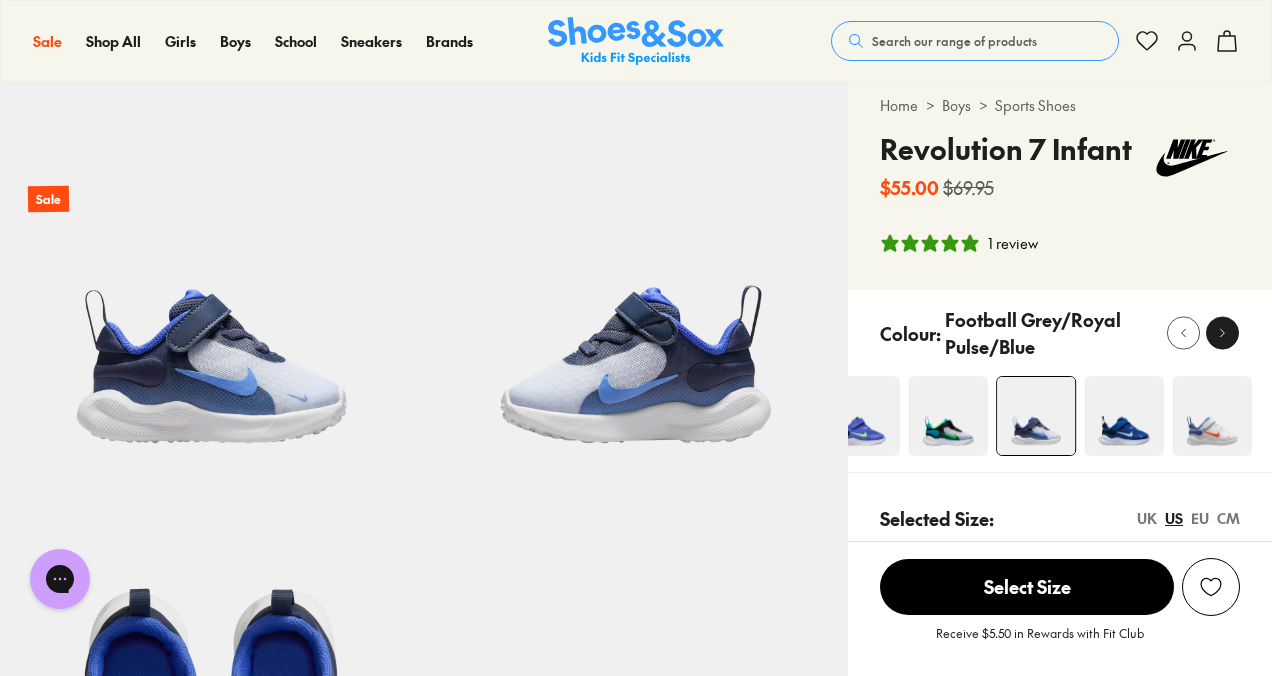 click at bounding box center (1222, 333) 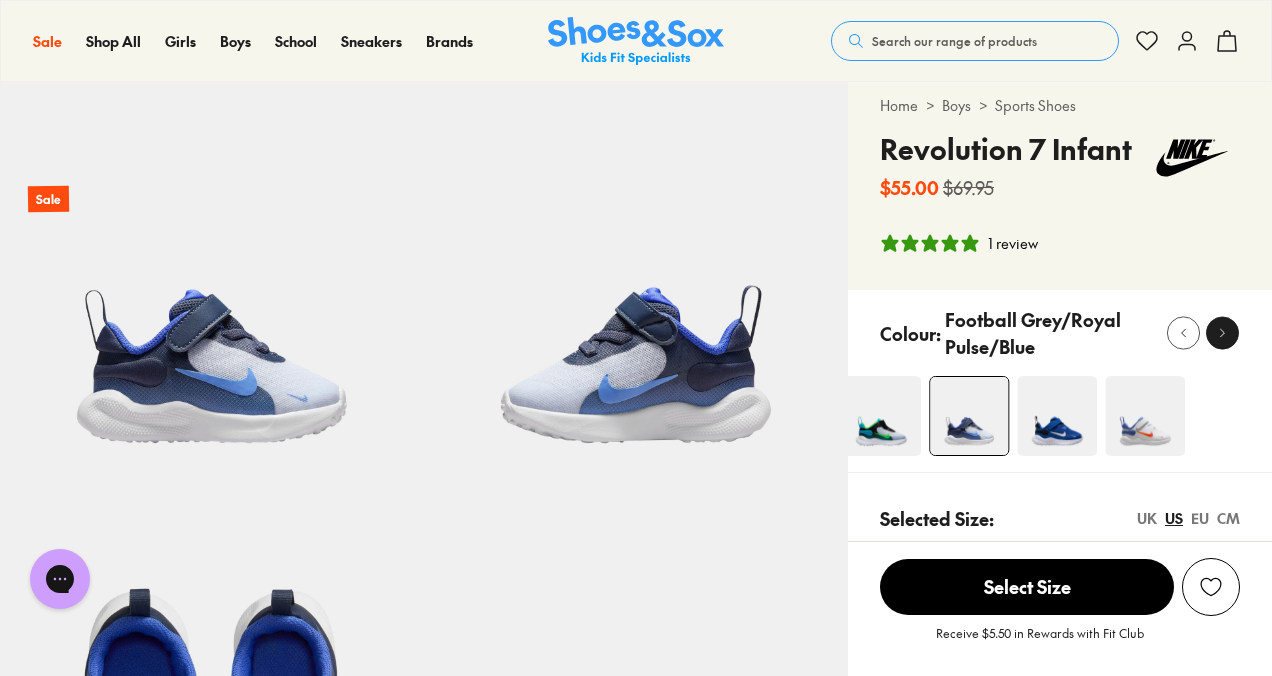 click at bounding box center (1222, 333) 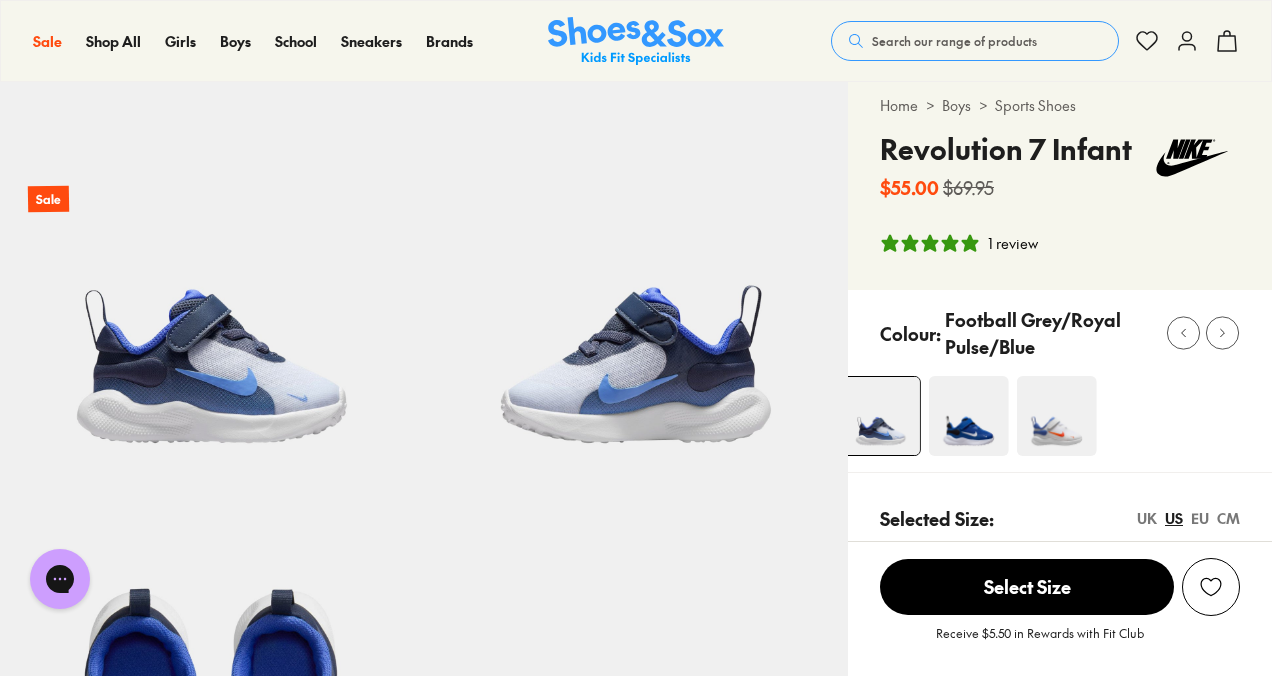 click at bounding box center [969, 416] 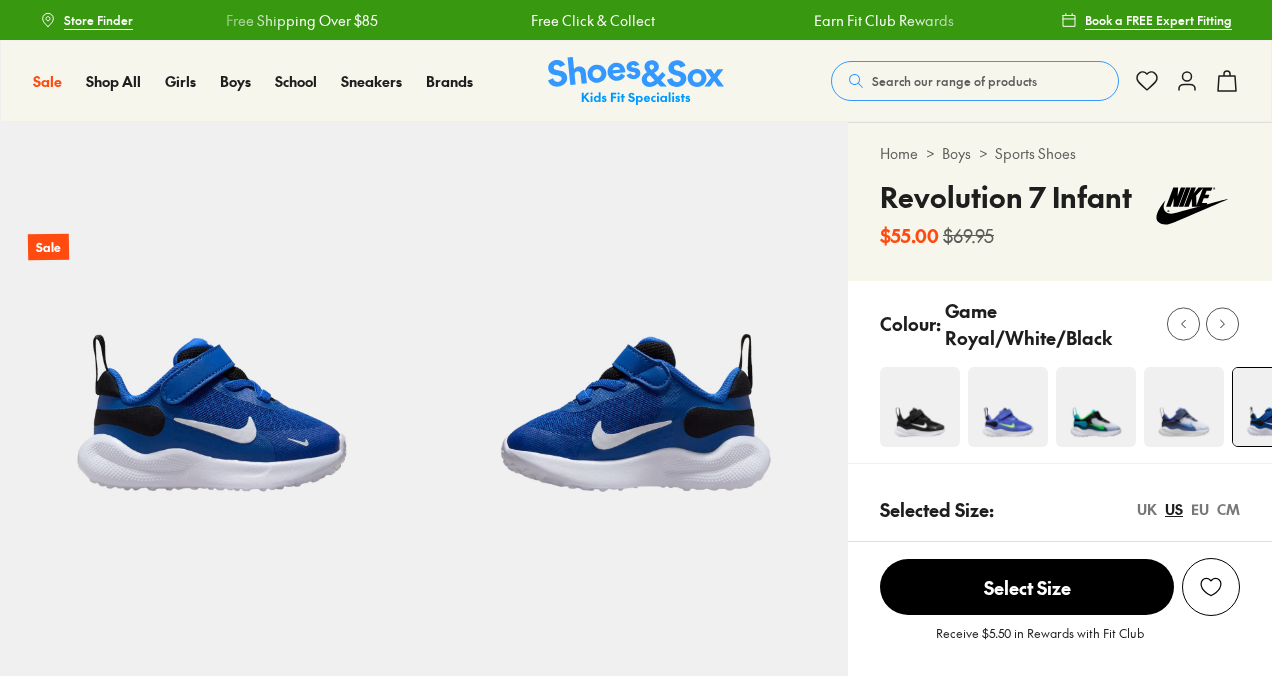 scroll, scrollTop: 339, scrollLeft: 0, axis: vertical 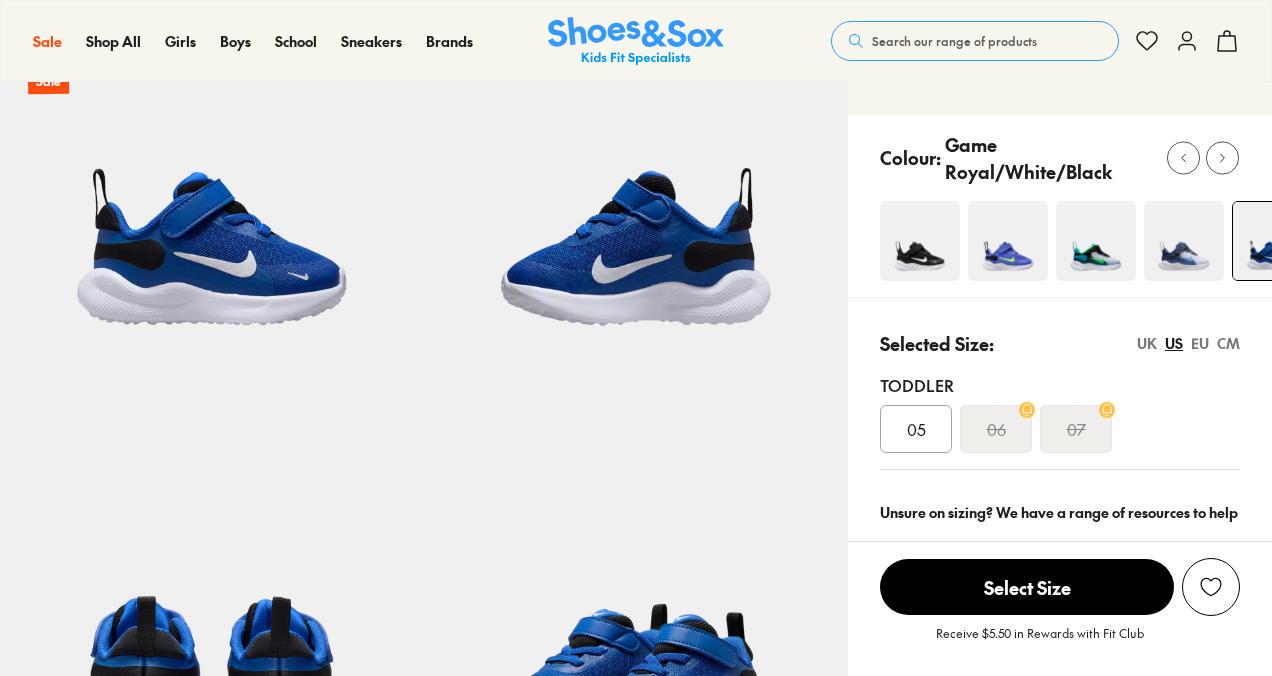 select on "*" 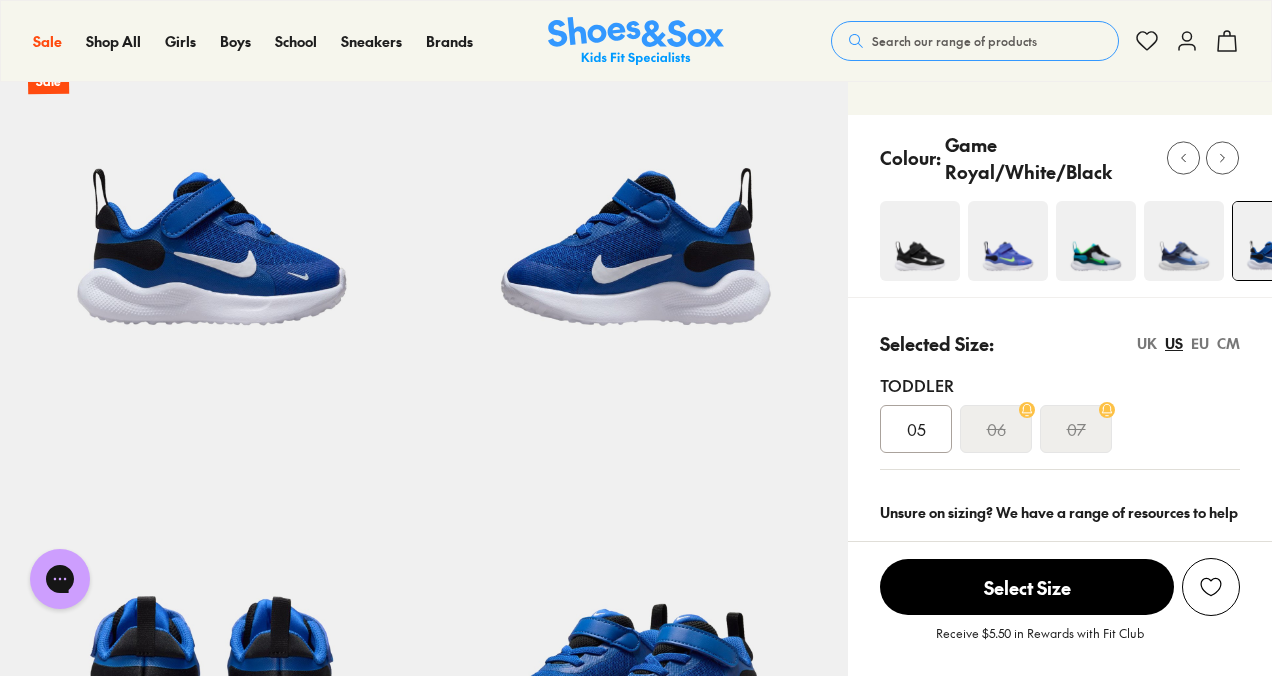 scroll, scrollTop: 0, scrollLeft: 0, axis: both 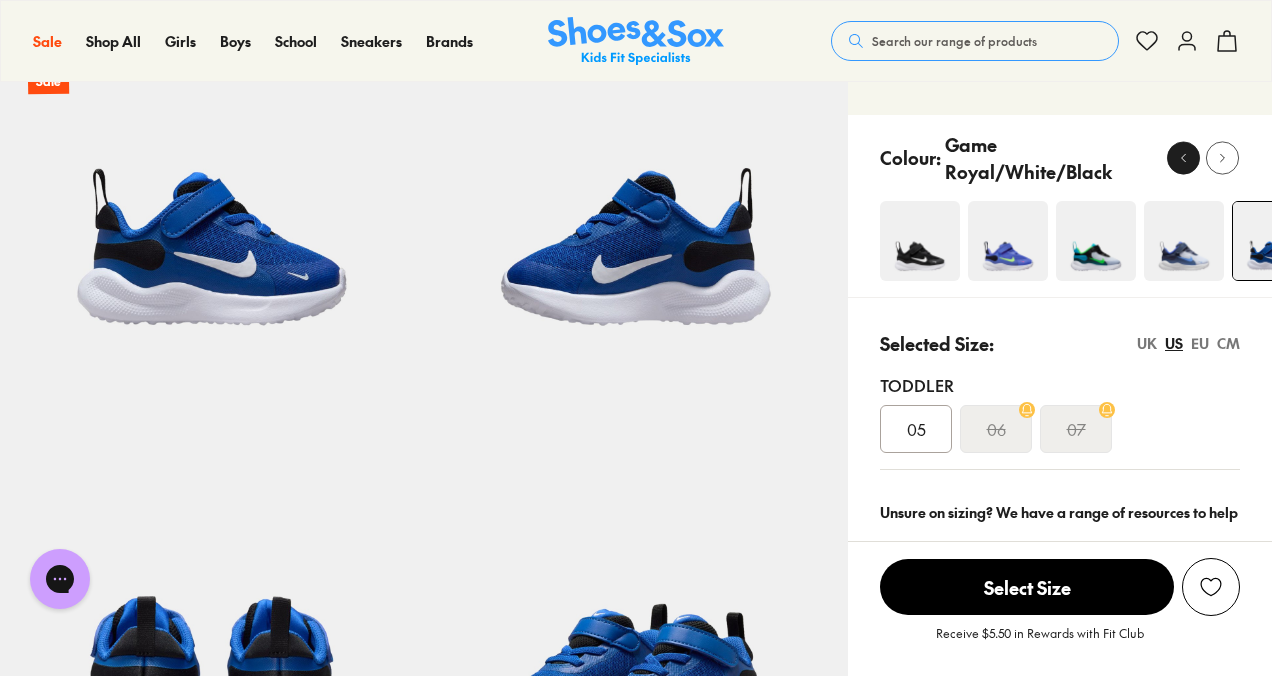 click at bounding box center (1183, 157) 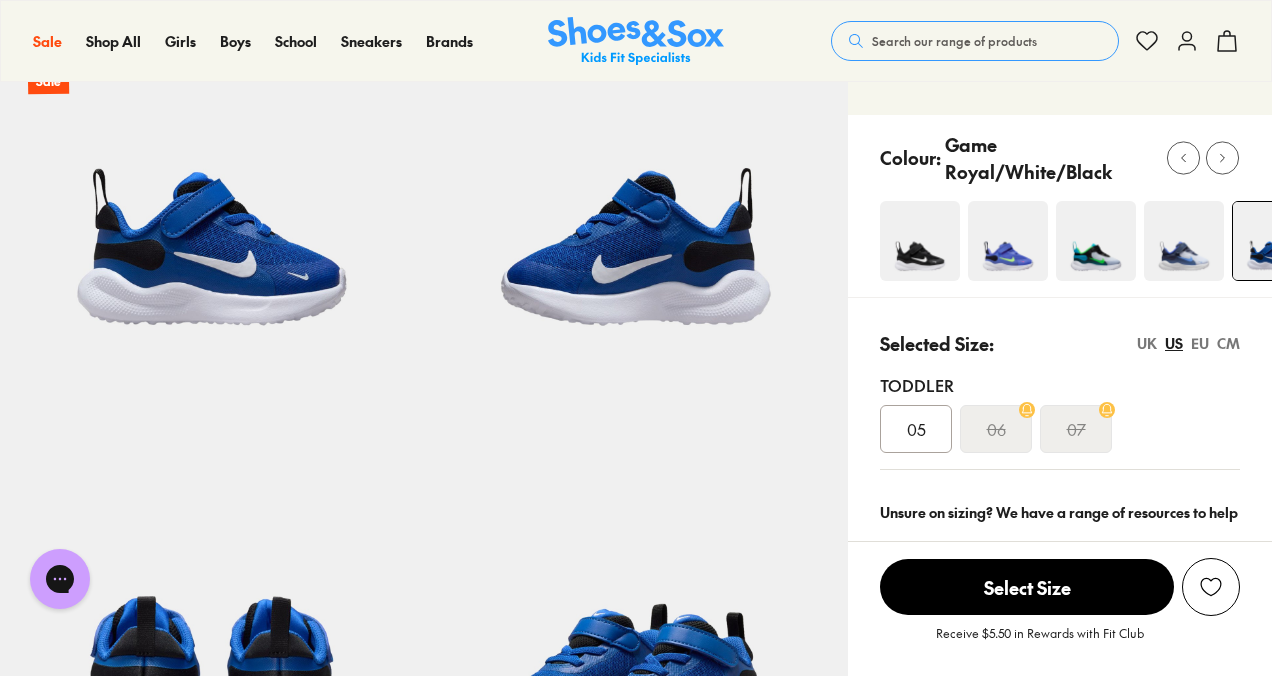 click at bounding box center [920, 241] 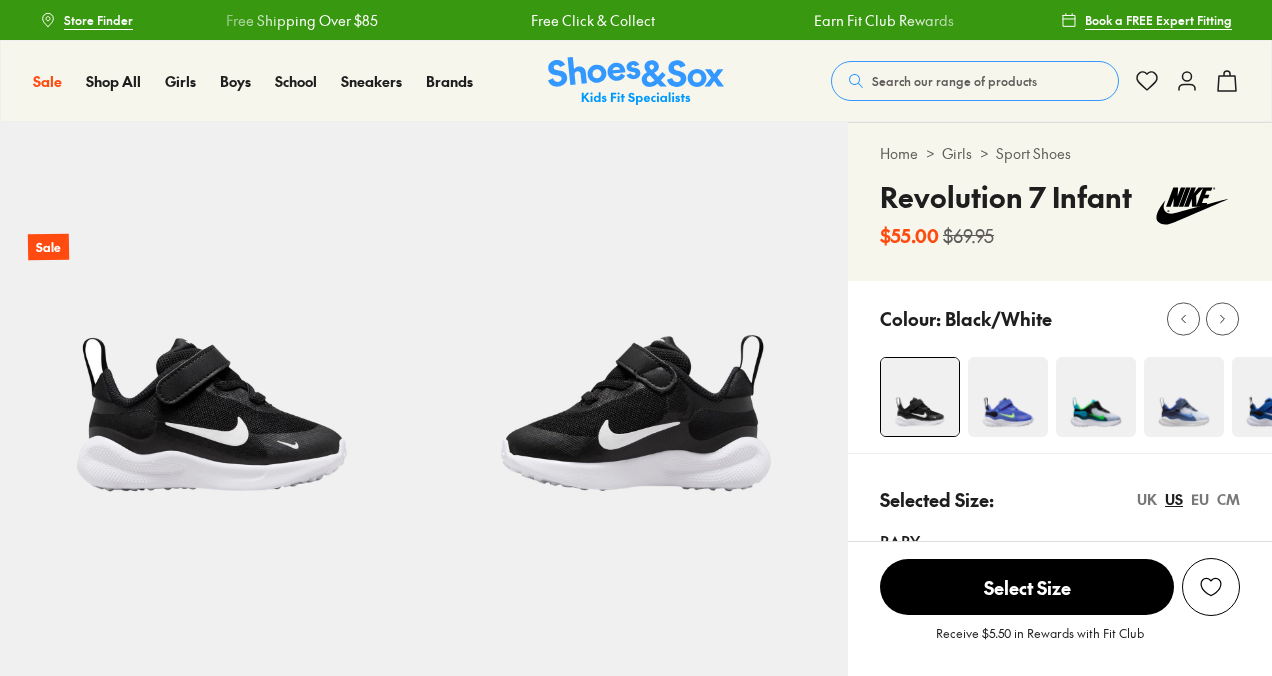 scroll, scrollTop: 0, scrollLeft: 0, axis: both 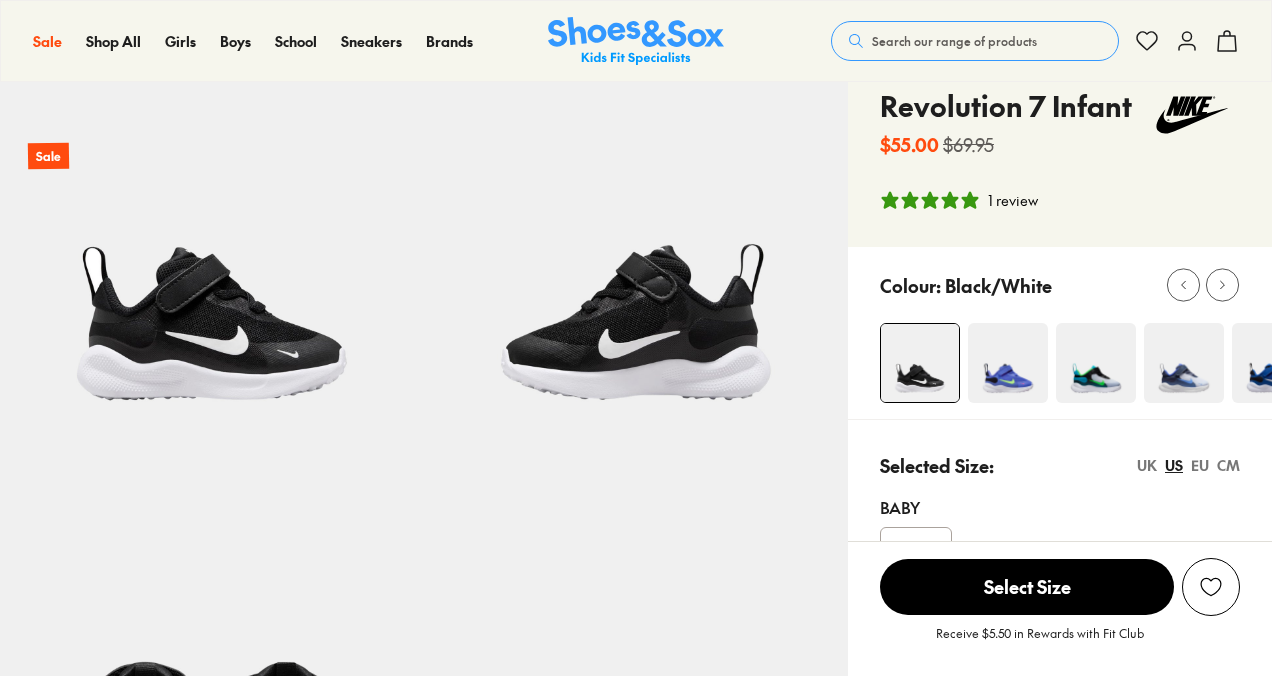 select on "*" 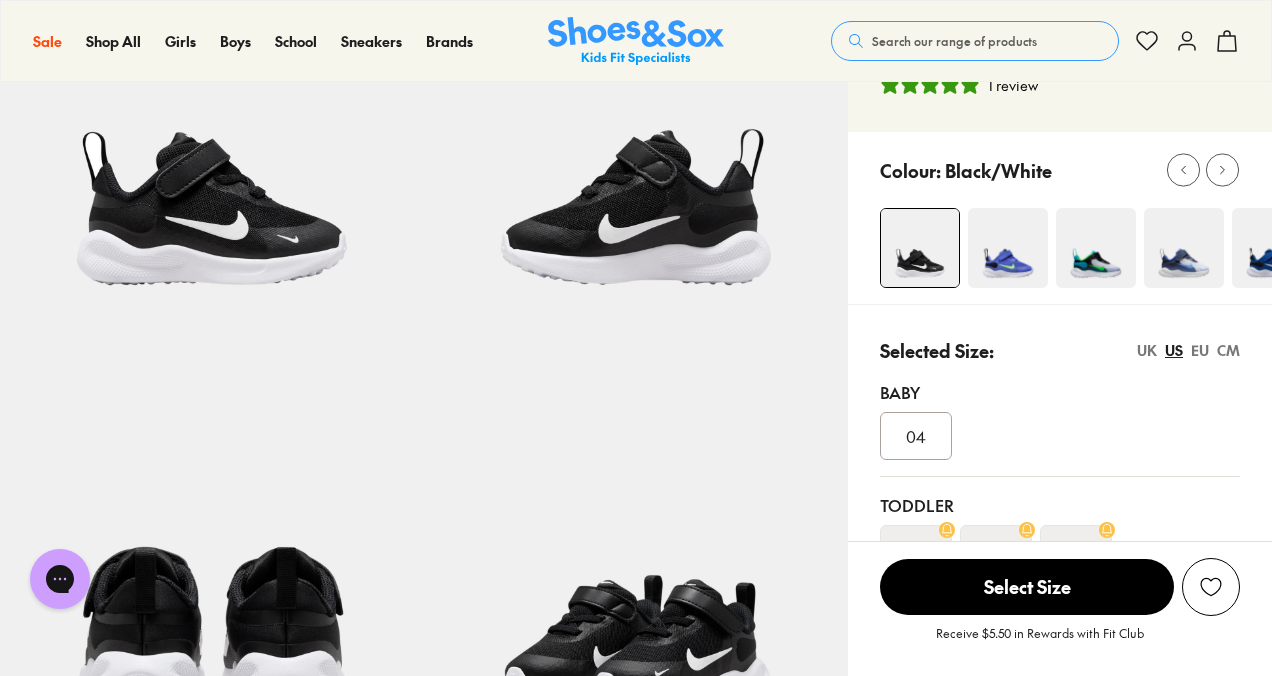 scroll, scrollTop: 0, scrollLeft: 0, axis: both 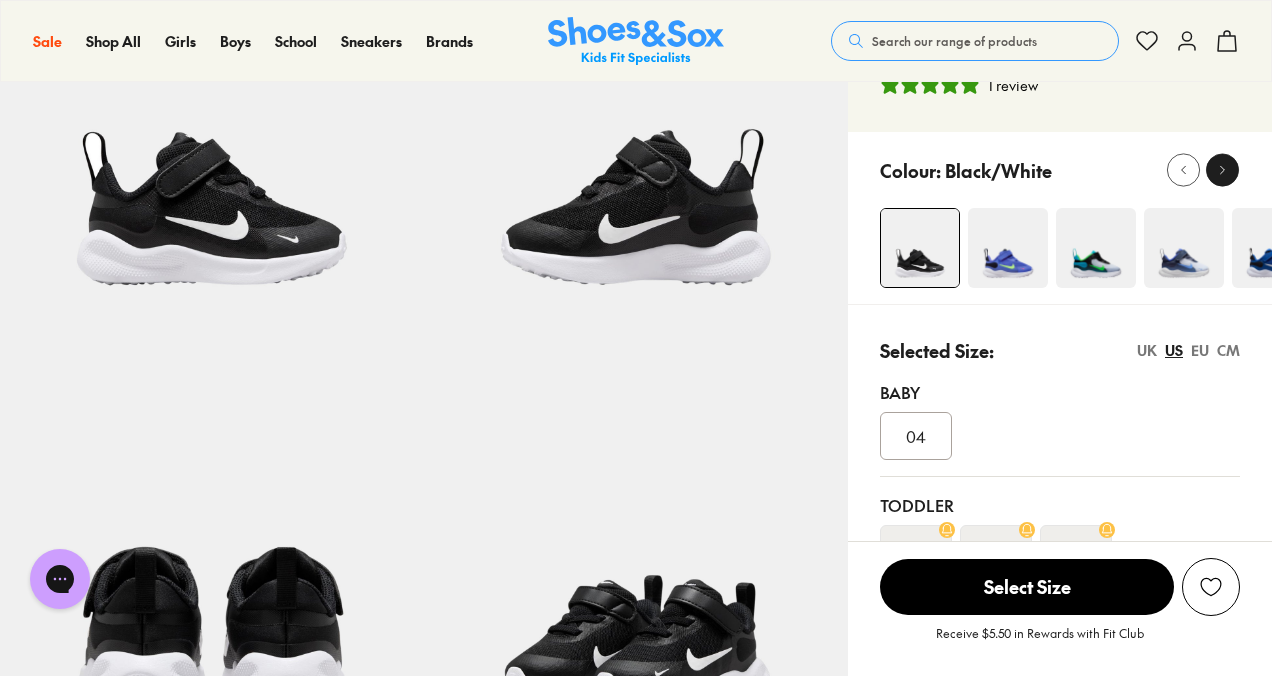 click 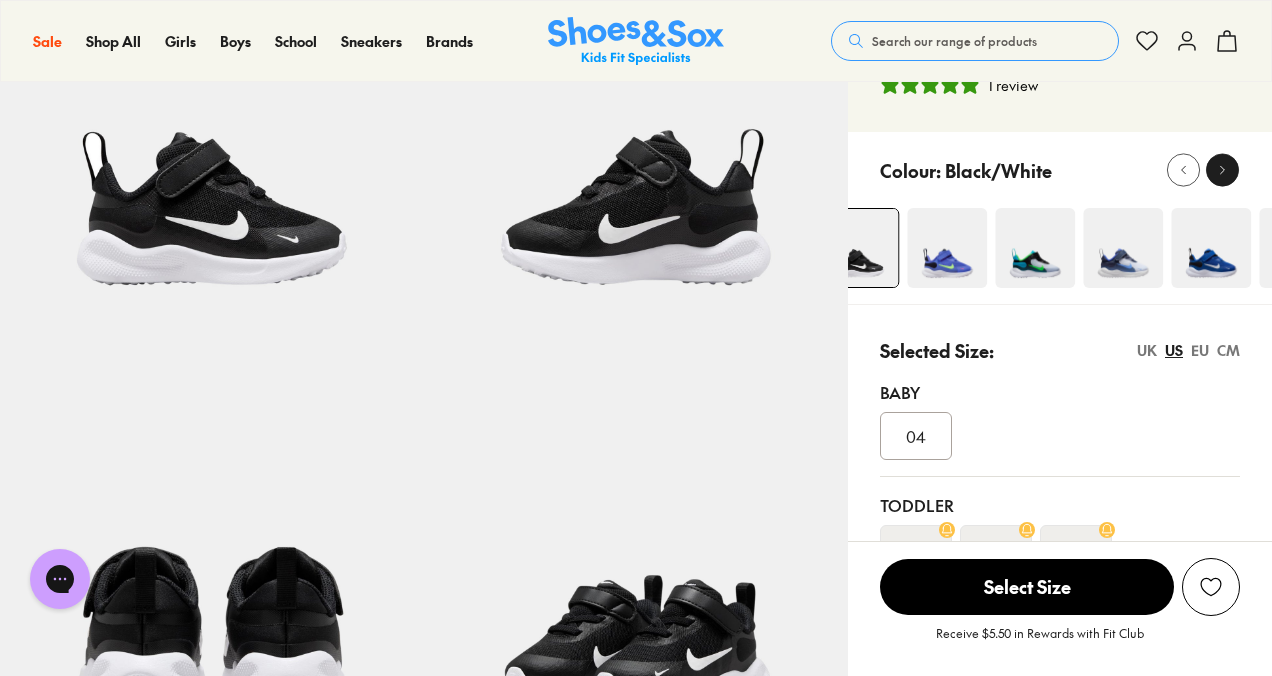 click 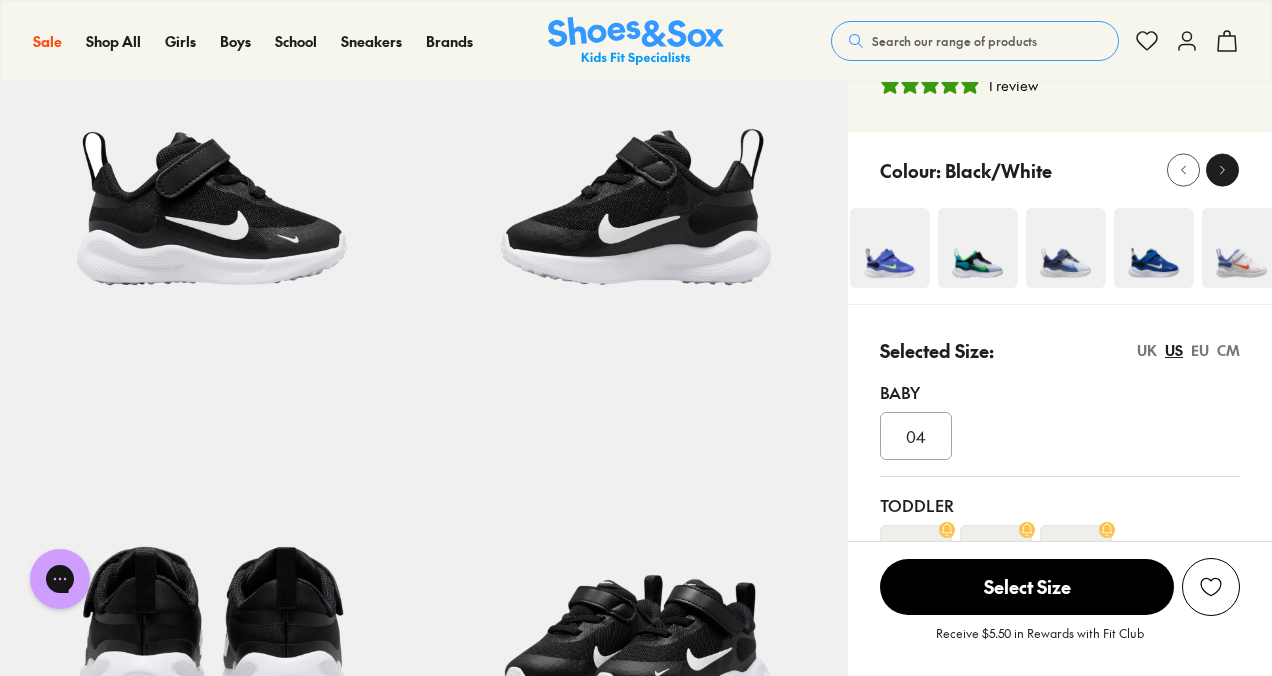 click 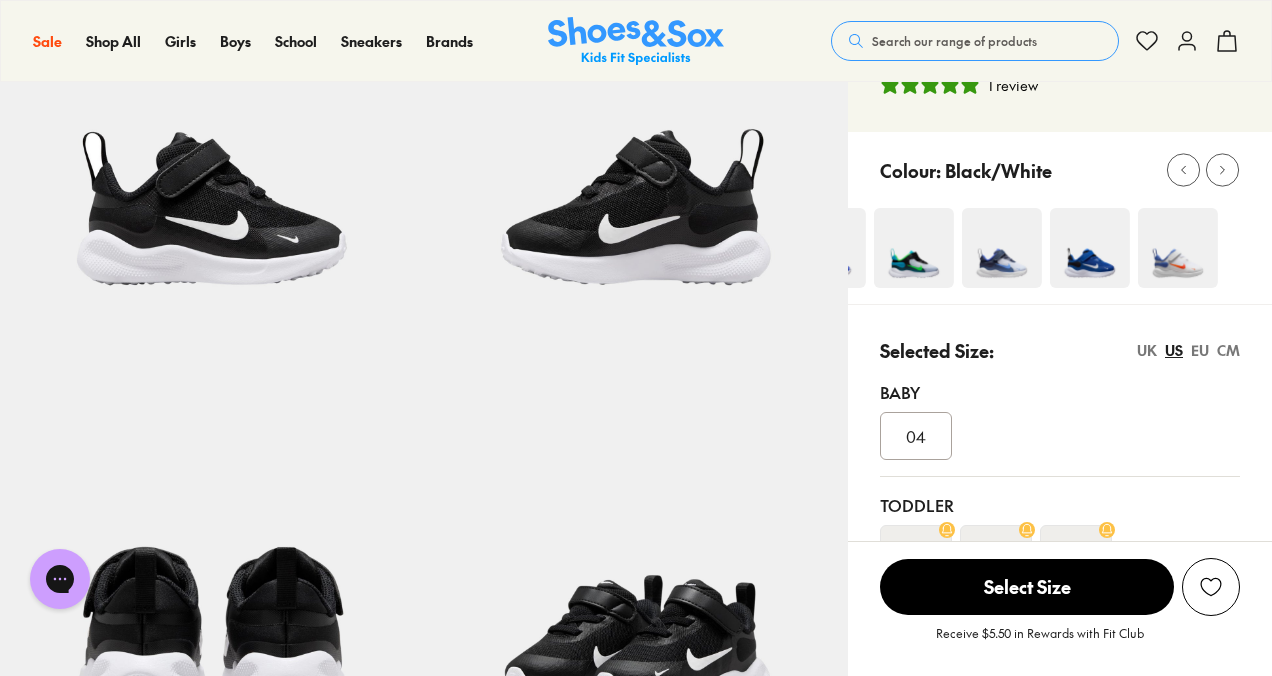 click on "Colour:
Black/White" at bounding box center (1060, 218) 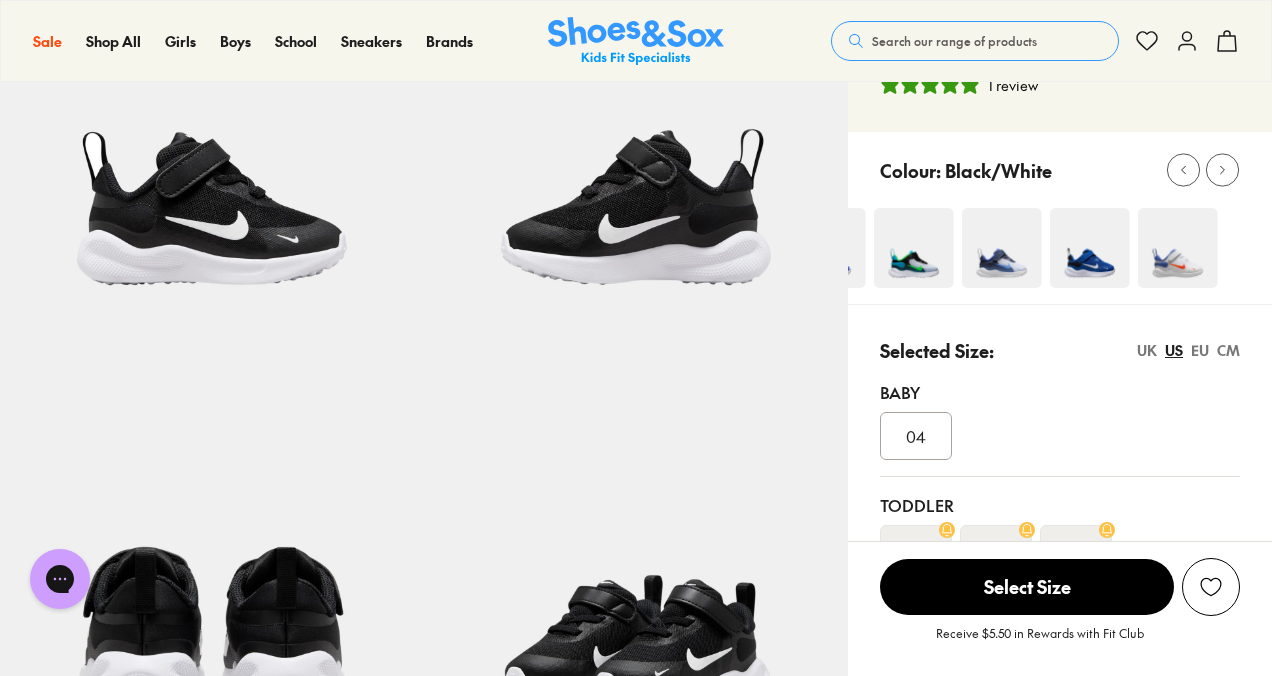 click at bounding box center (1178, 248) 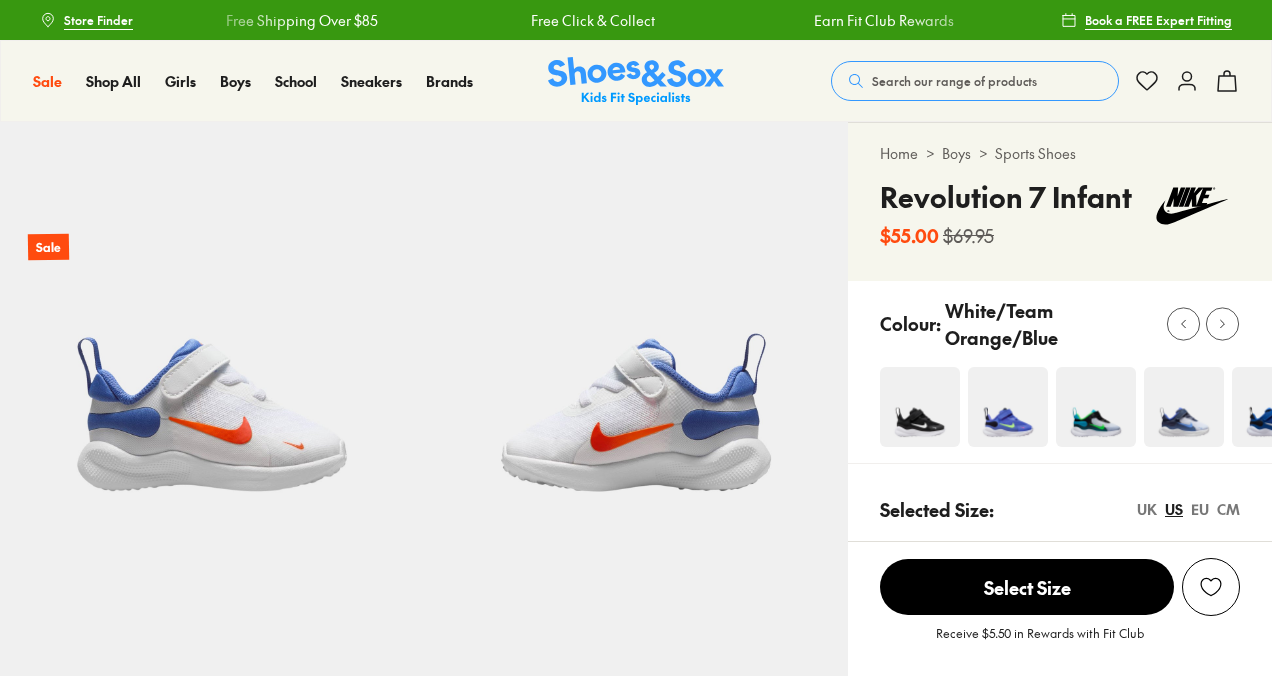 scroll, scrollTop: 0, scrollLeft: 0, axis: both 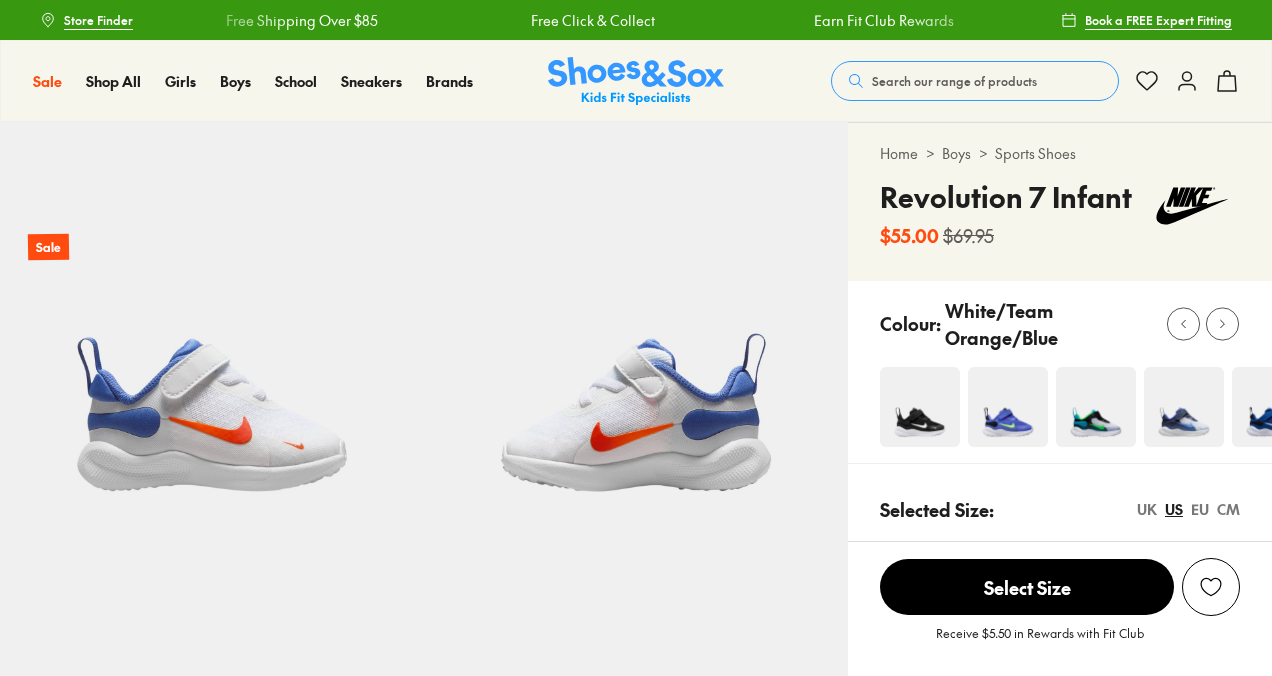 select on "*" 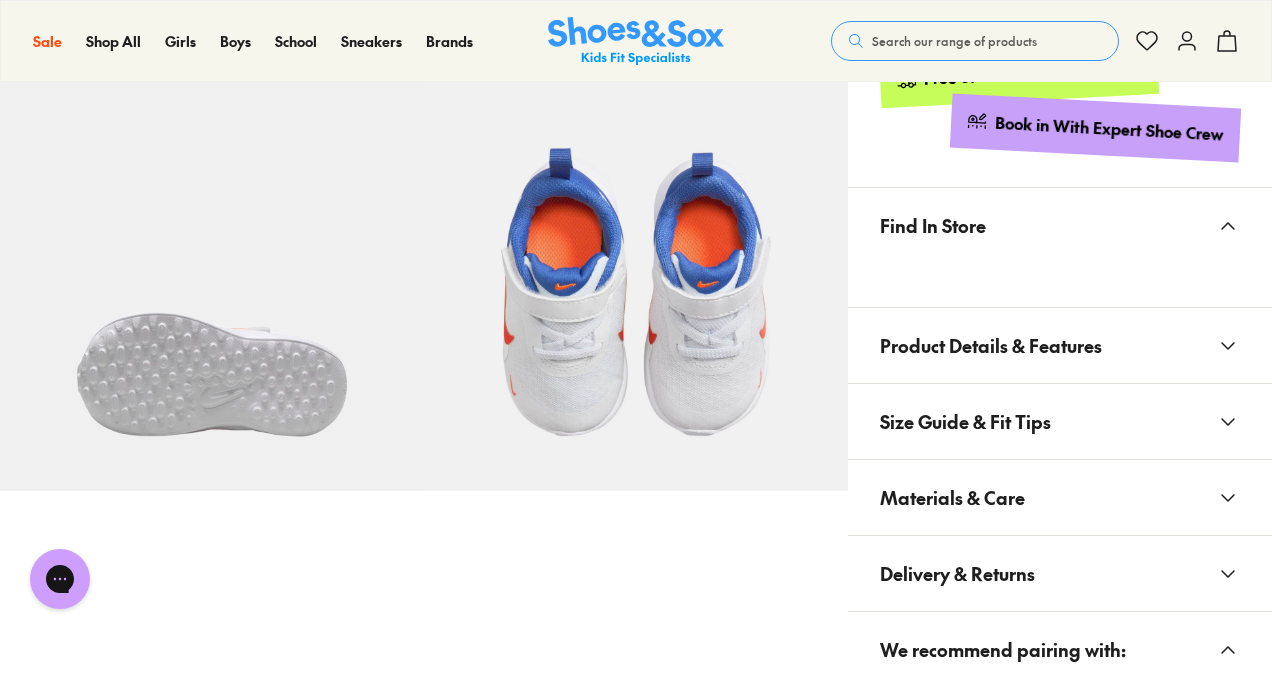 scroll, scrollTop: 905, scrollLeft: 0, axis: vertical 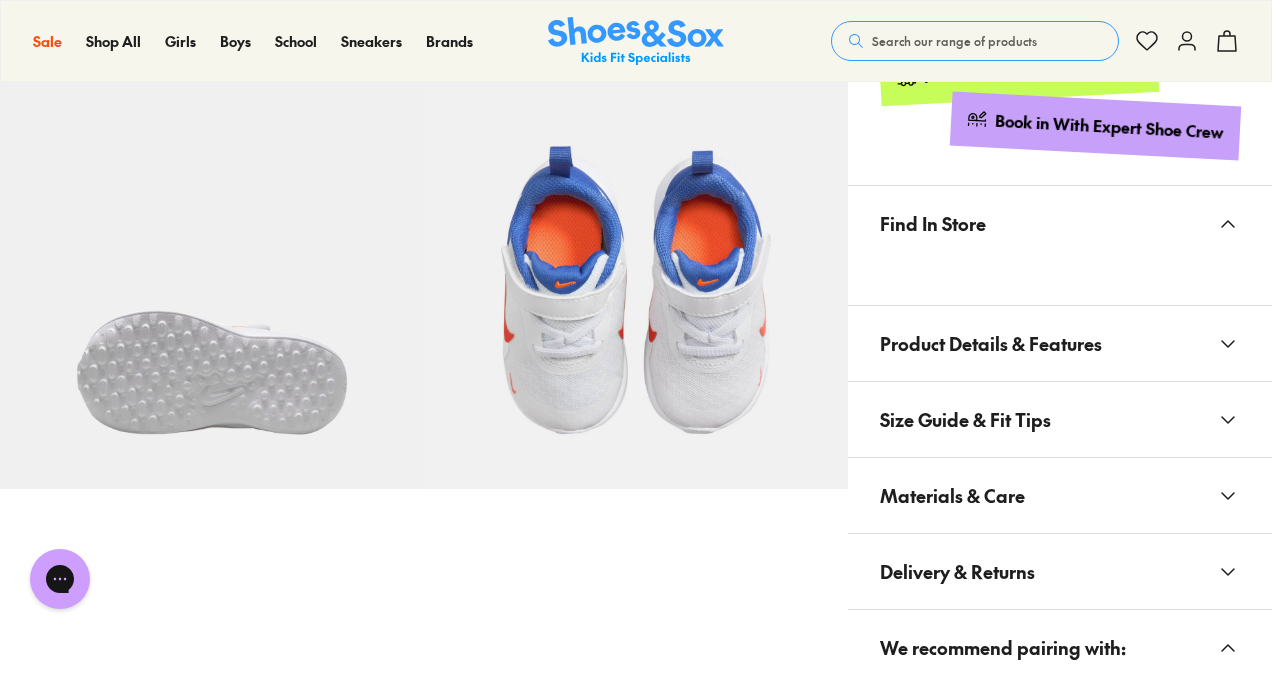 click on "Product Details & Features" at bounding box center (991, 343) 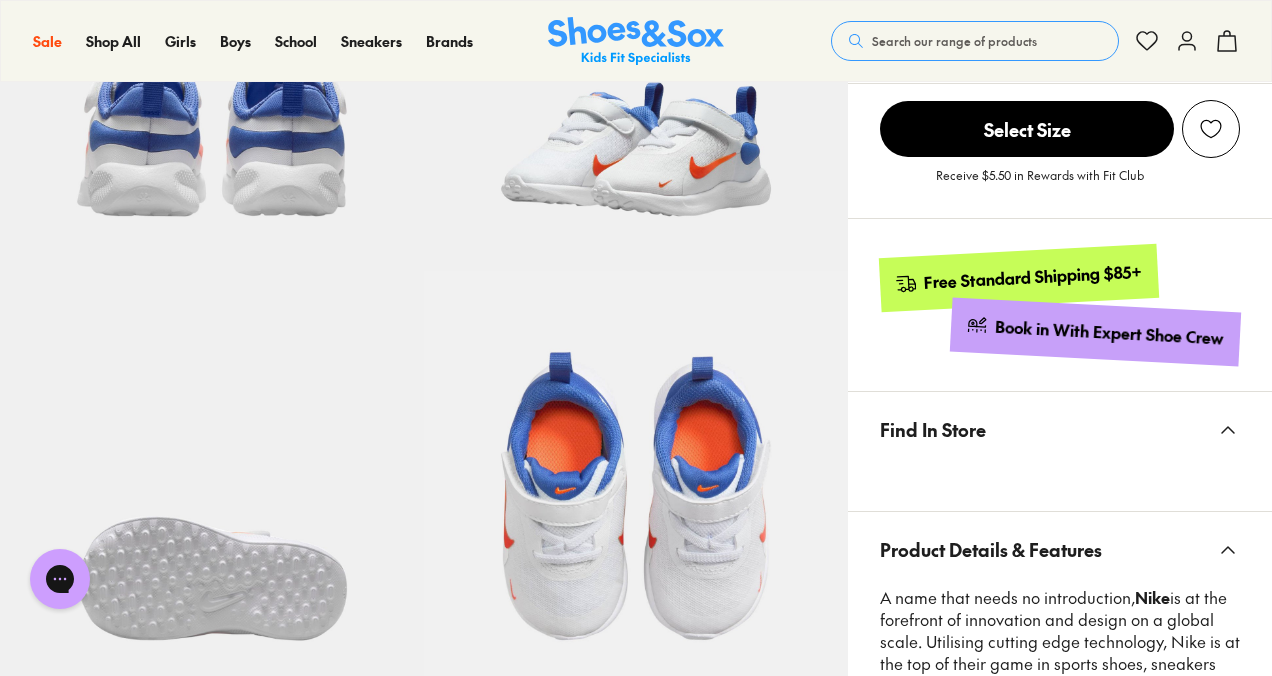 scroll, scrollTop: 696, scrollLeft: 0, axis: vertical 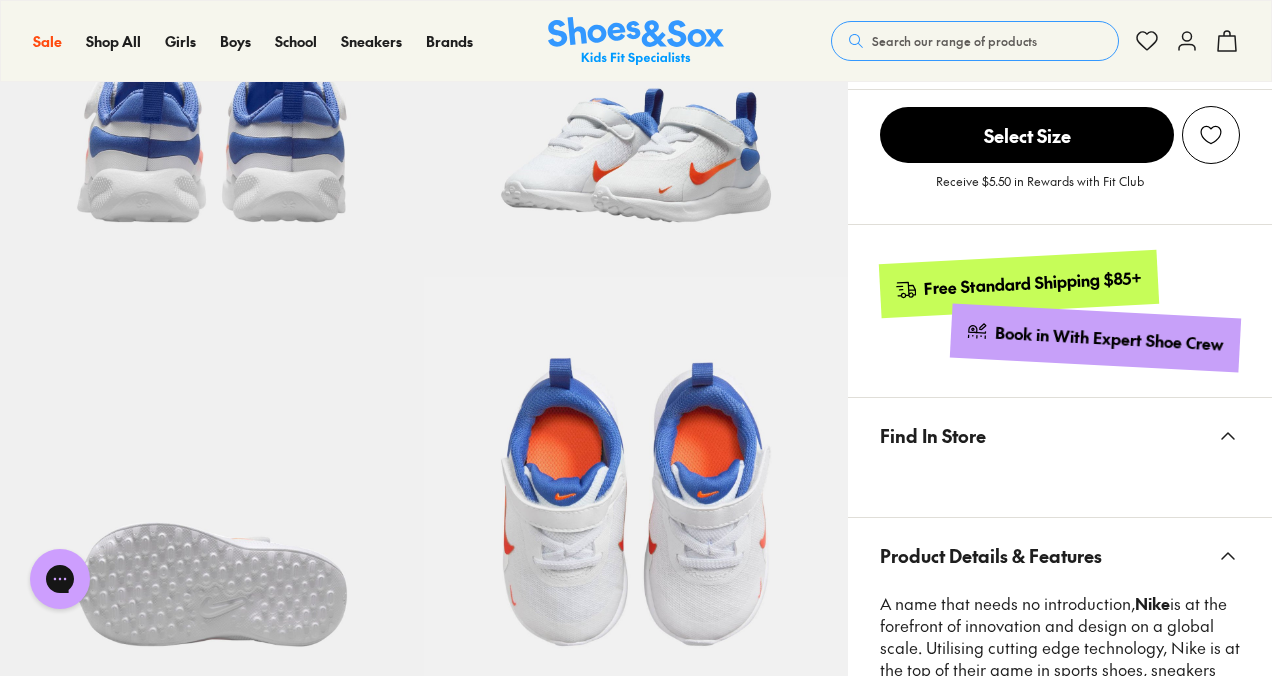 click 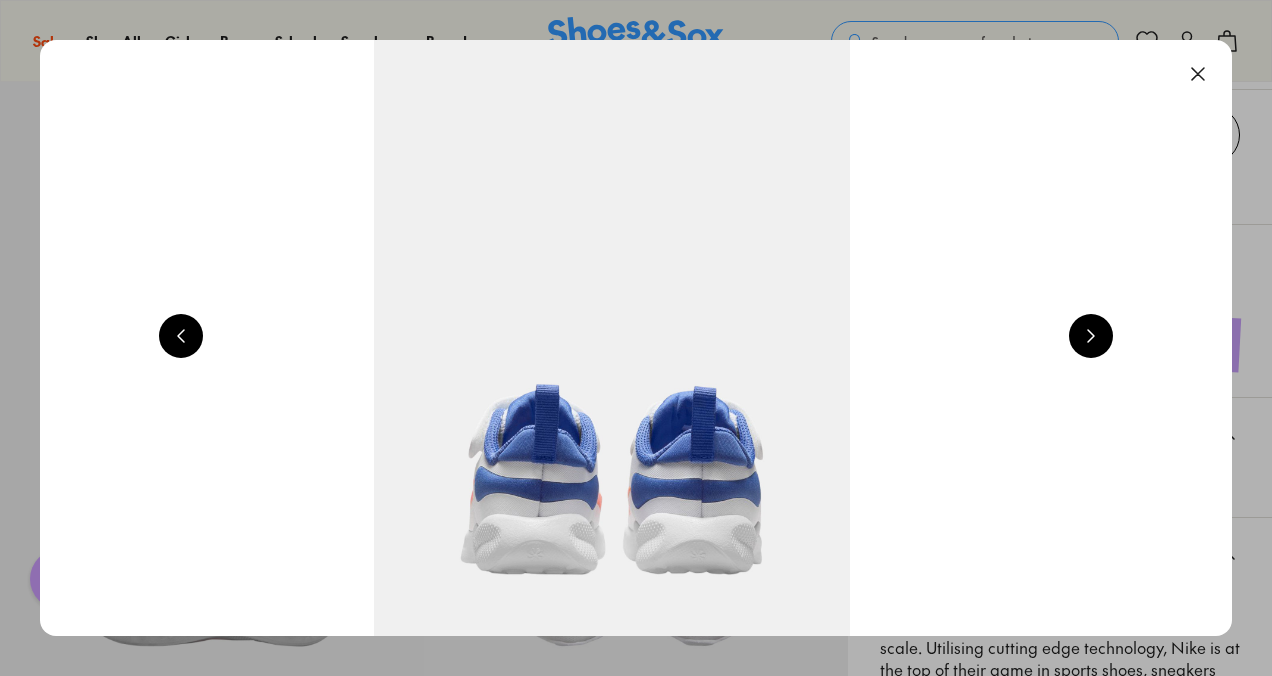 click at bounding box center (1091, 336) 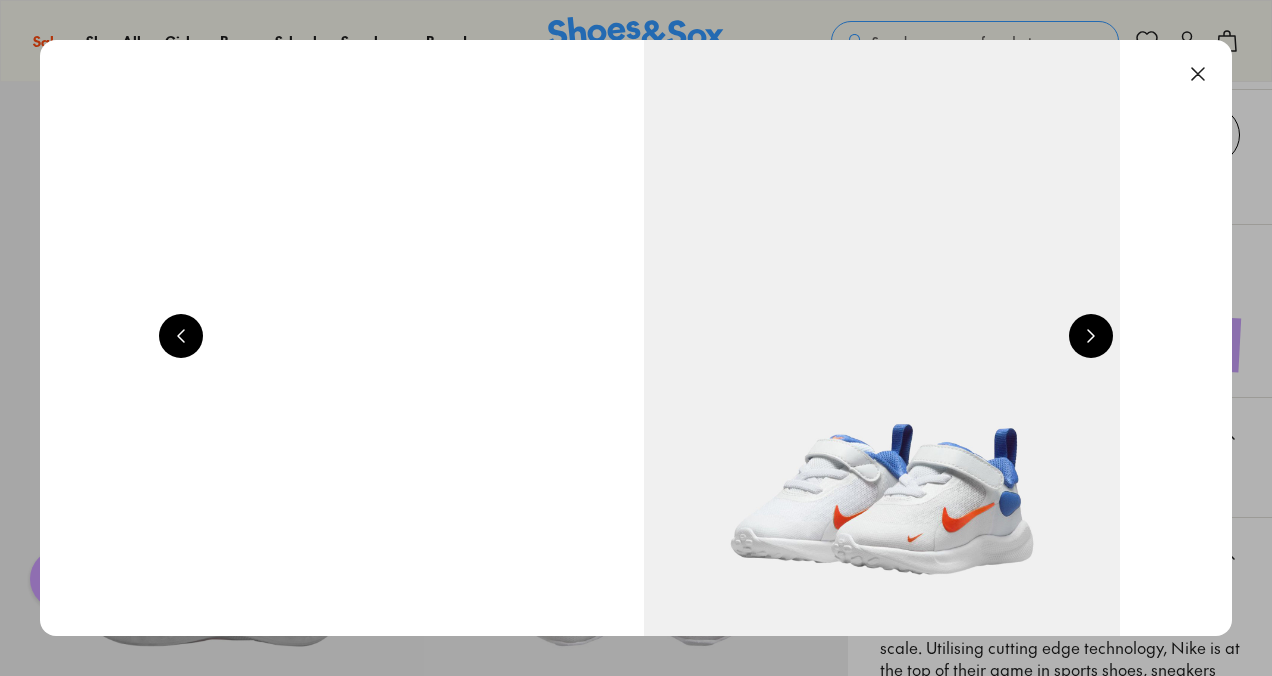 scroll, scrollTop: 0, scrollLeft: 4800, axis: horizontal 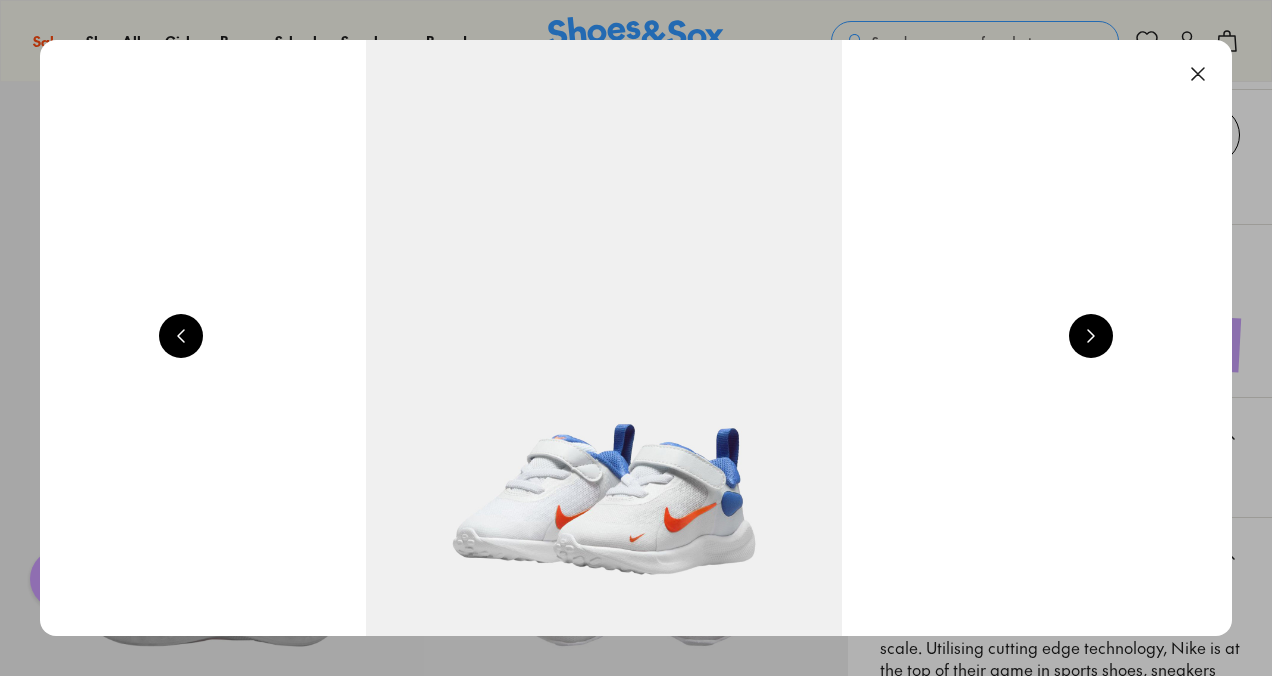 click at bounding box center (1091, 336) 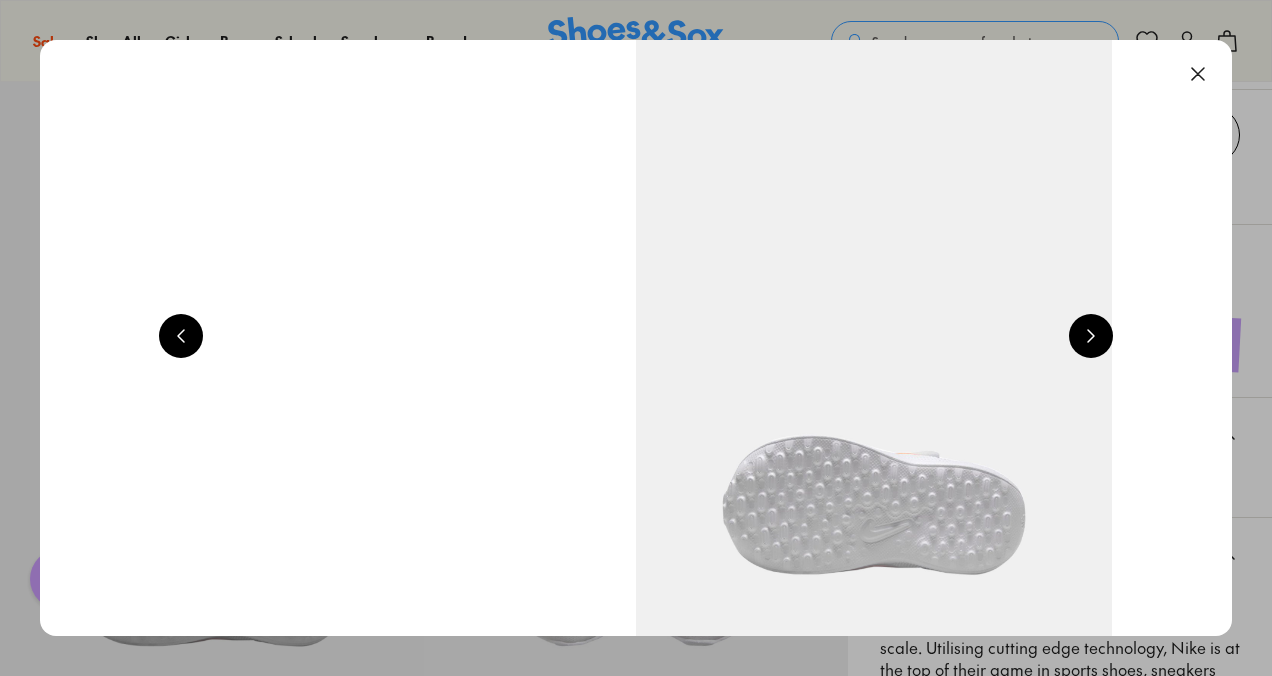 scroll, scrollTop: 0, scrollLeft: 6000, axis: horizontal 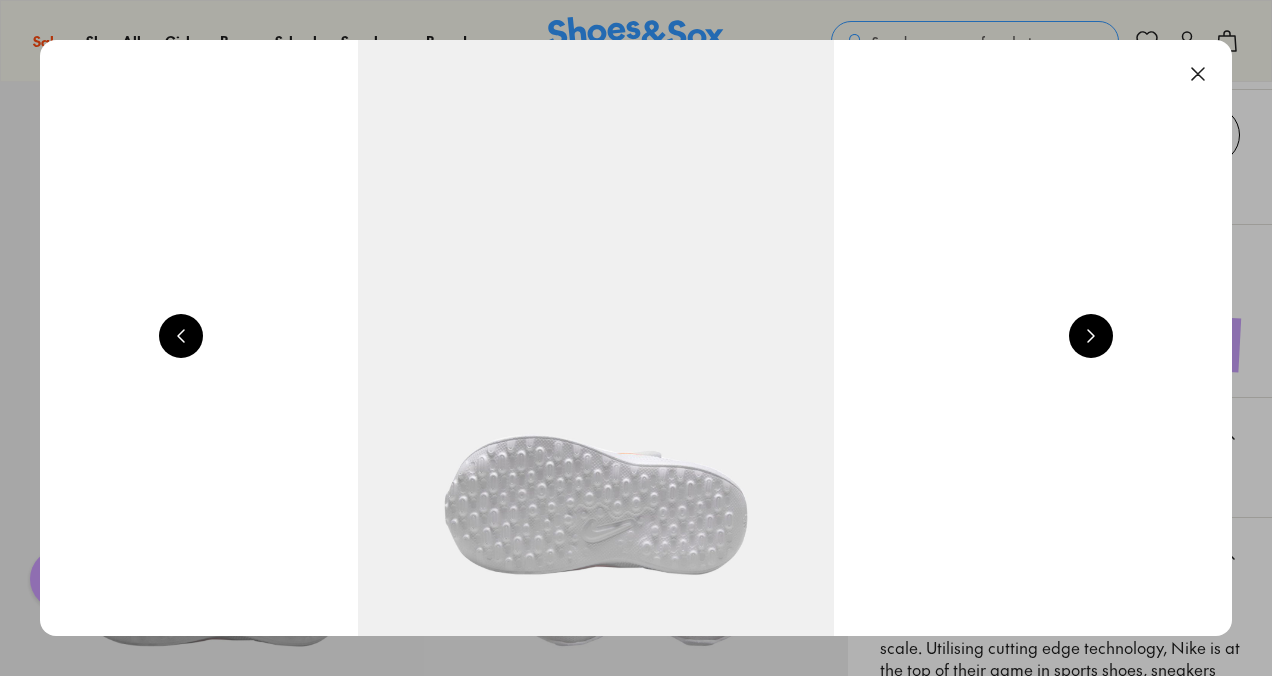 click at bounding box center [1091, 336] 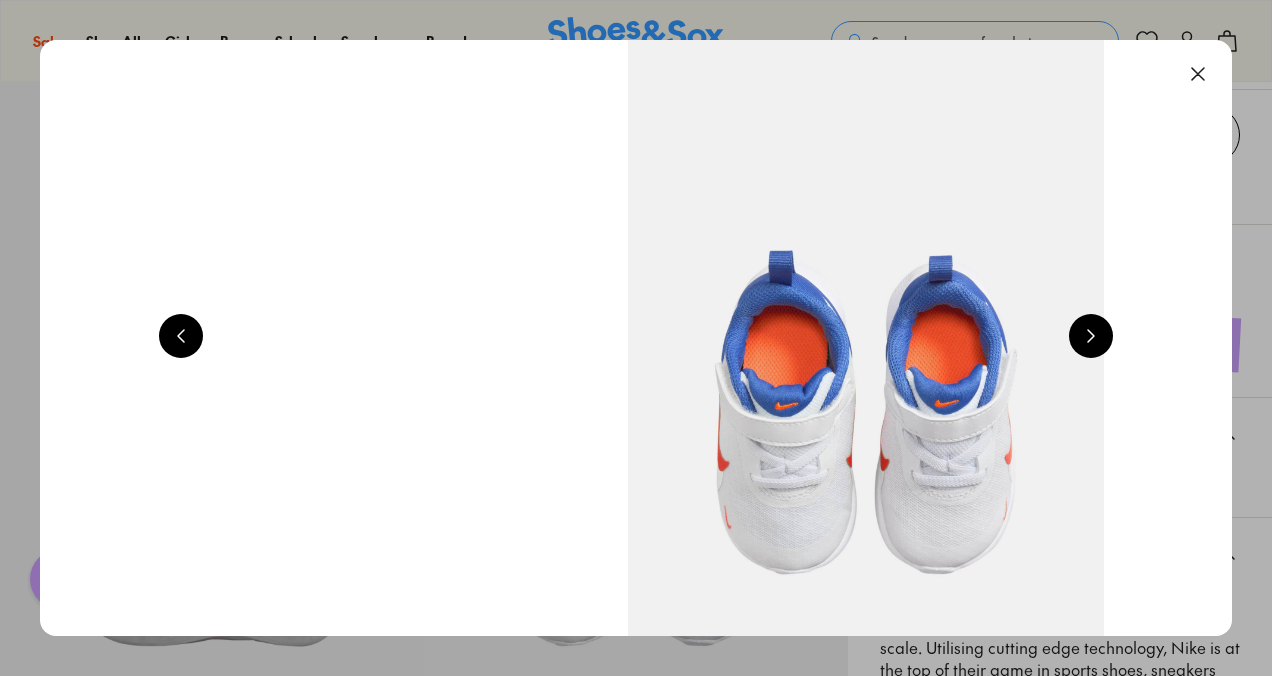 scroll, scrollTop: 0, scrollLeft: 7200, axis: horizontal 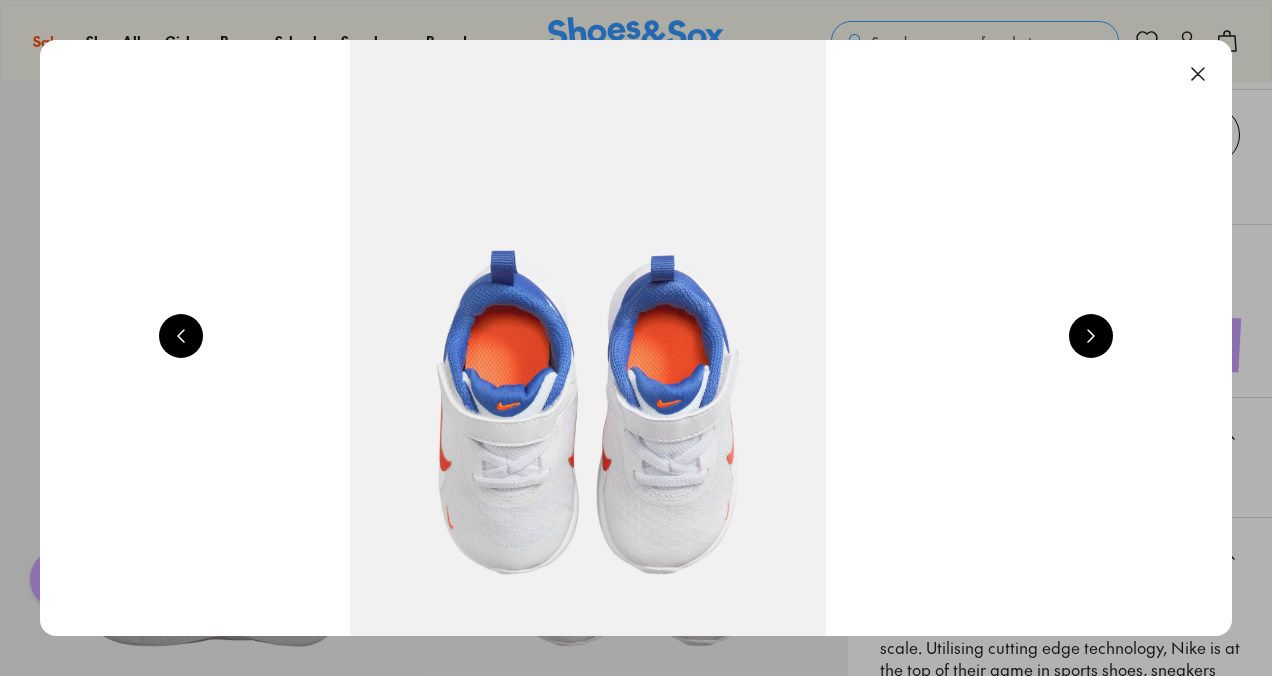 click at bounding box center (1091, 336) 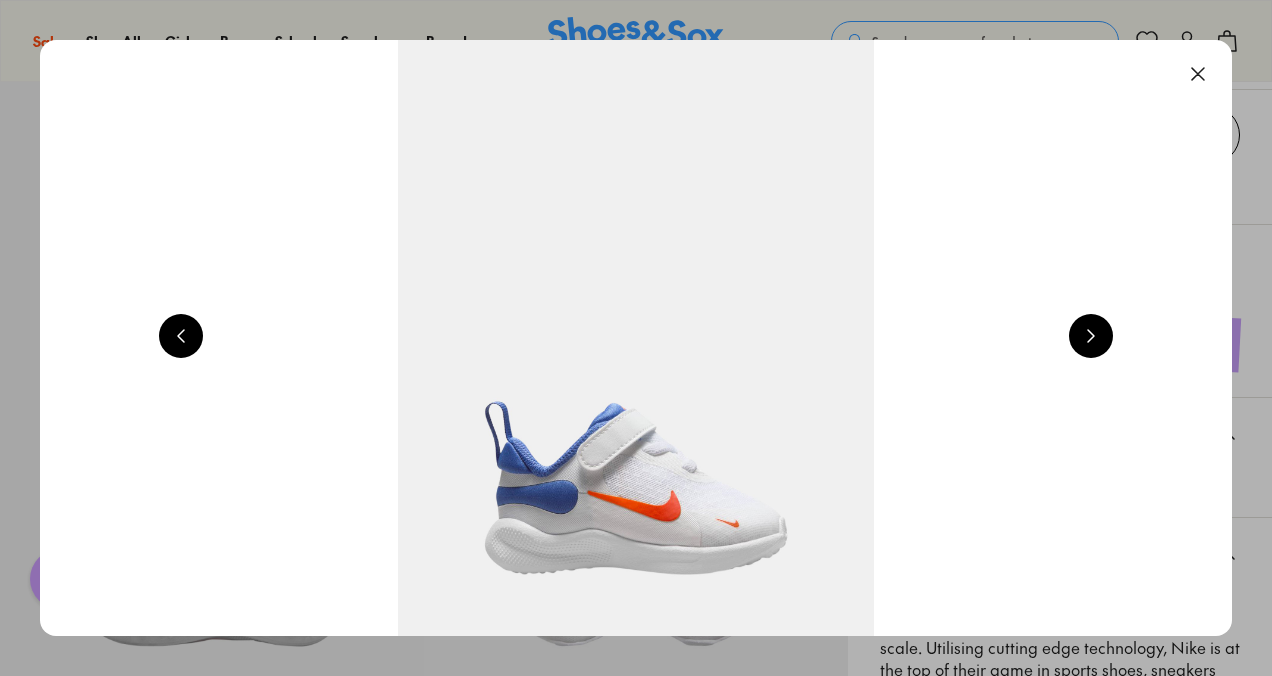 scroll, scrollTop: 0, scrollLeft: 1200, axis: horizontal 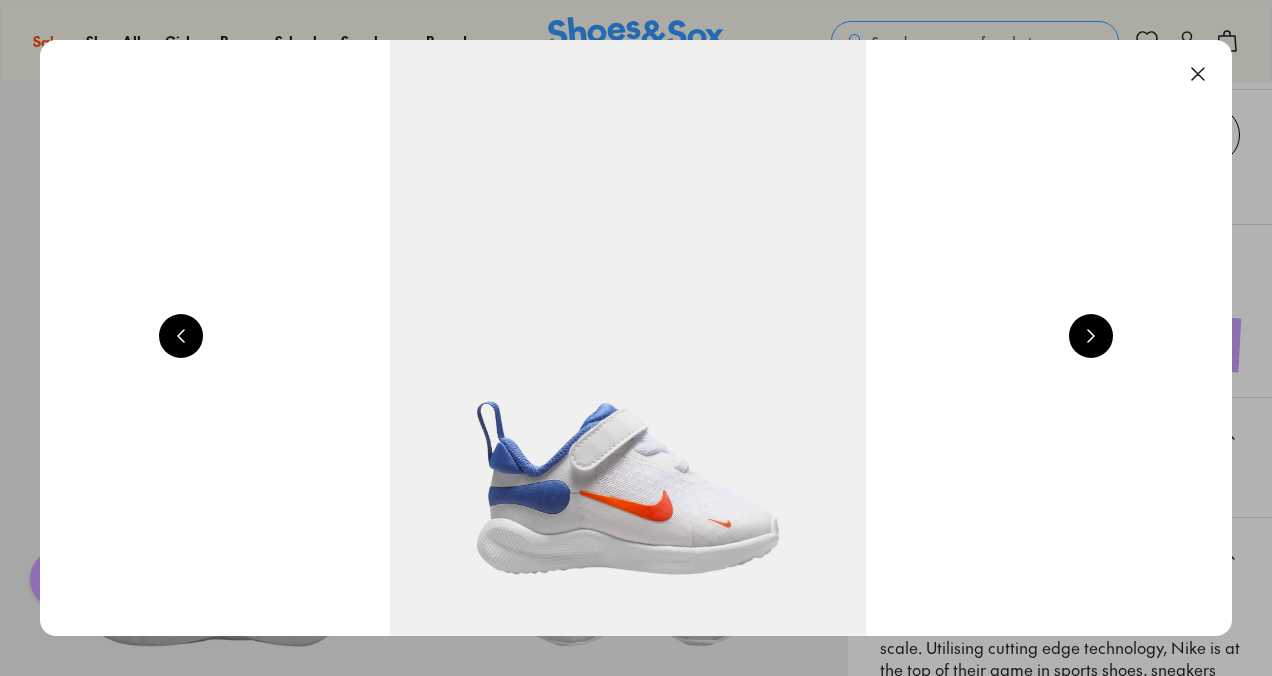 click at bounding box center [1198, 74] 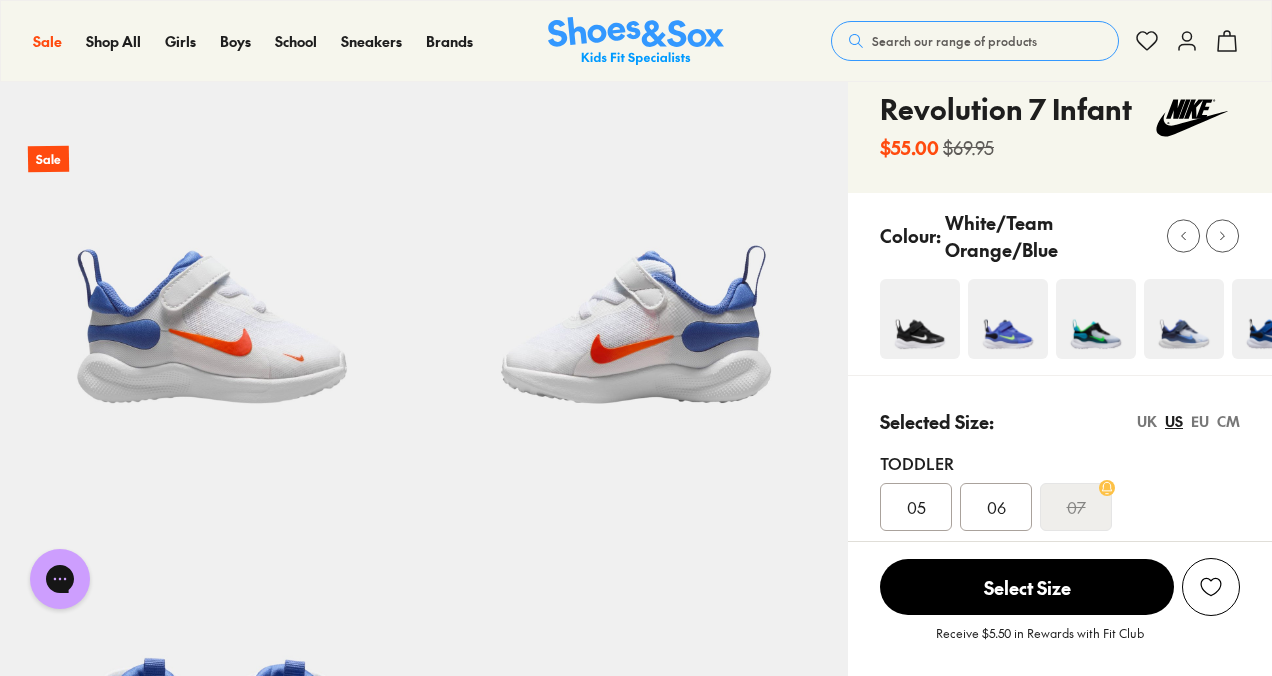 scroll, scrollTop: 0, scrollLeft: 0, axis: both 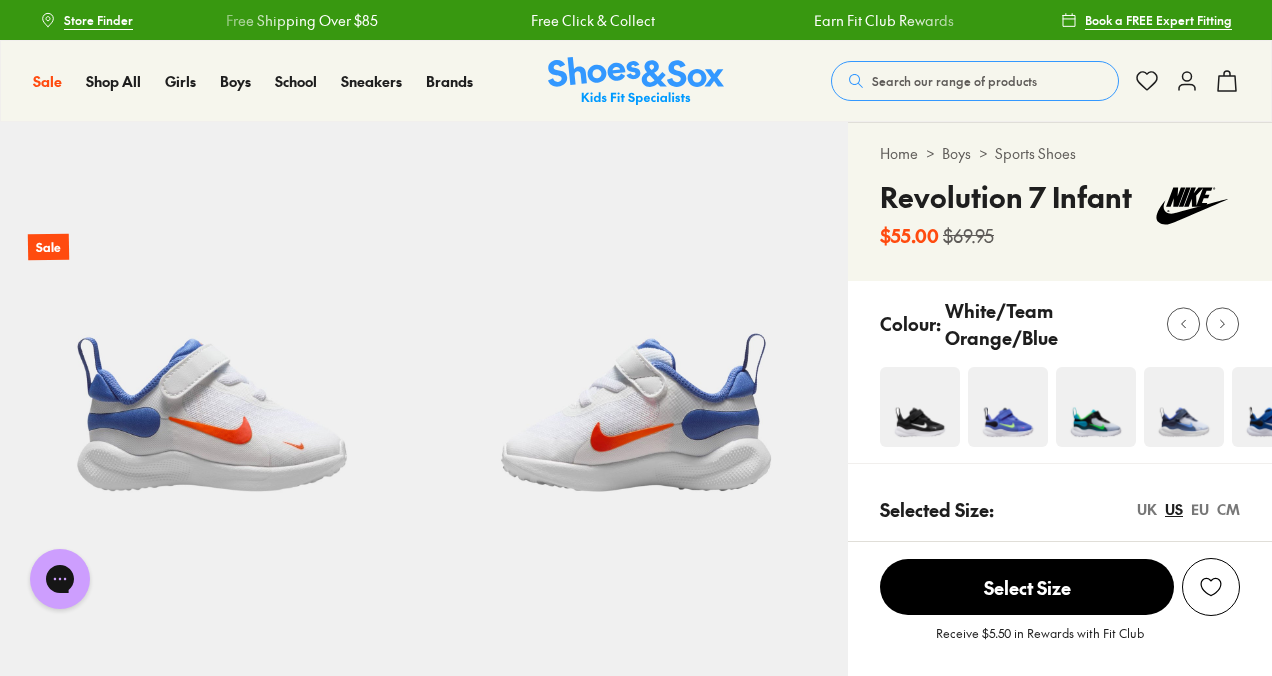click 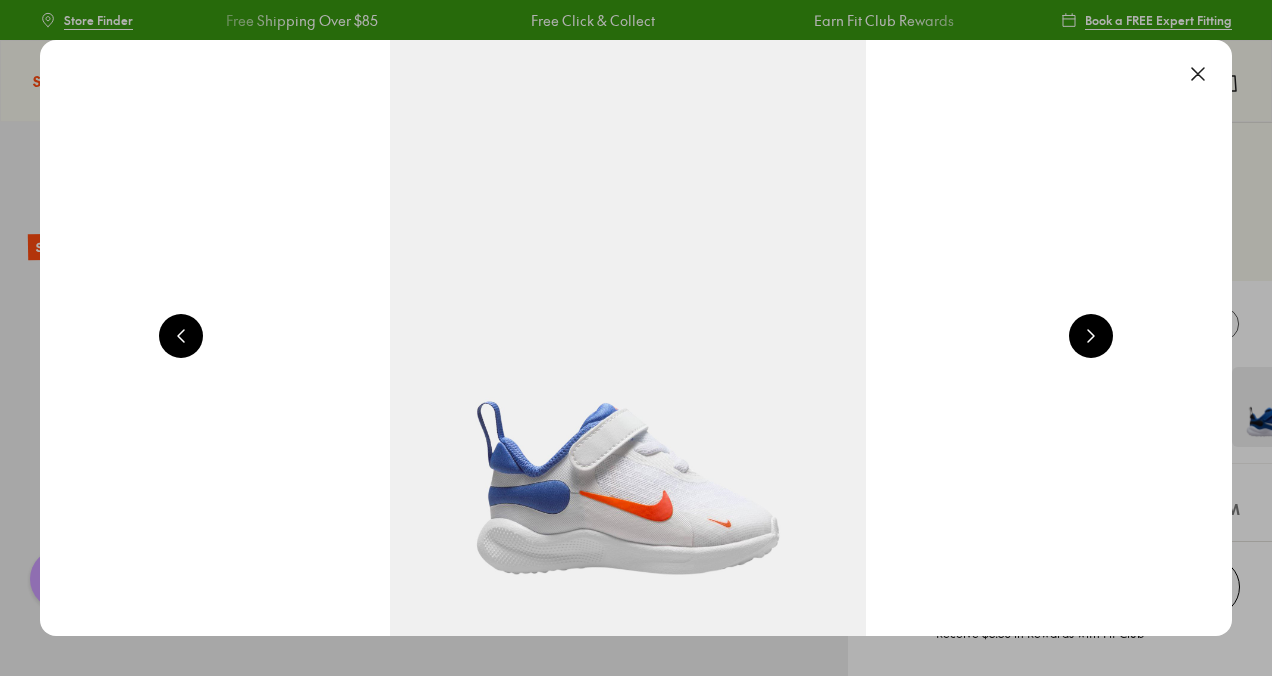 click at bounding box center (1198, 74) 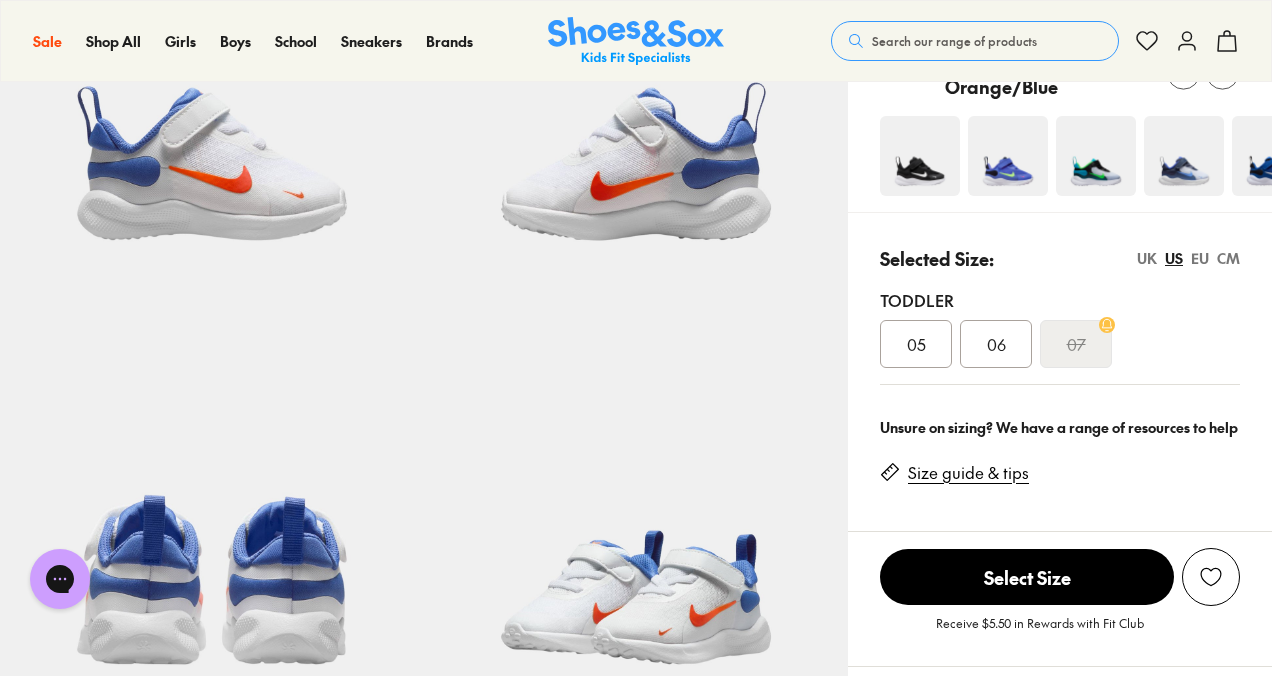 scroll, scrollTop: 223, scrollLeft: 0, axis: vertical 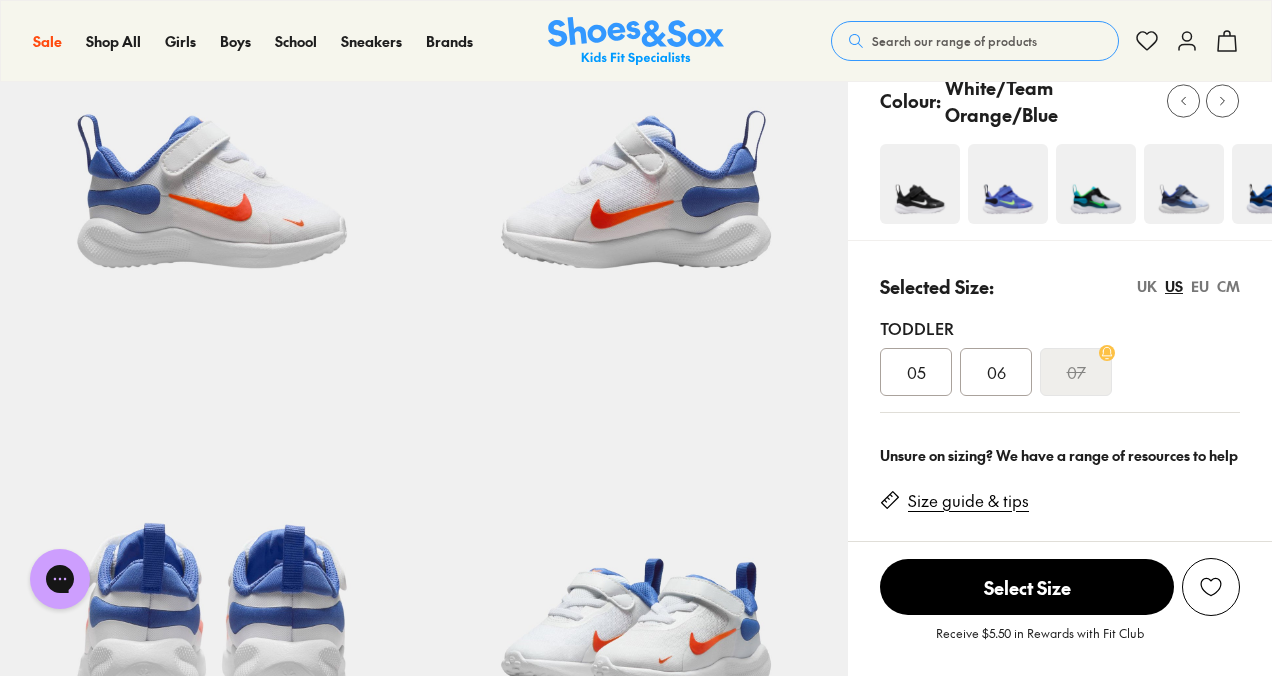 click on "06" at bounding box center (996, 372) 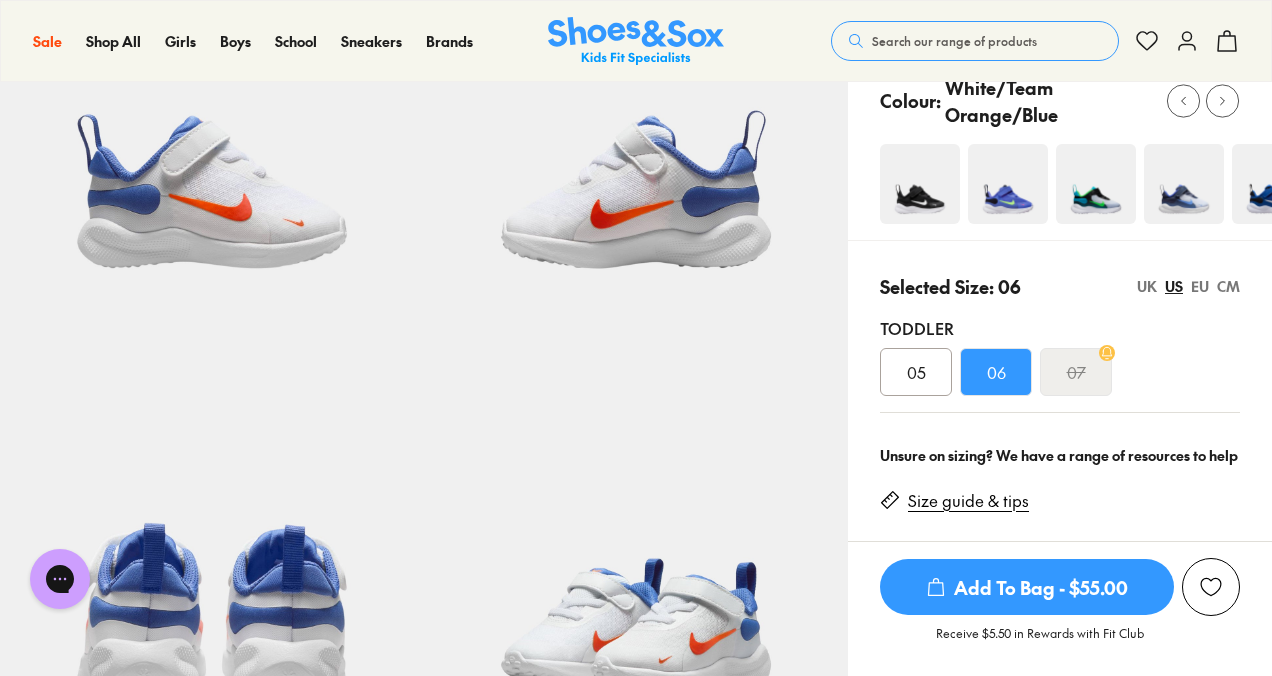 scroll, scrollTop: 214, scrollLeft: 0, axis: vertical 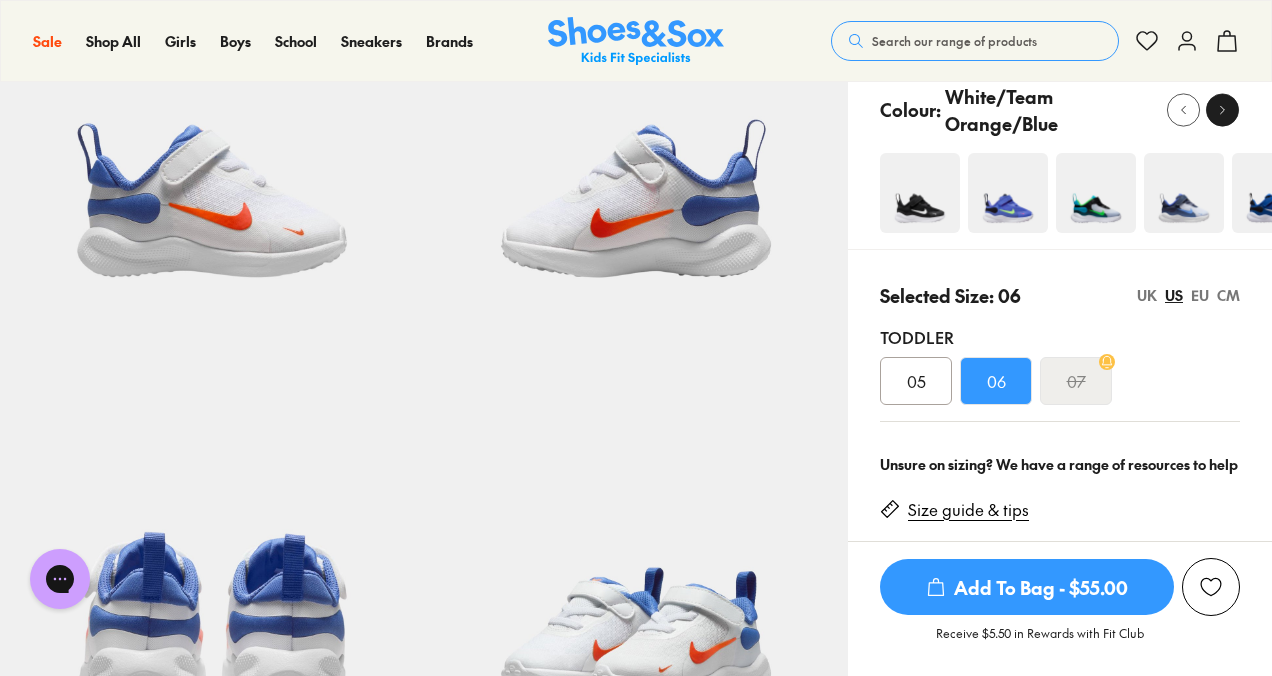 click 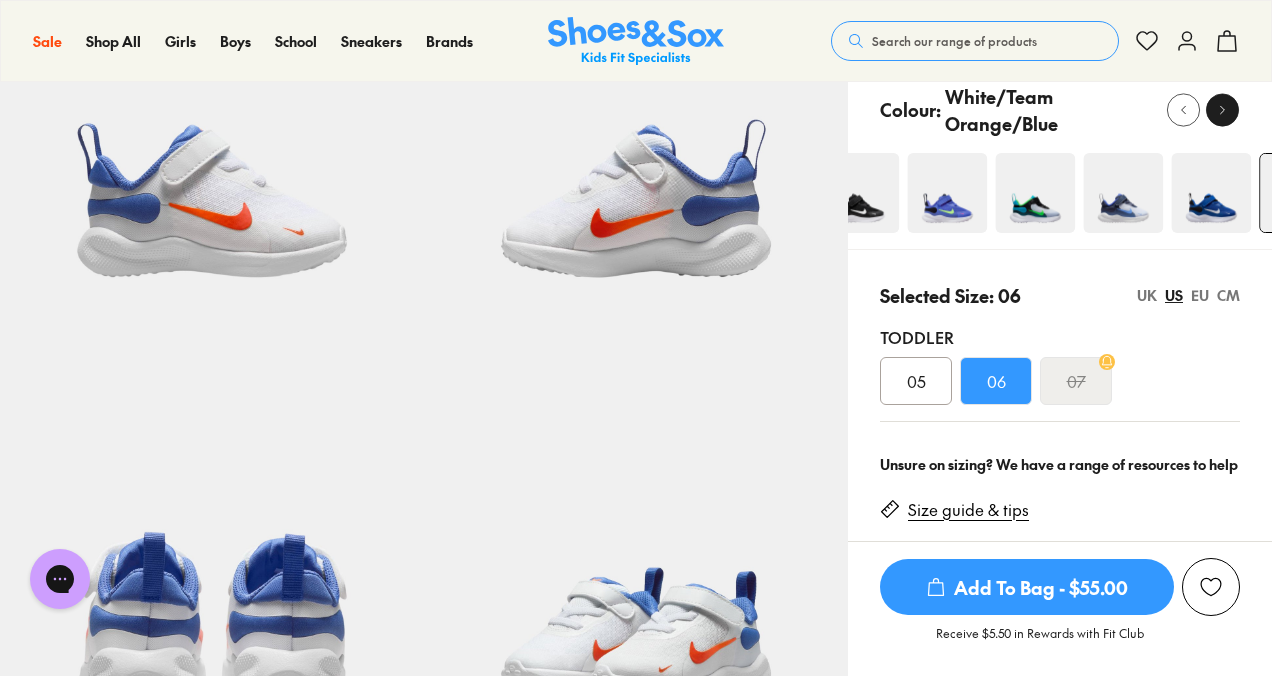 click 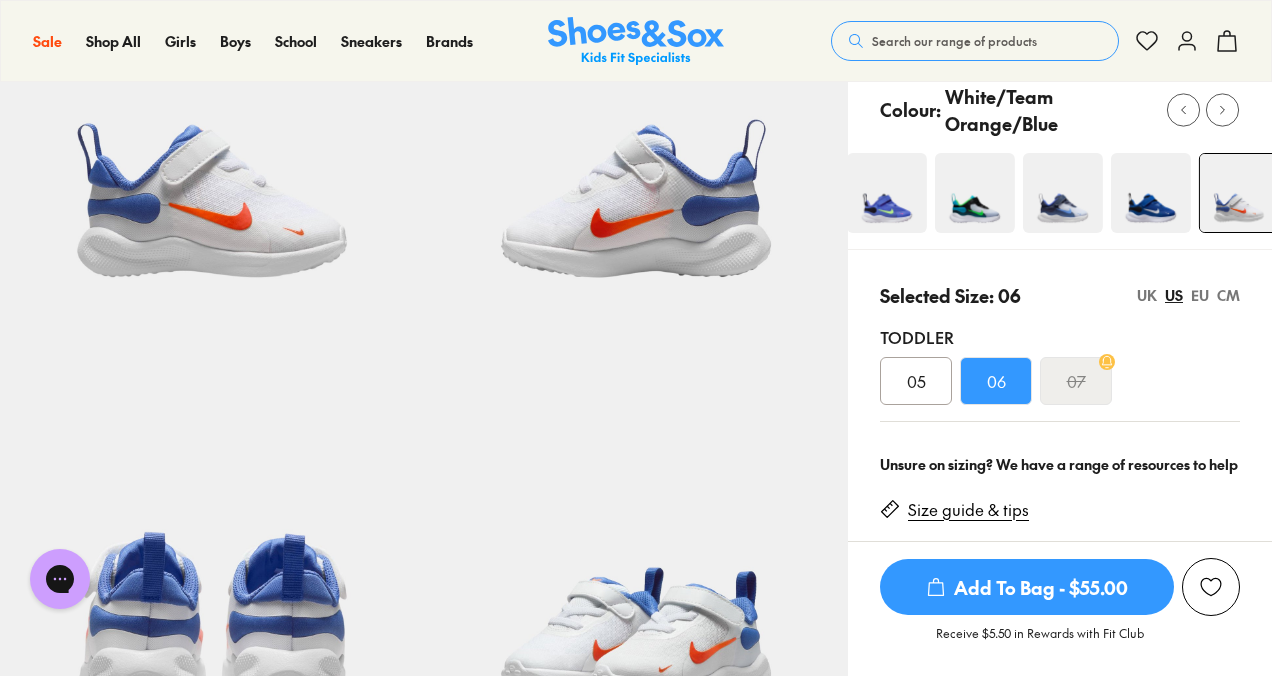 click at bounding box center [1151, 193] 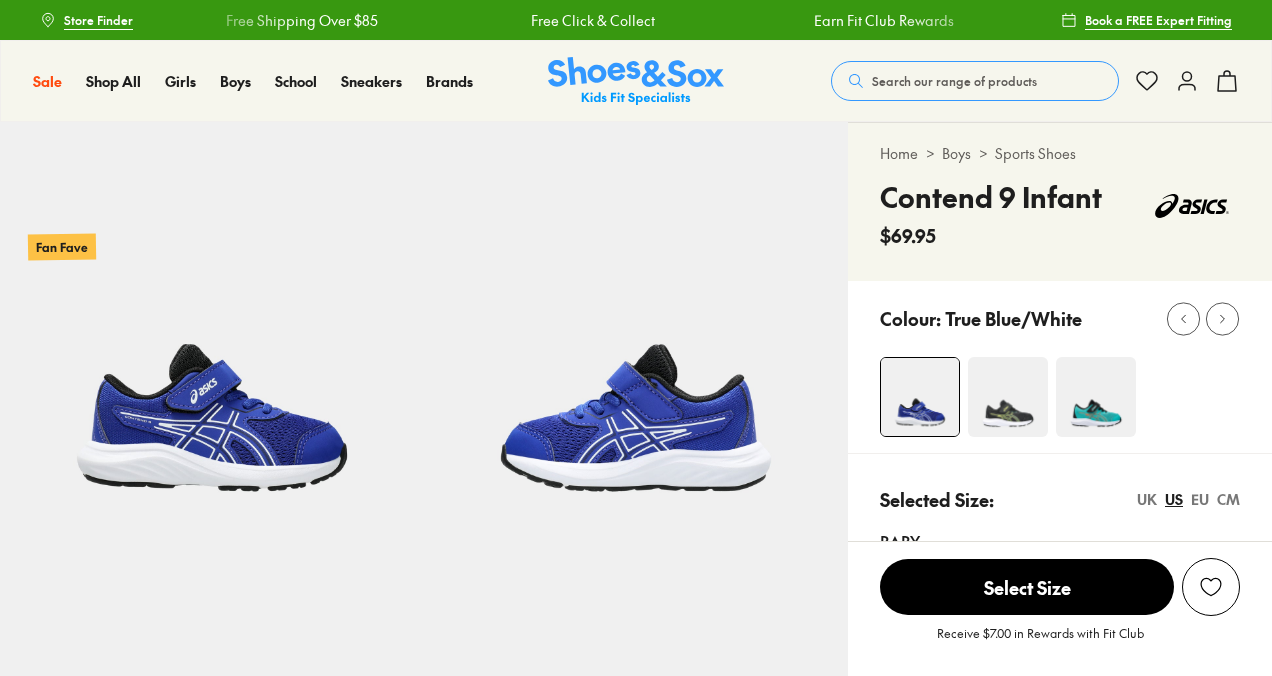 scroll, scrollTop: 334, scrollLeft: 0, axis: vertical 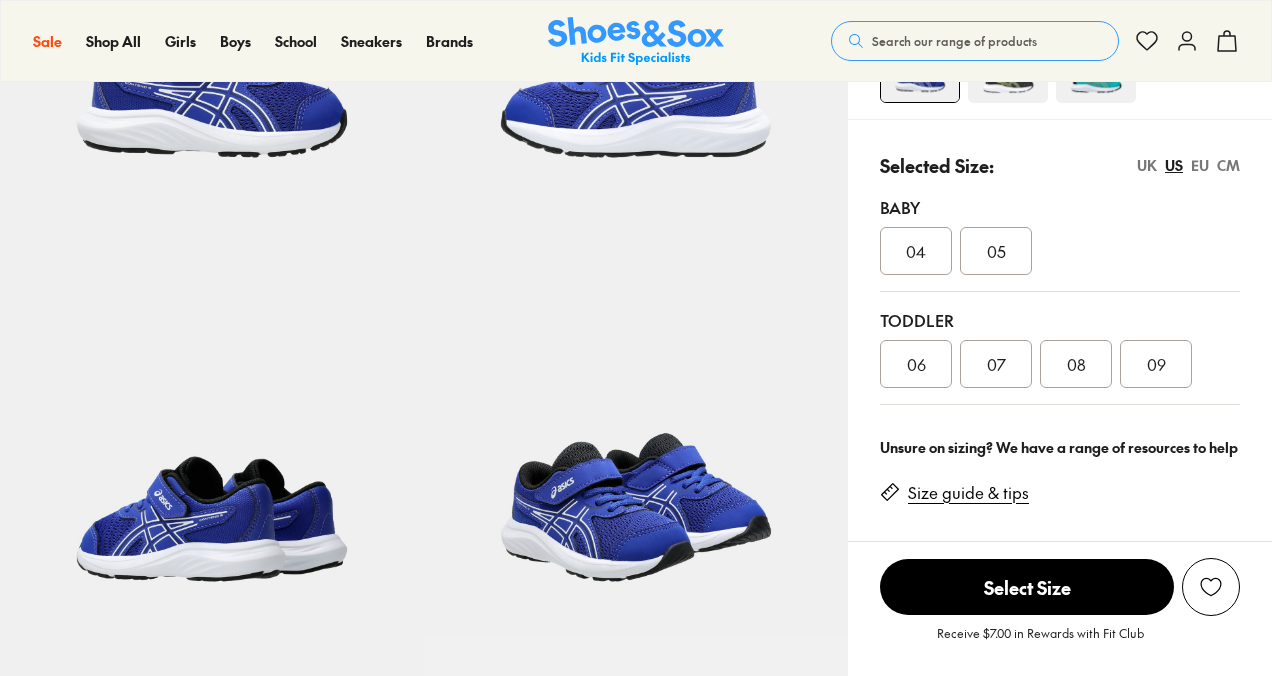 select on "*" 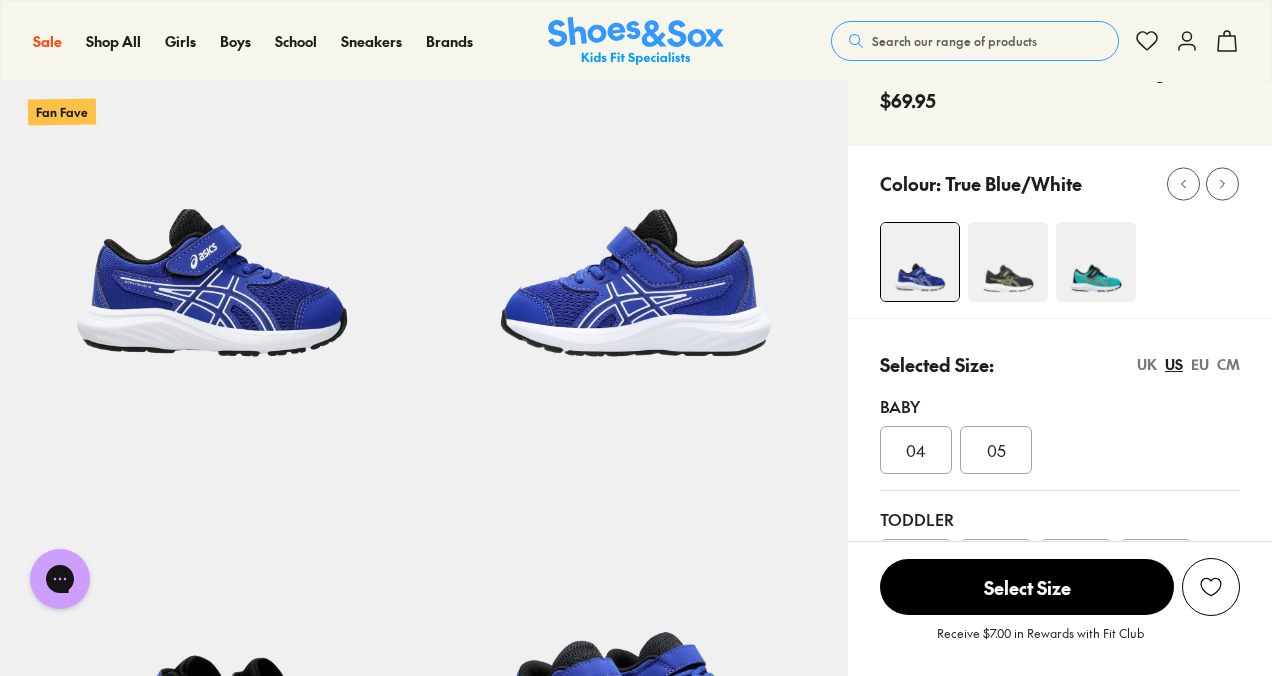 scroll, scrollTop: 150, scrollLeft: 0, axis: vertical 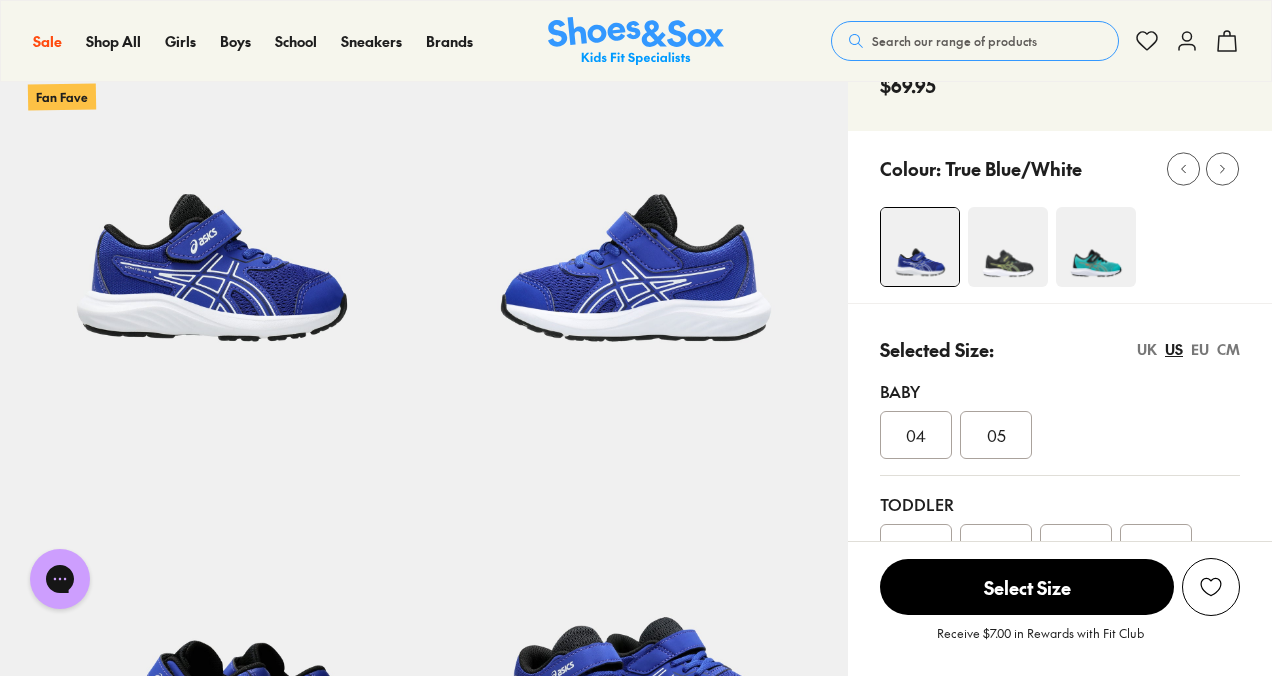 click at bounding box center [1096, 247] 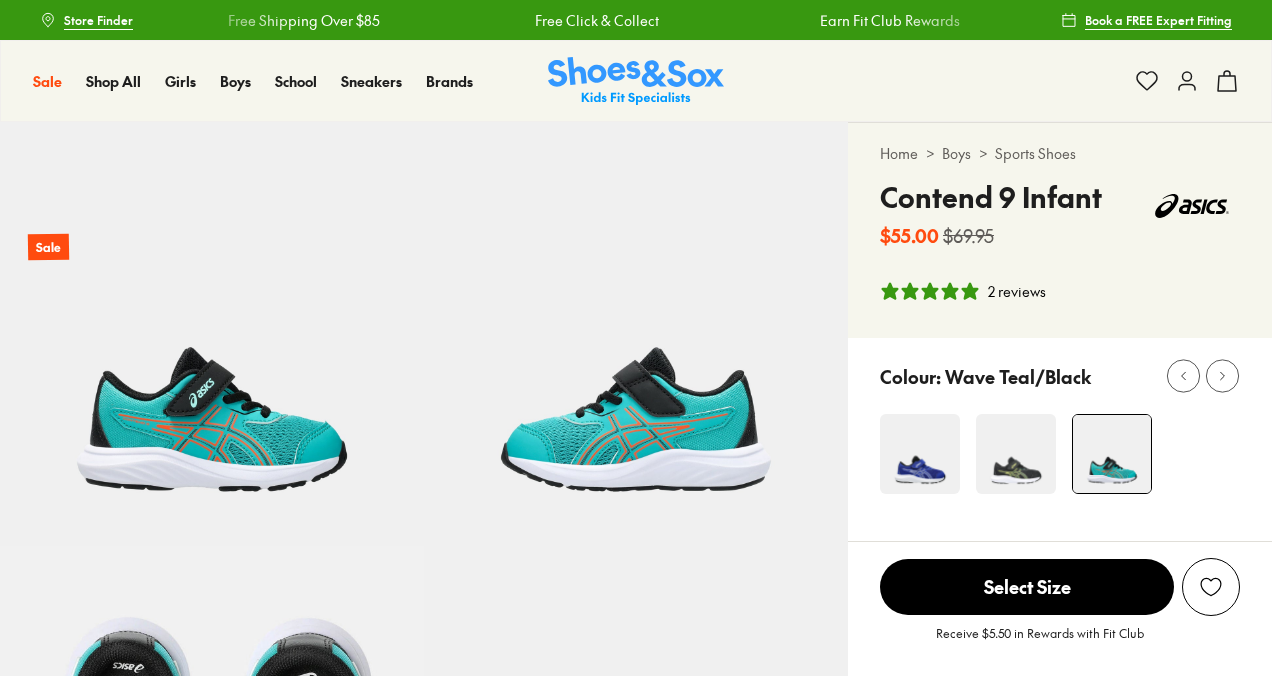 select on "*" 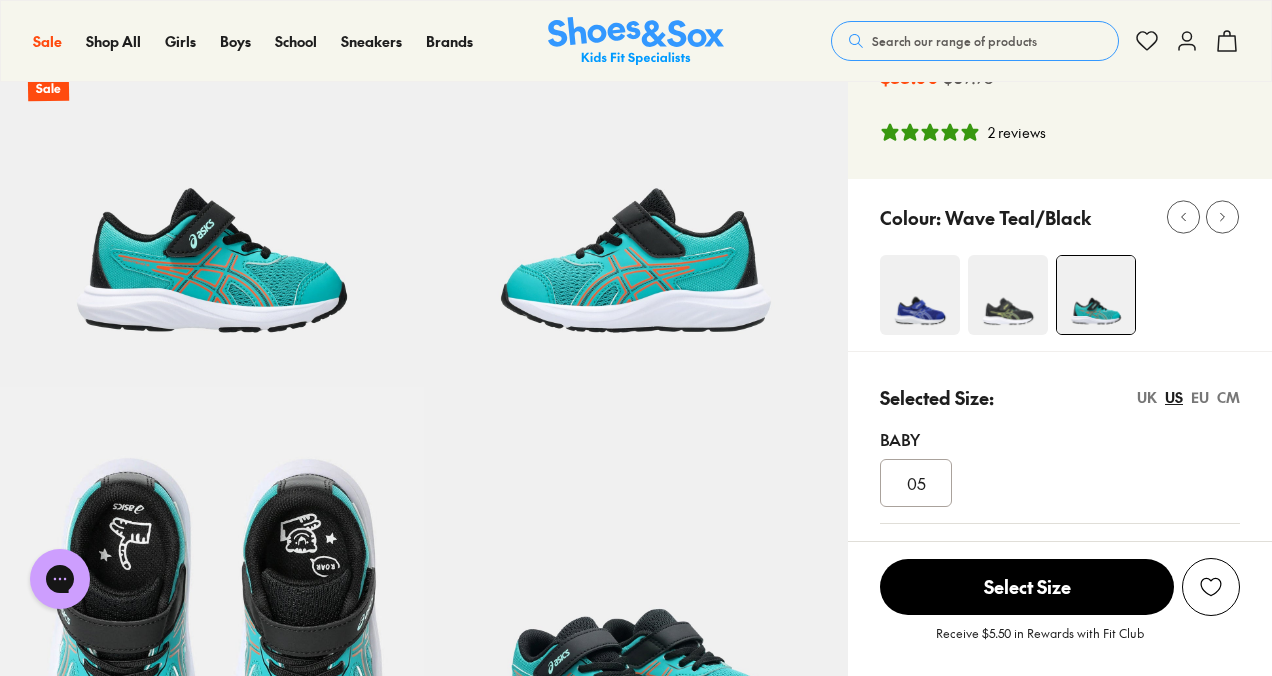 scroll, scrollTop: 146, scrollLeft: 0, axis: vertical 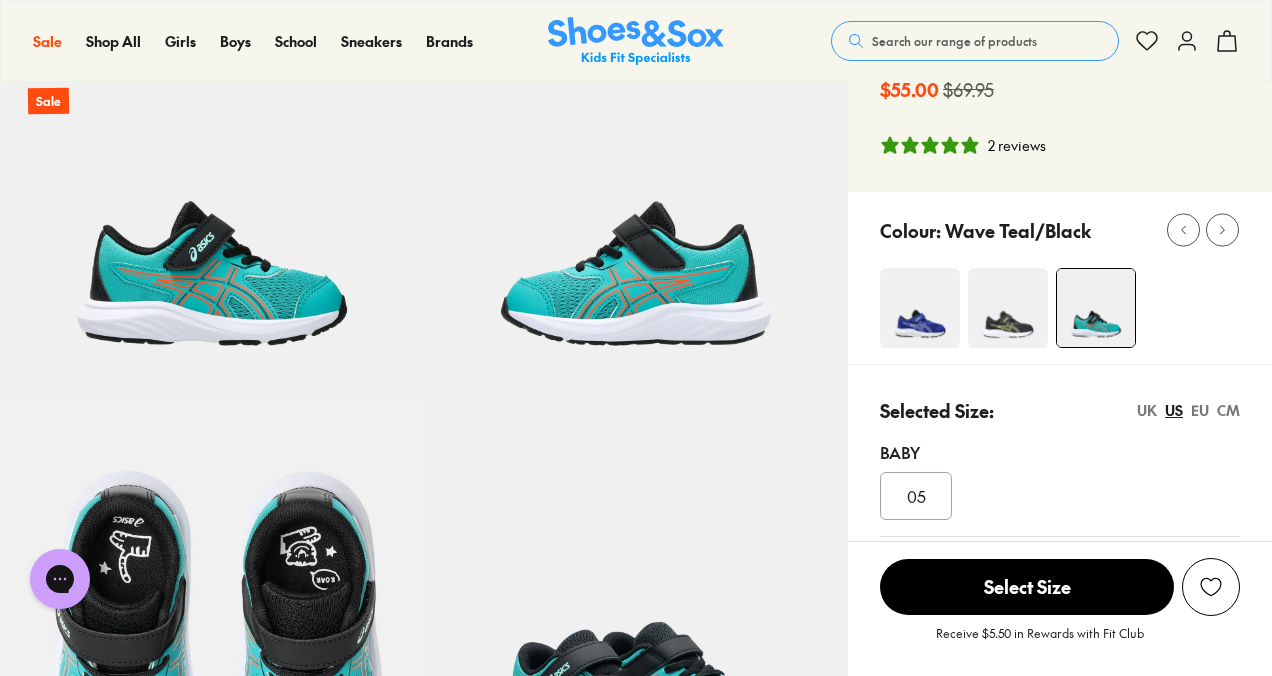 click at bounding box center (920, 308) 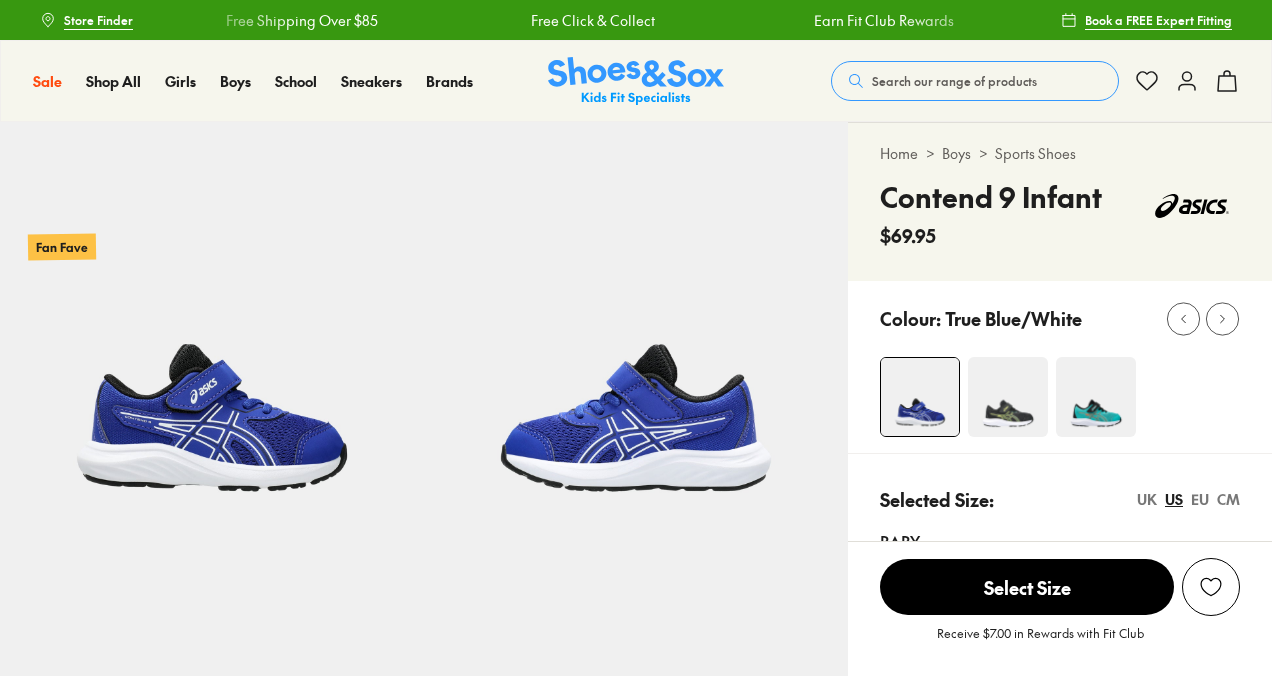 select on "*" 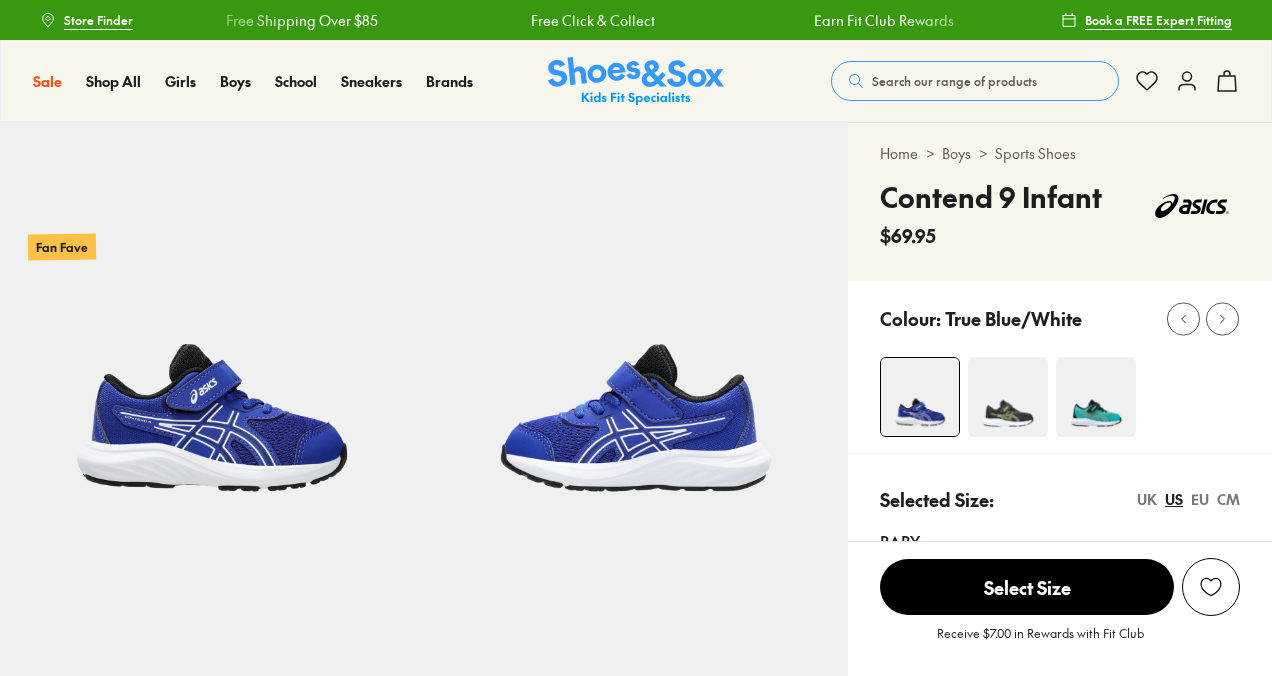scroll, scrollTop: 0, scrollLeft: 0, axis: both 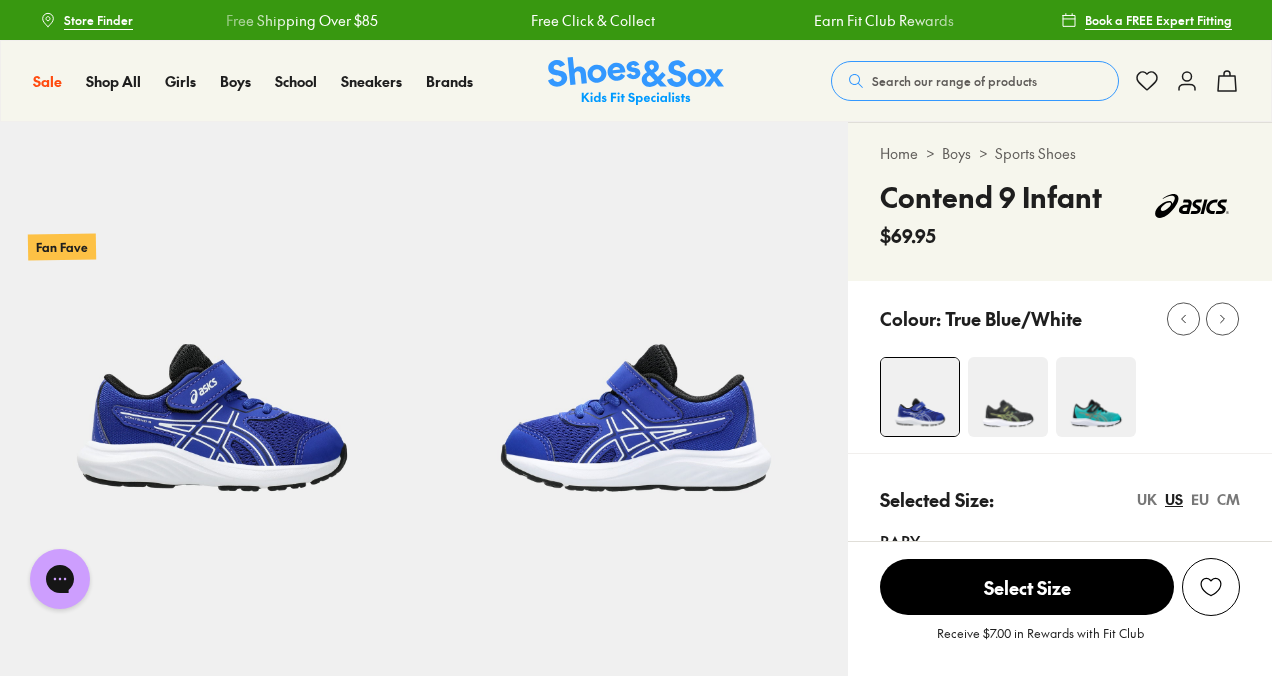 click at bounding box center [1096, 397] 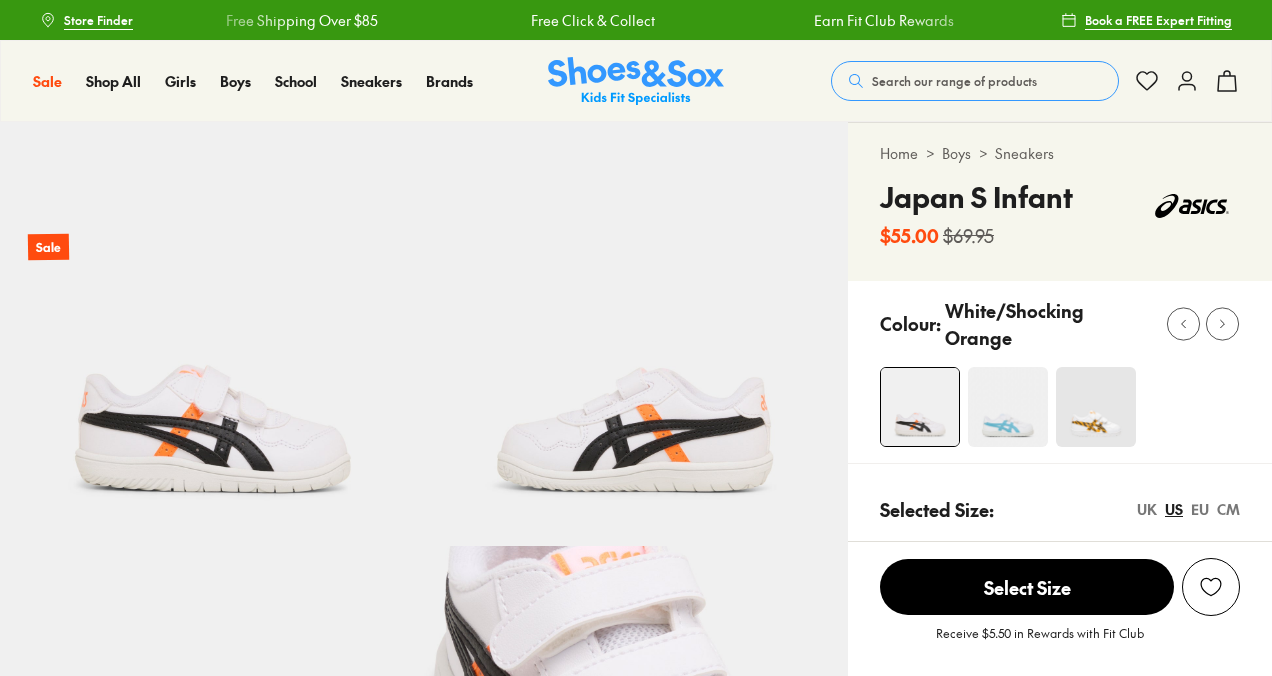 select on "*" 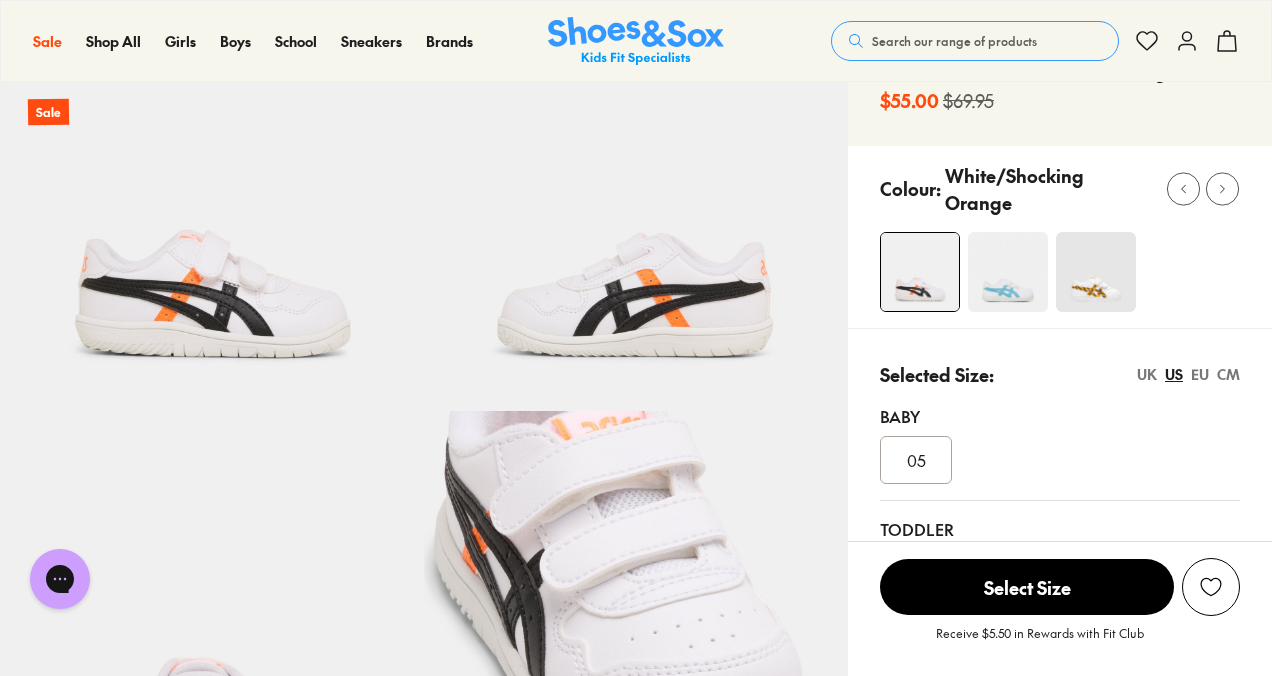 scroll, scrollTop: 137, scrollLeft: 0, axis: vertical 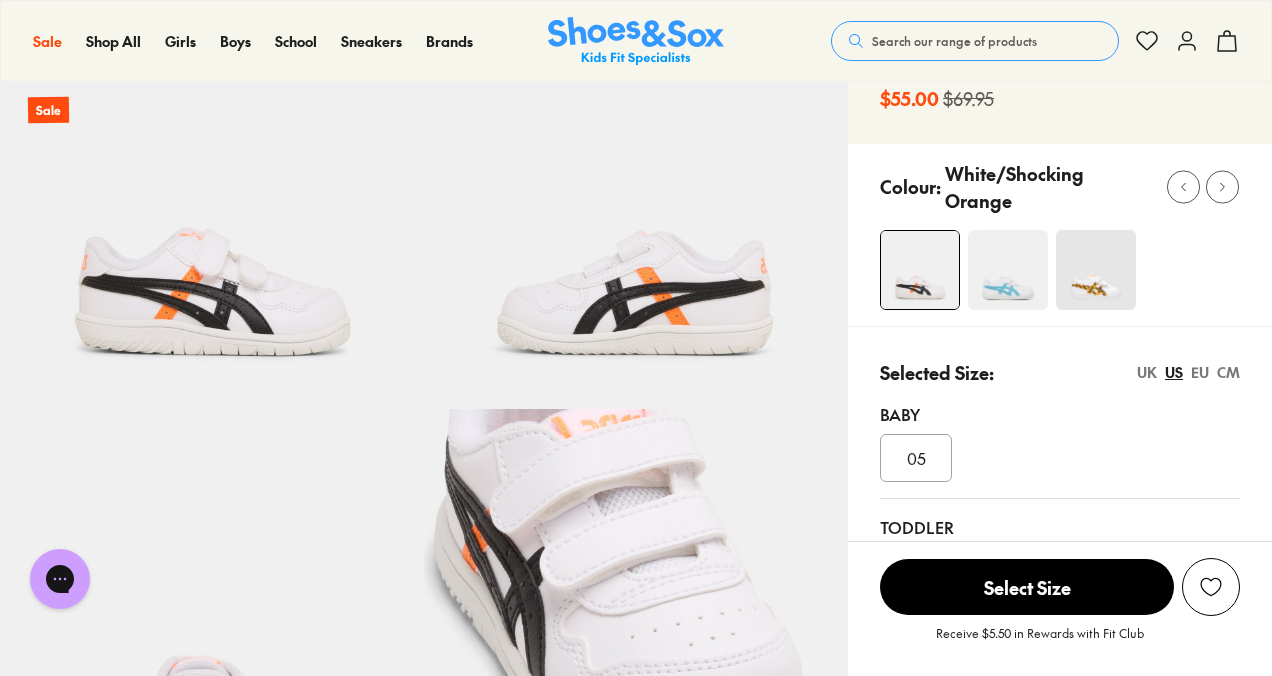 click at bounding box center (1008, 270) 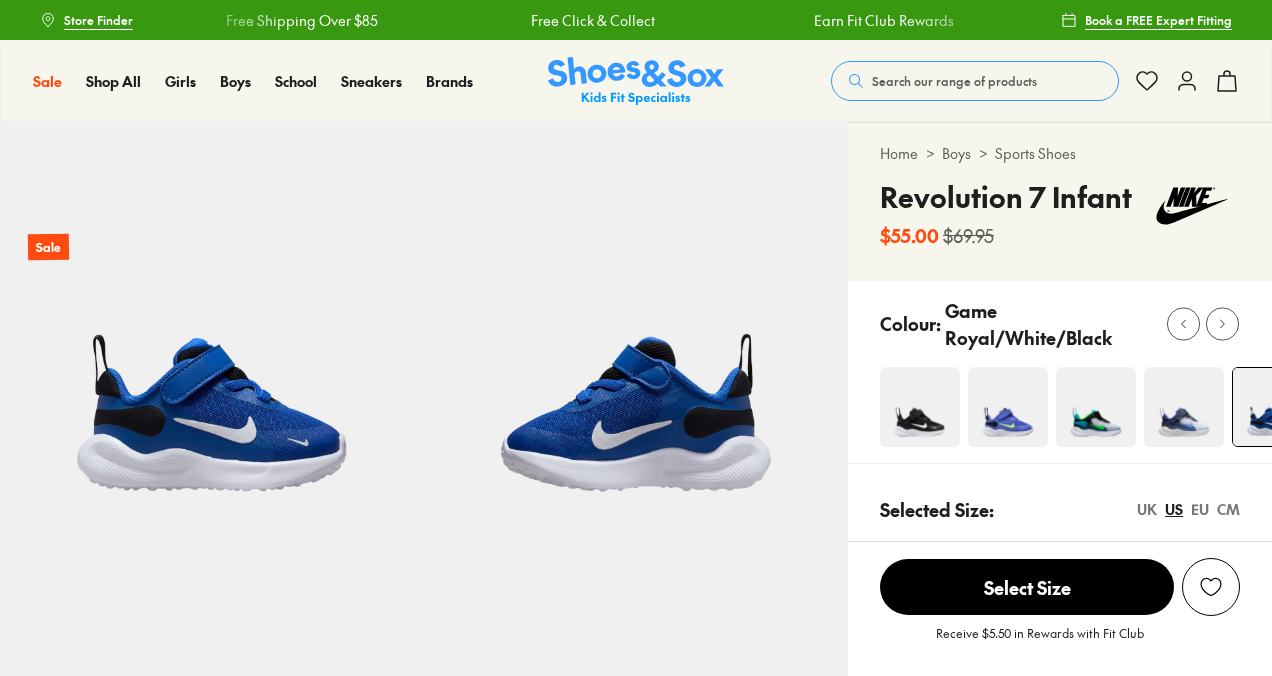 select on "*" 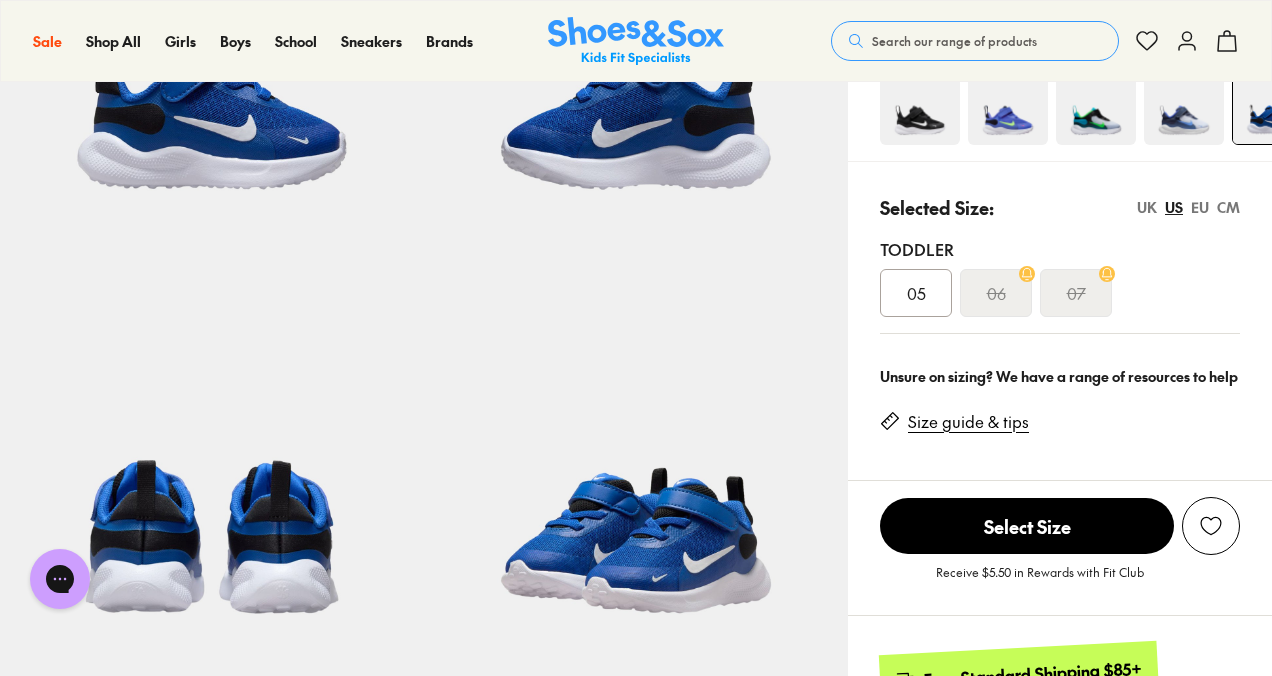 scroll, scrollTop: 461, scrollLeft: 0, axis: vertical 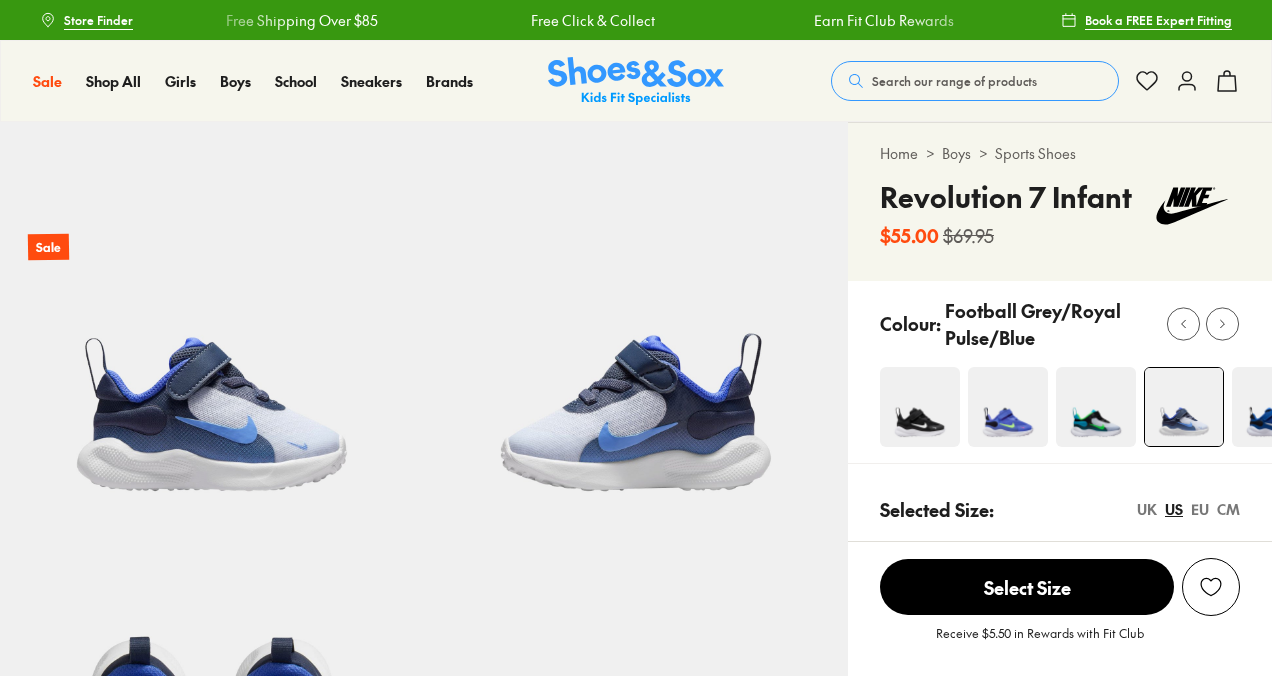 select on "*" 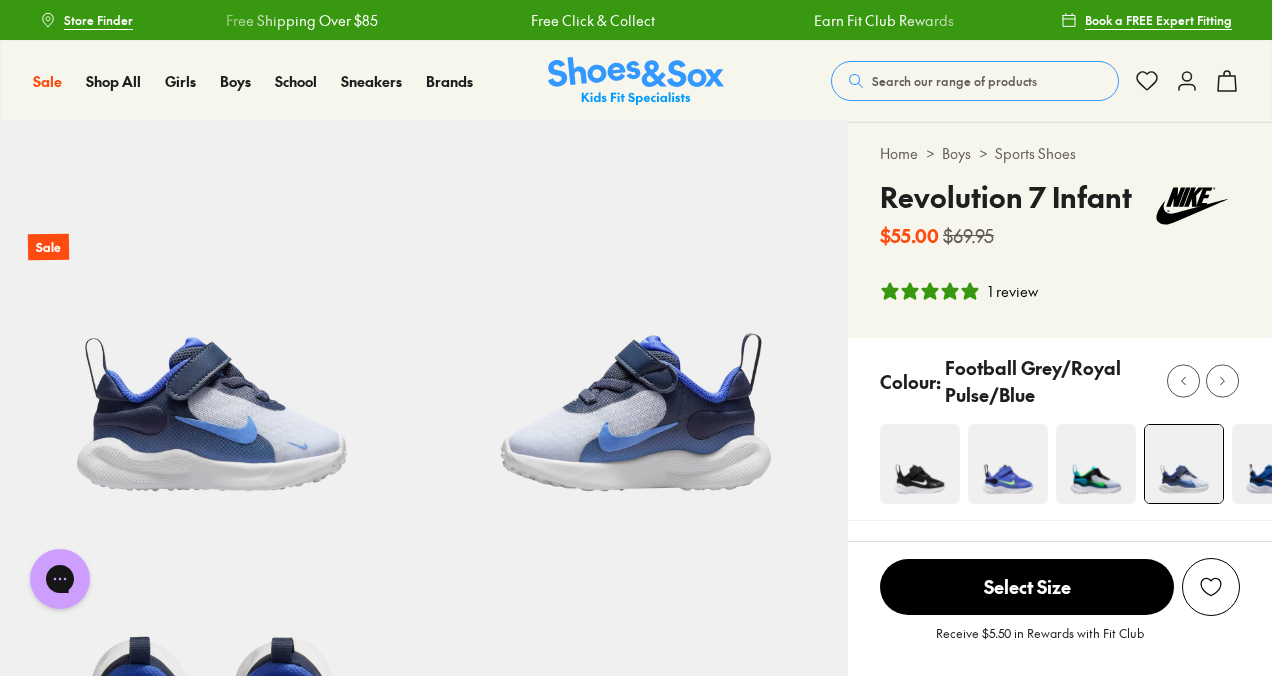 scroll, scrollTop: 0, scrollLeft: 0, axis: both 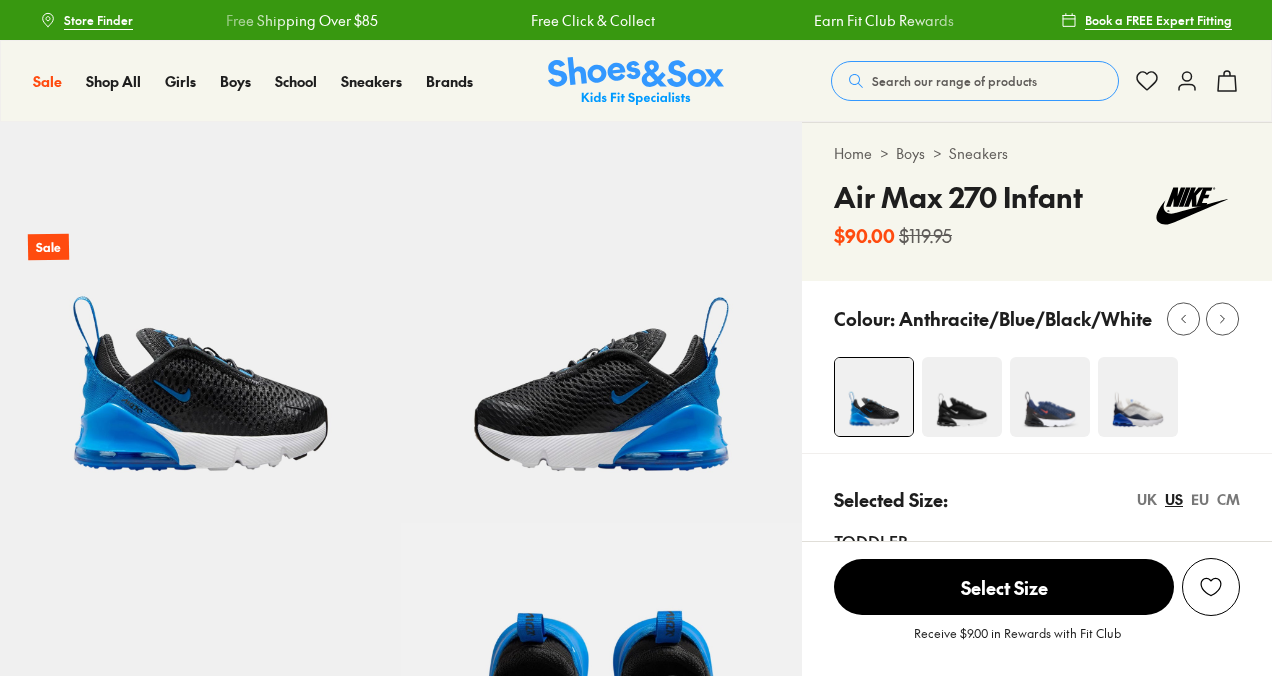 select on "*" 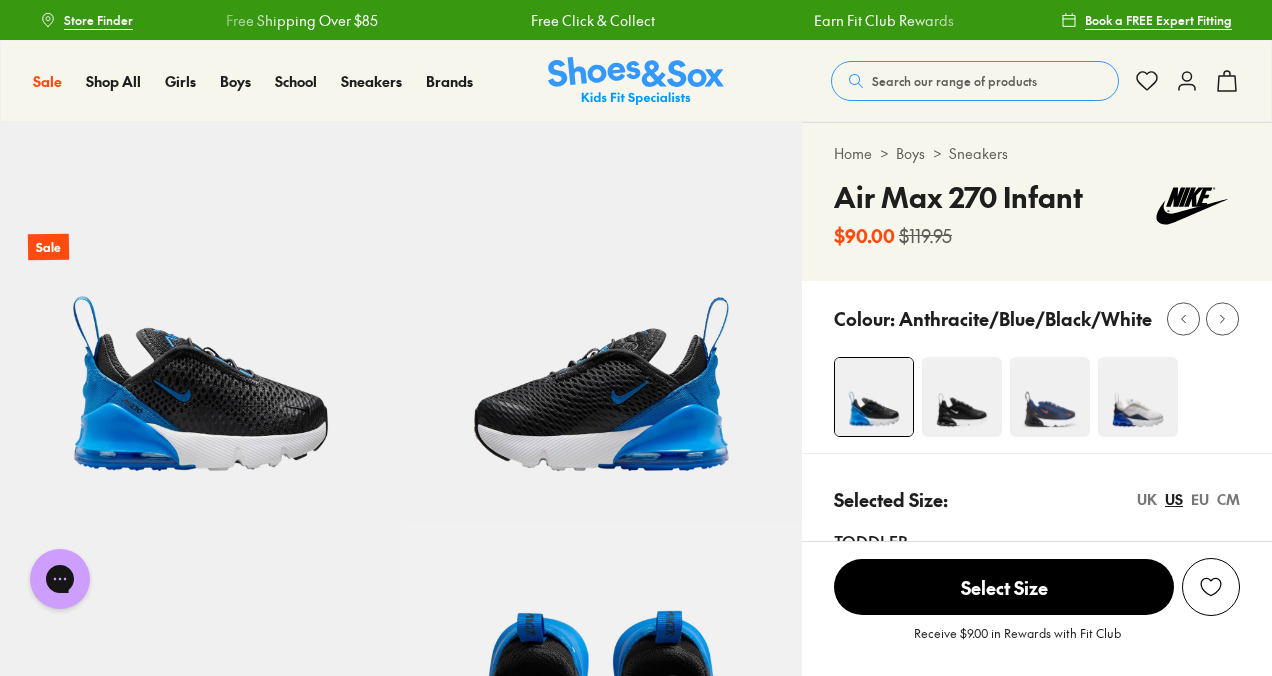 scroll, scrollTop: 0, scrollLeft: 0, axis: both 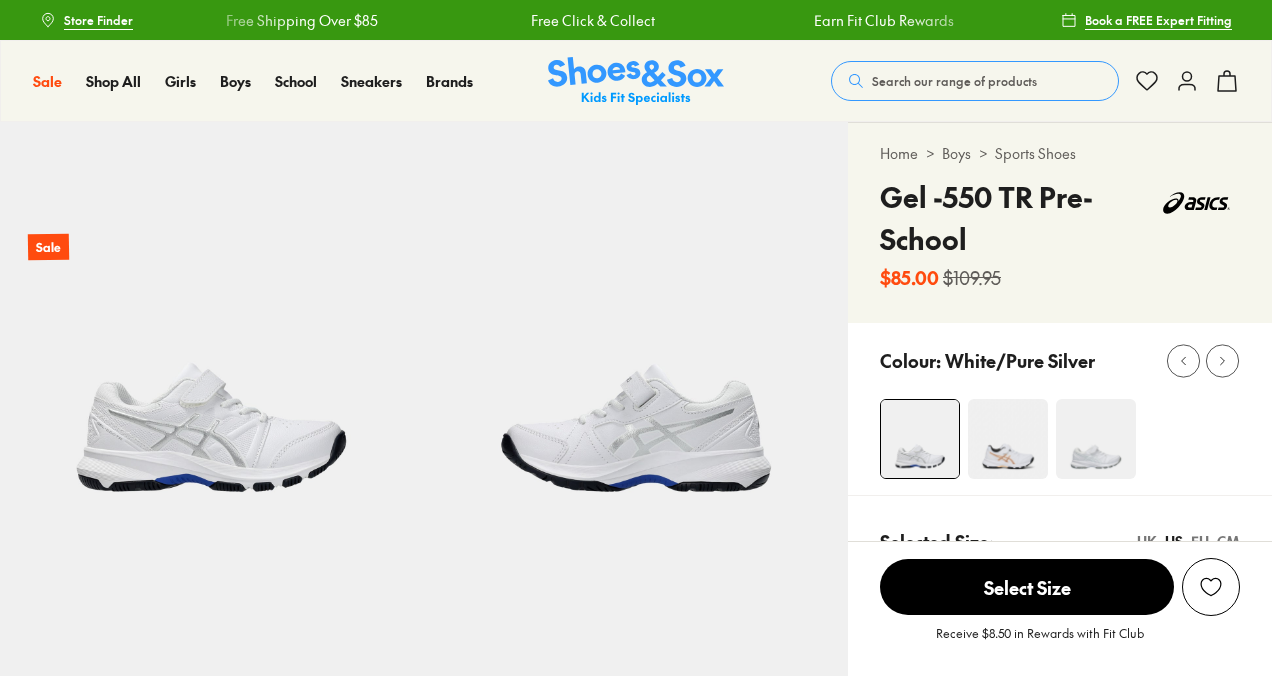 select on "*" 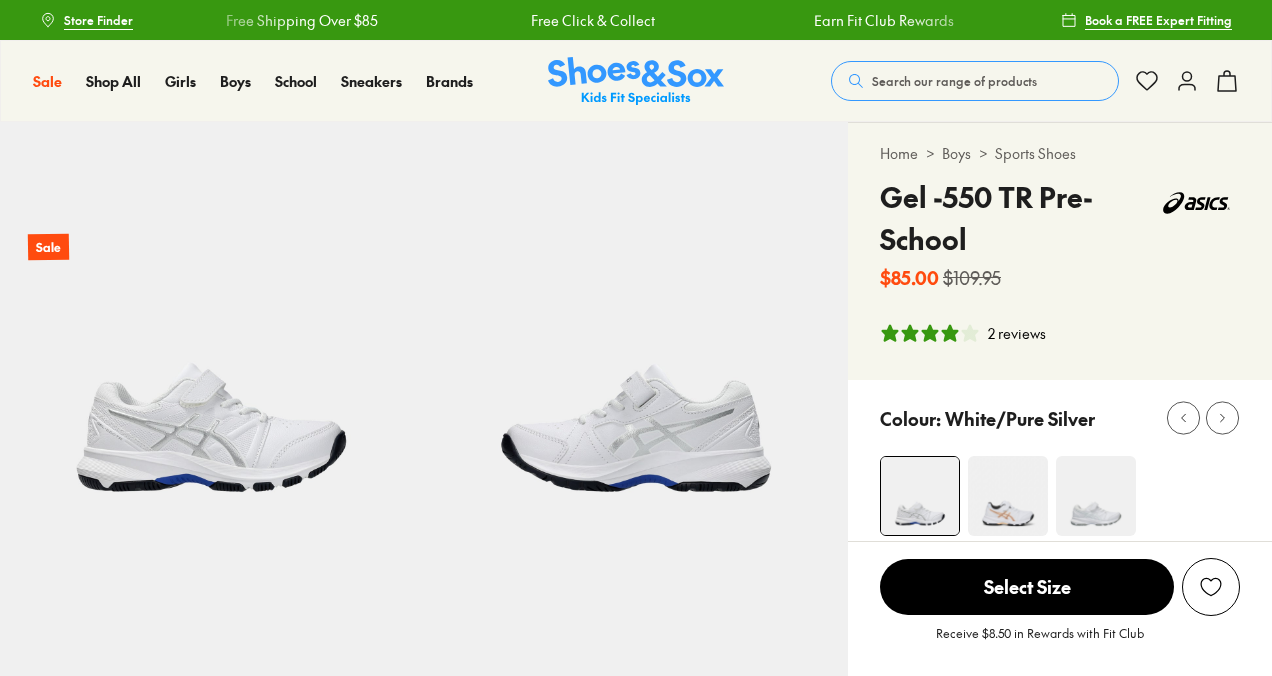 scroll, scrollTop: 0, scrollLeft: 0, axis: both 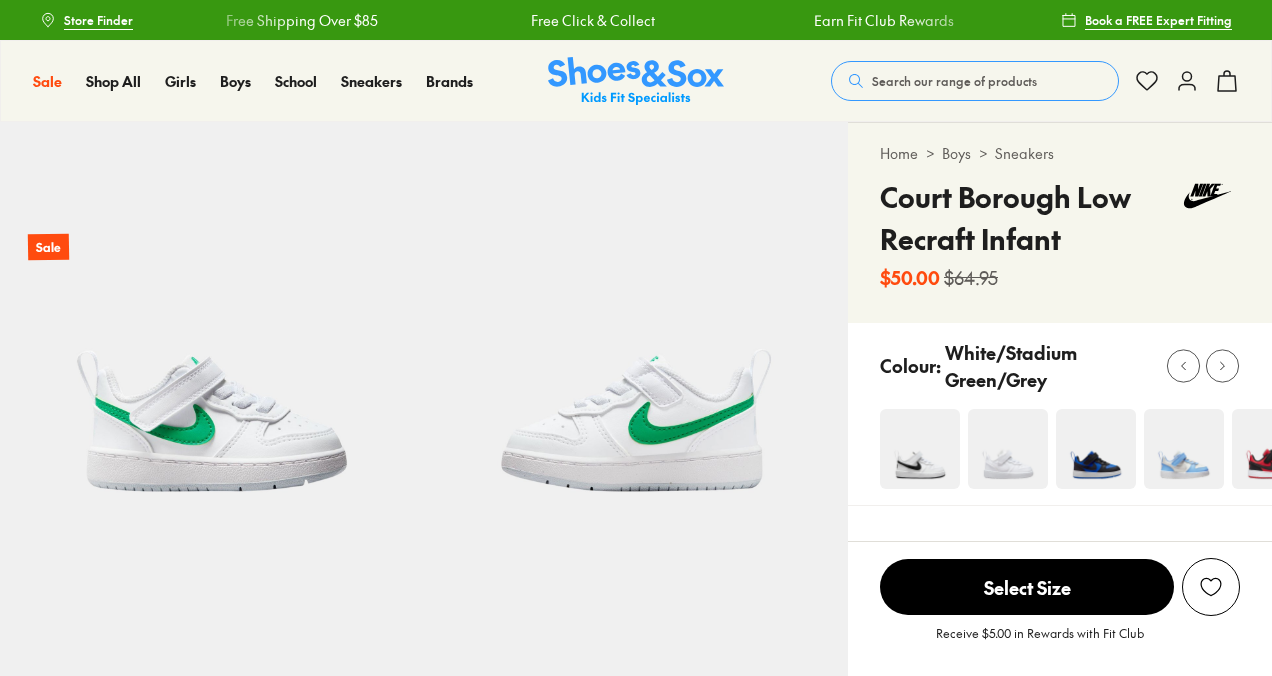 select on "*" 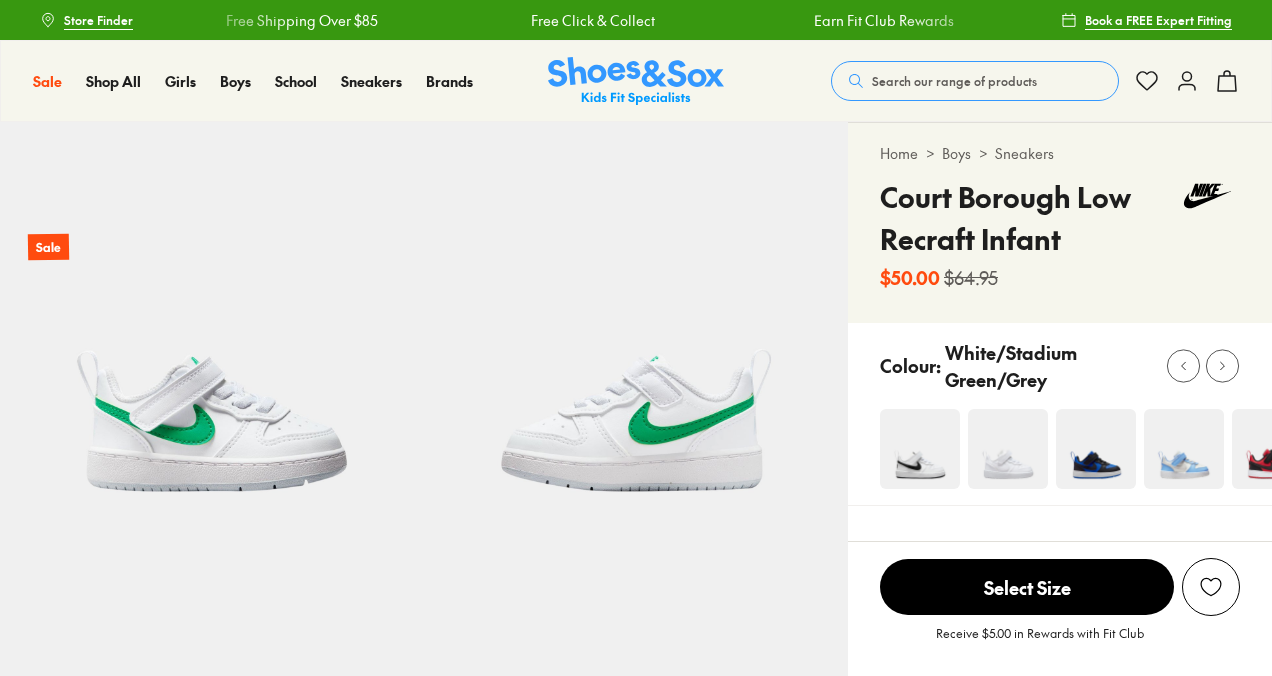 scroll, scrollTop: 0, scrollLeft: 0, axis: both 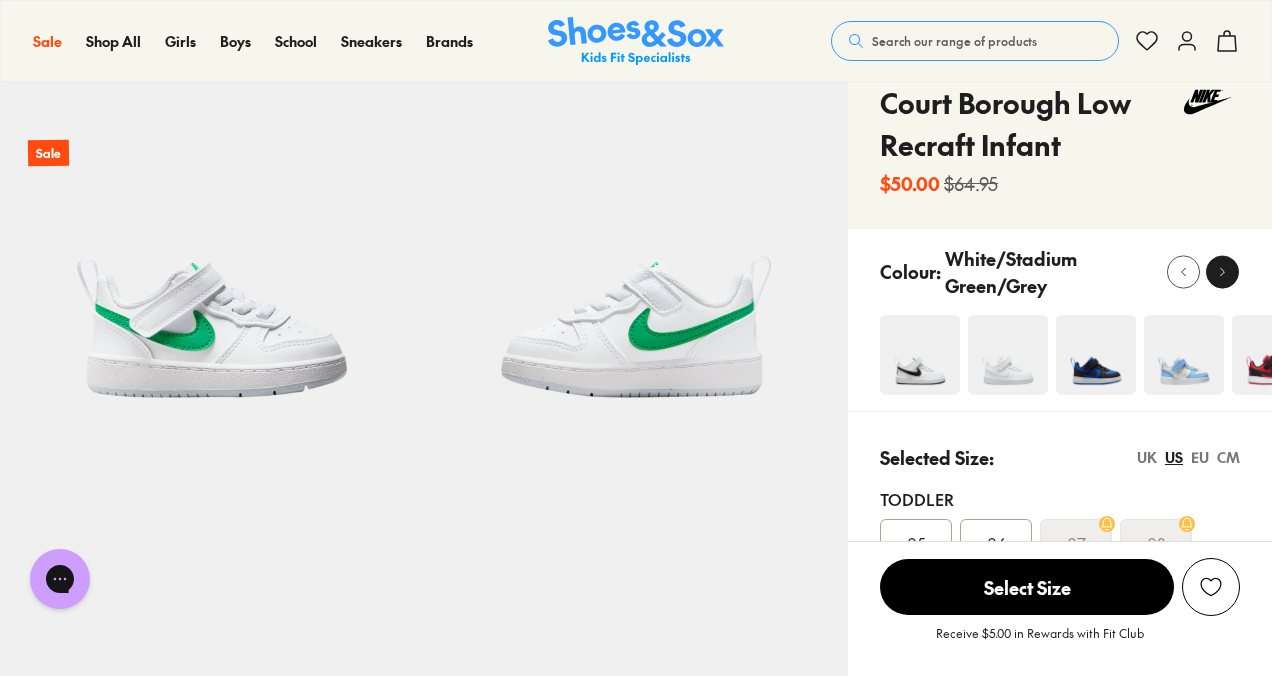 click at bounding box center [1222, 271] 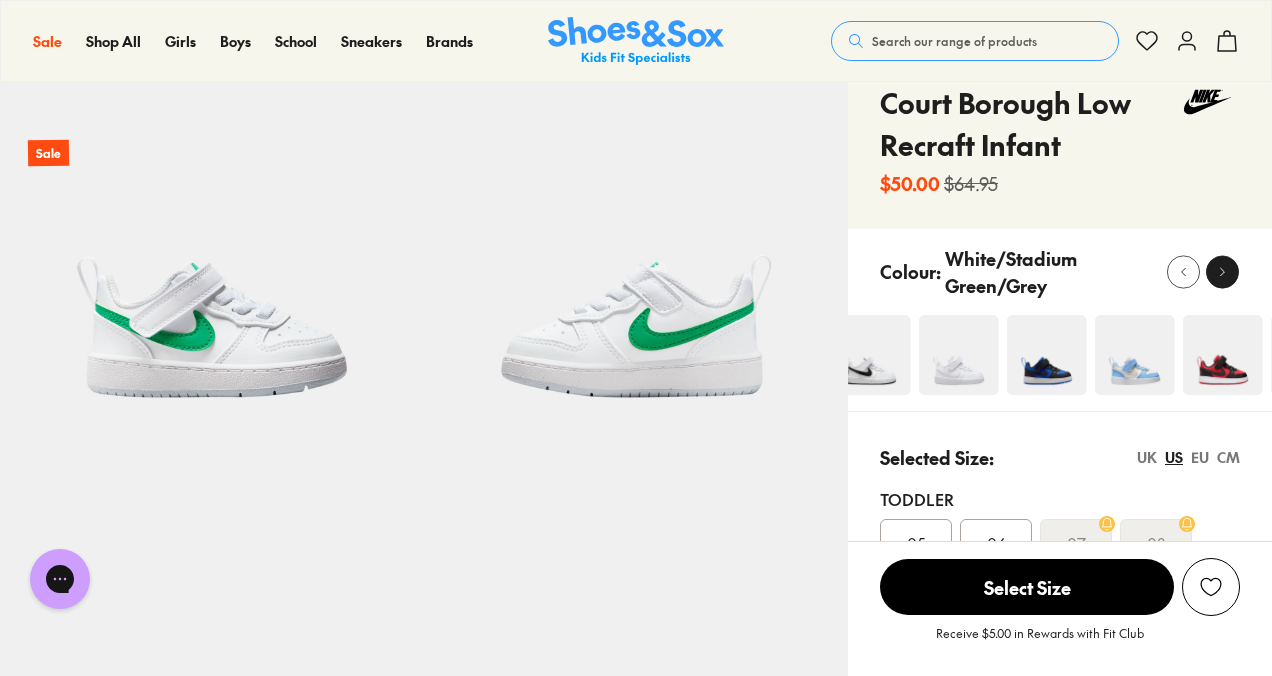 click at bounding box center (1222, 271) 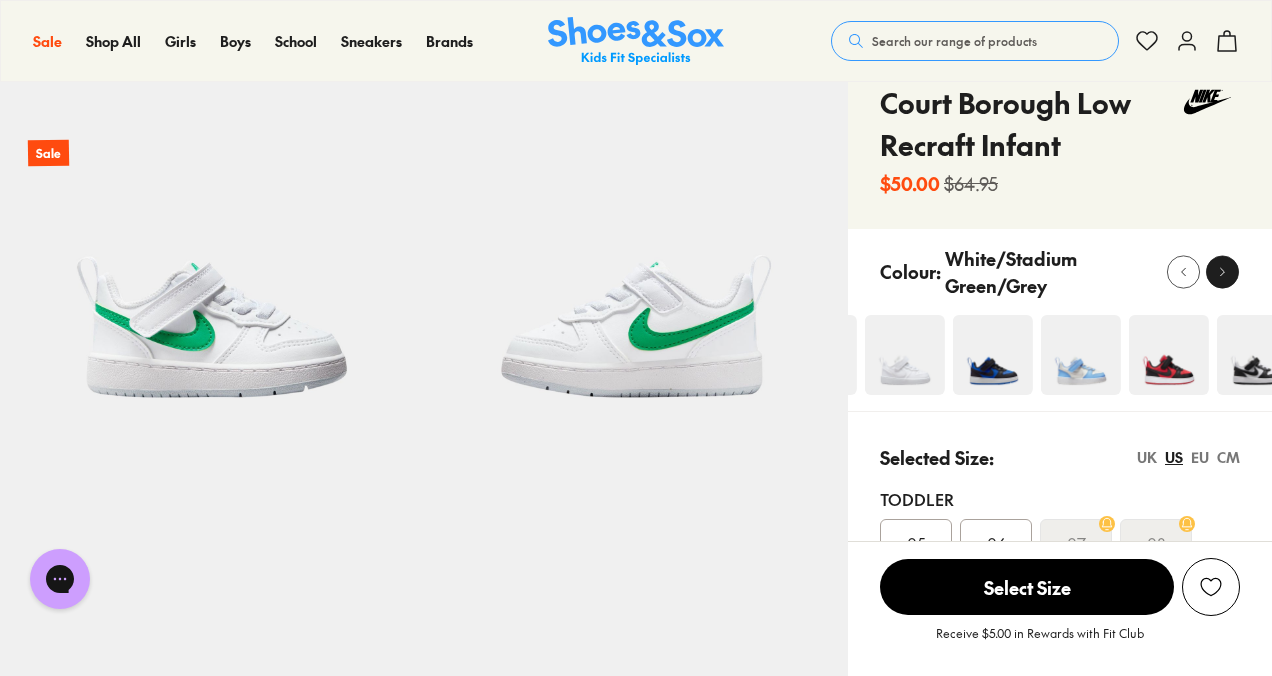 click at bounding box center (1222, 271) 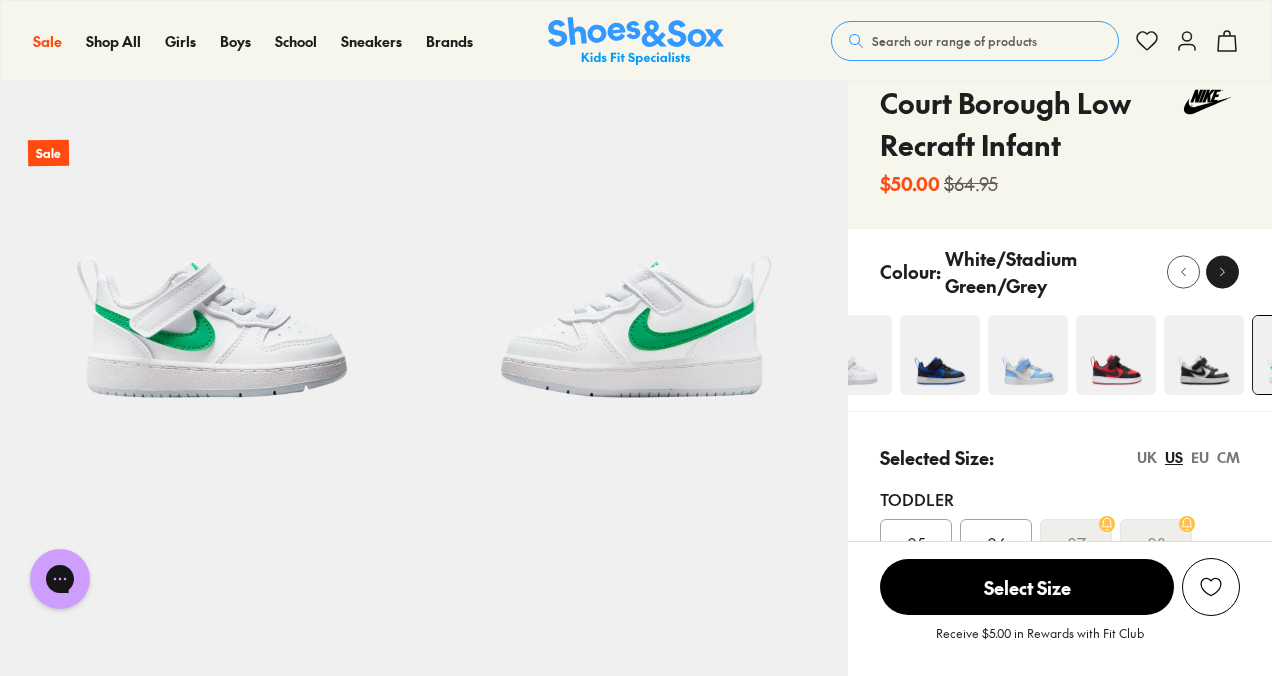 click at bounding box center (1222, 271) 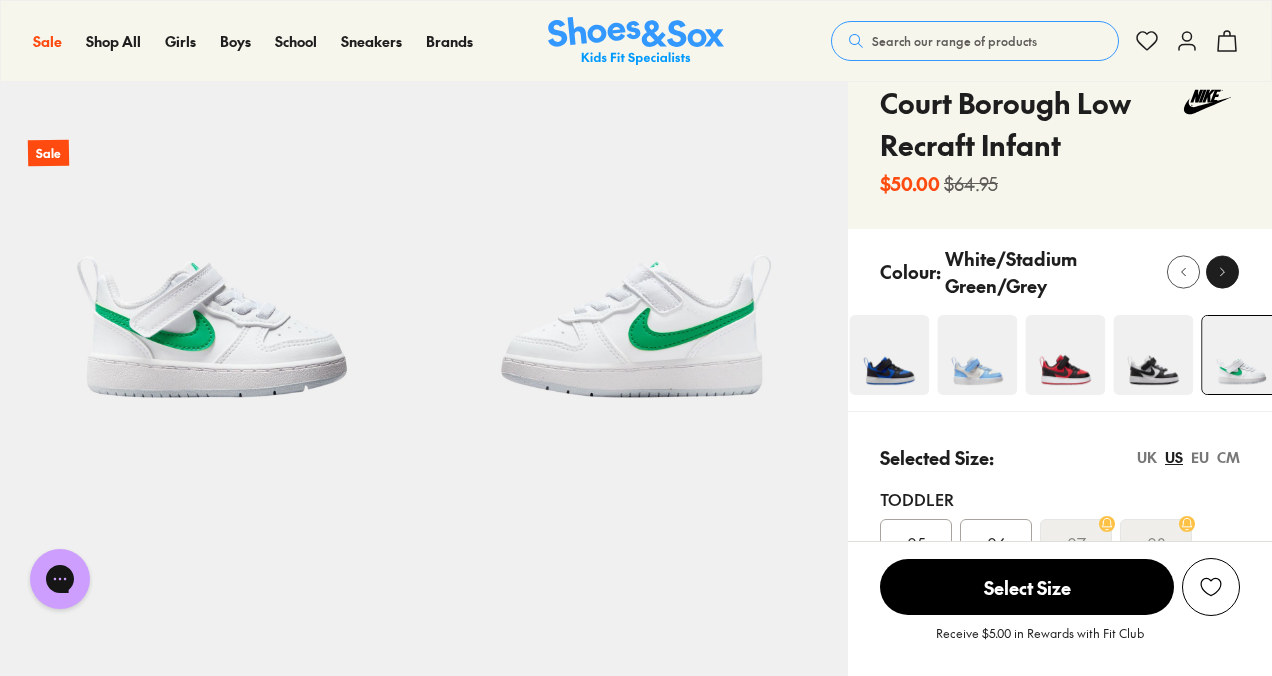 click at bounding box center (1222, 271) 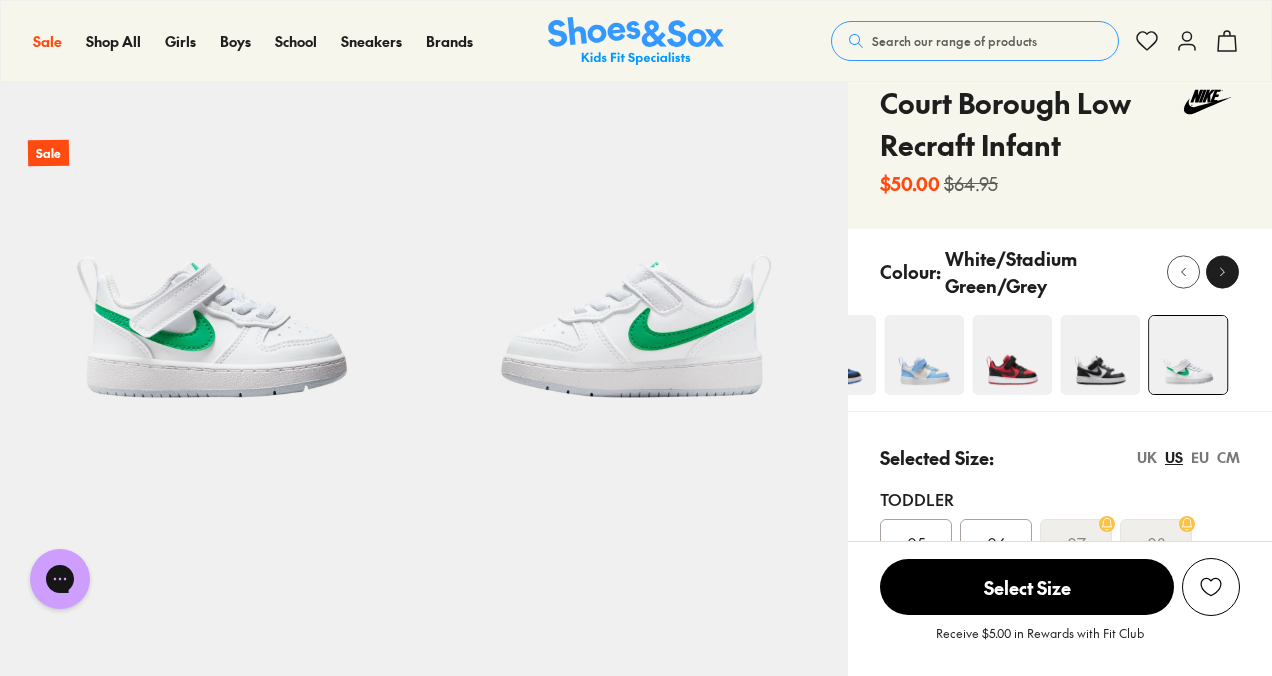 click at bounding box center (1222, 271) 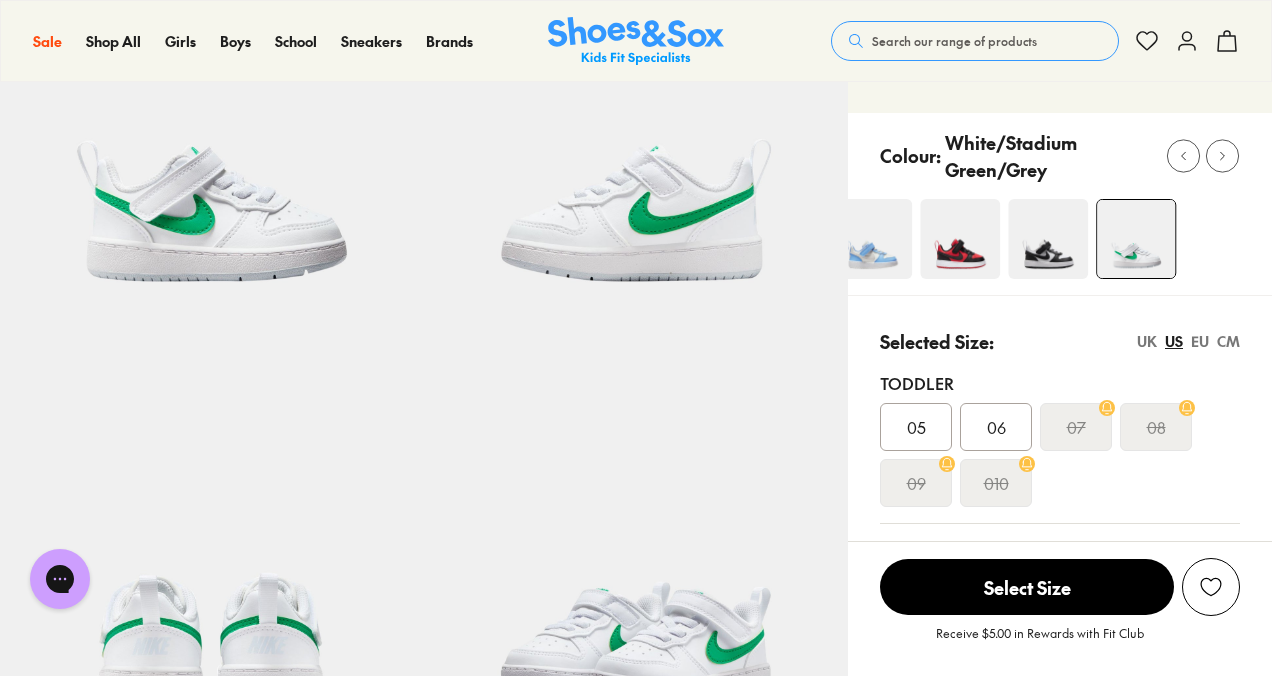 scroll, scrollTop: 206, scrollLeft: 0, axis: vertical 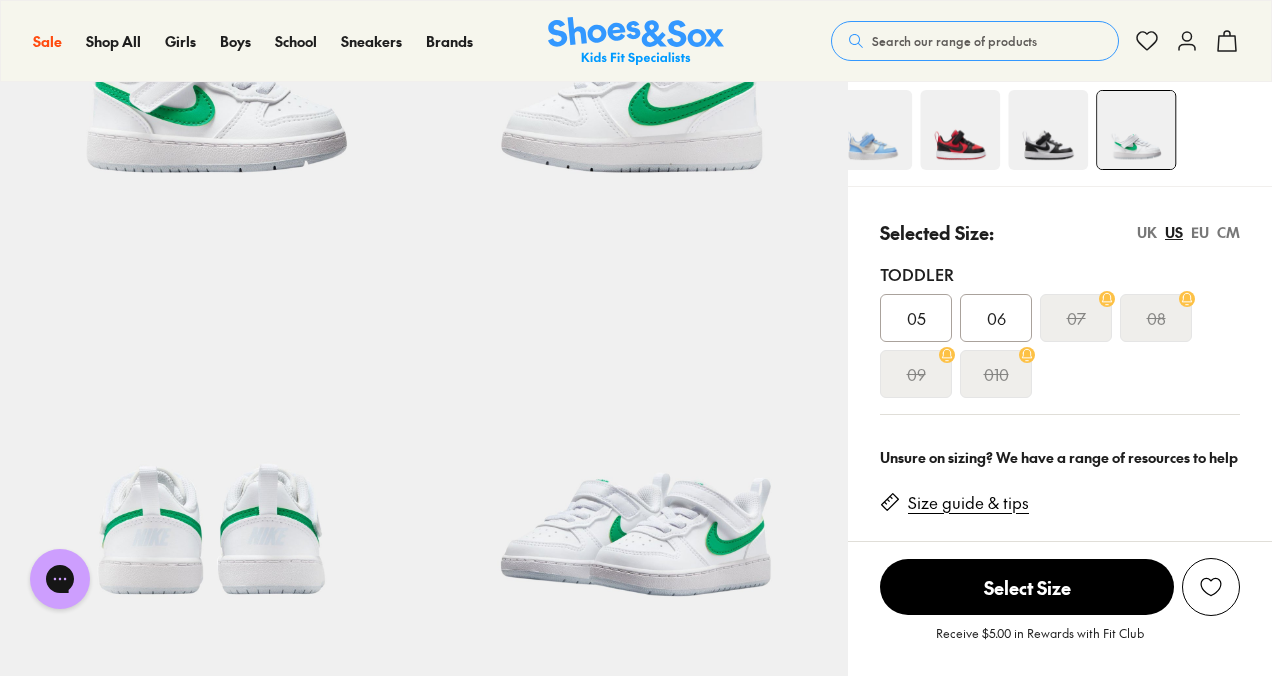 click on "06" at bounding box center [996, 318] 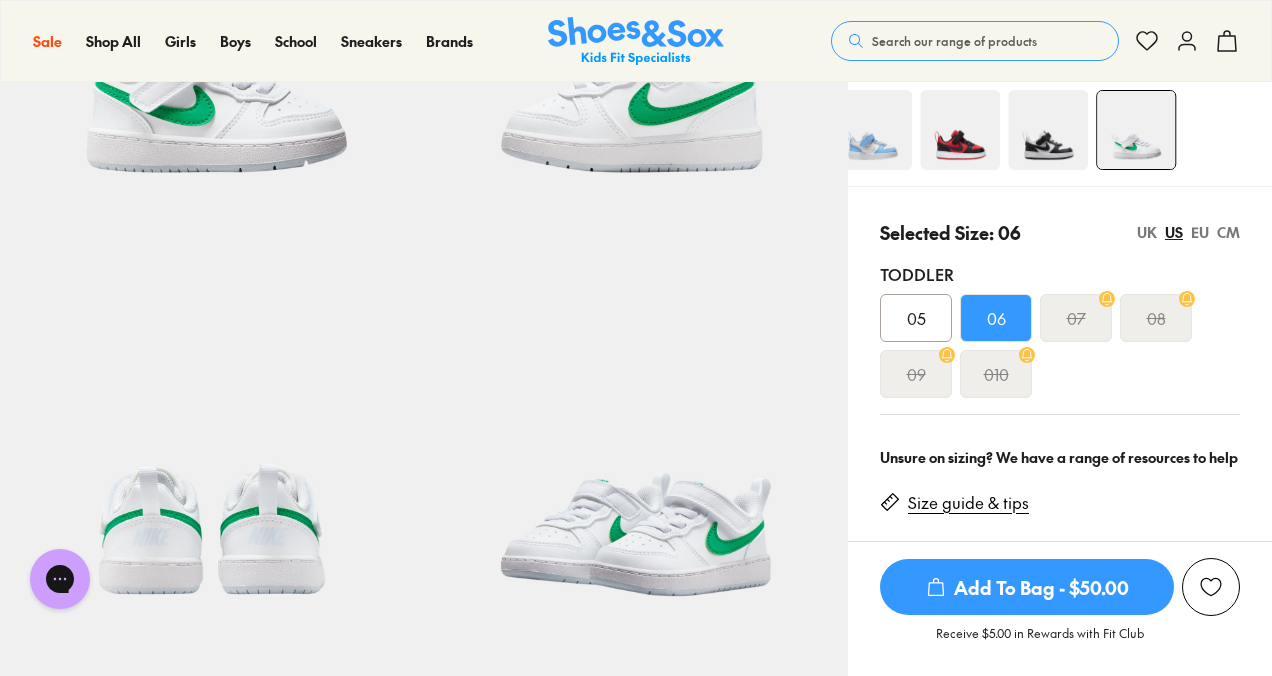 click on "Add To Bag - $50.00" at bounding box center [1027, 587] 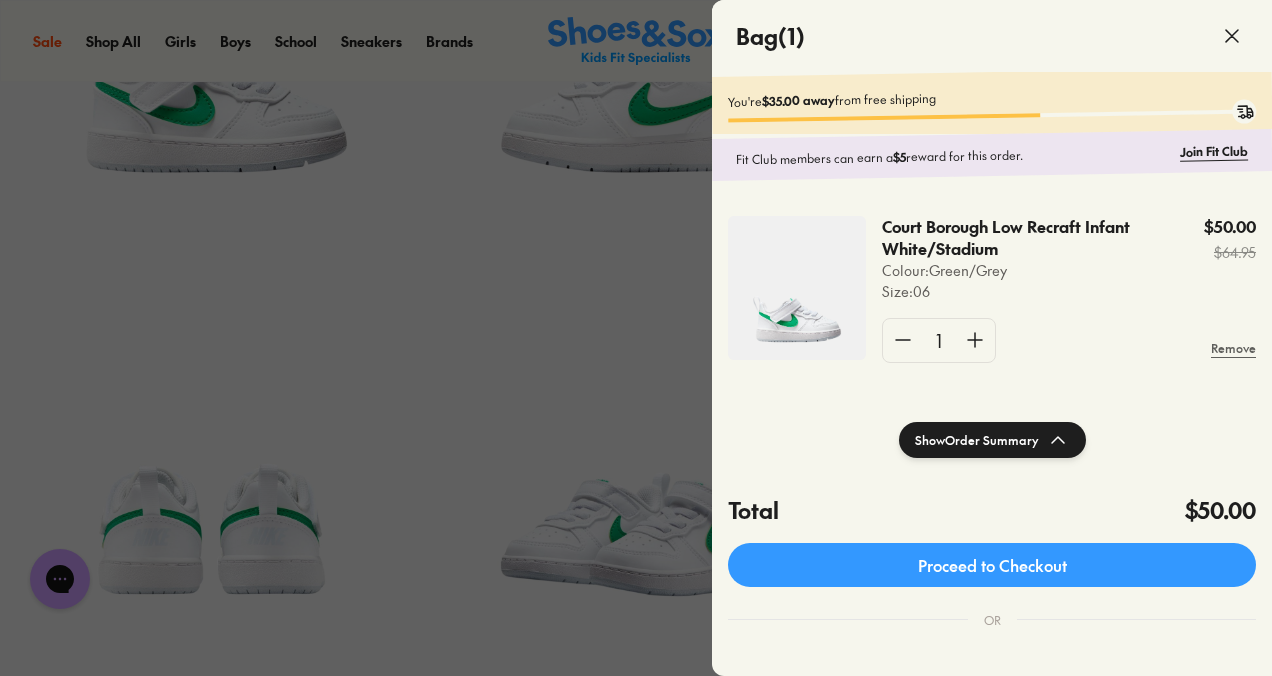 click 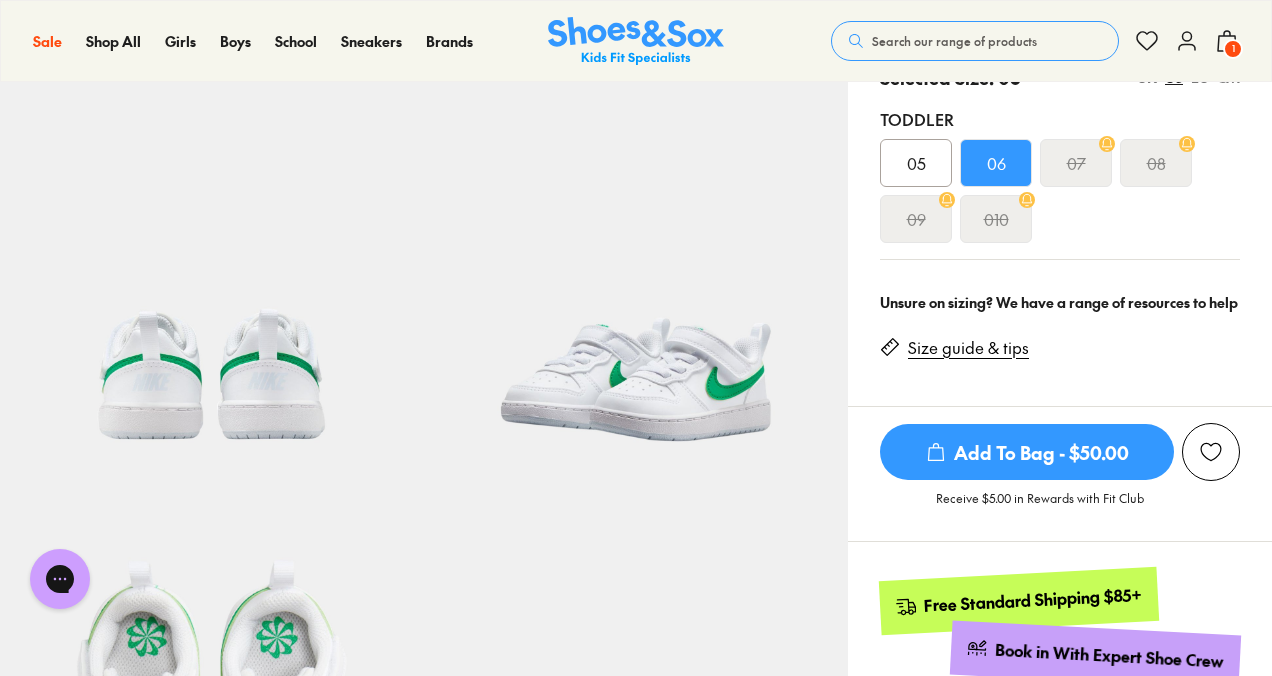 scroll, scrollTop: 470, scrollLeft: 0, axis: vertical 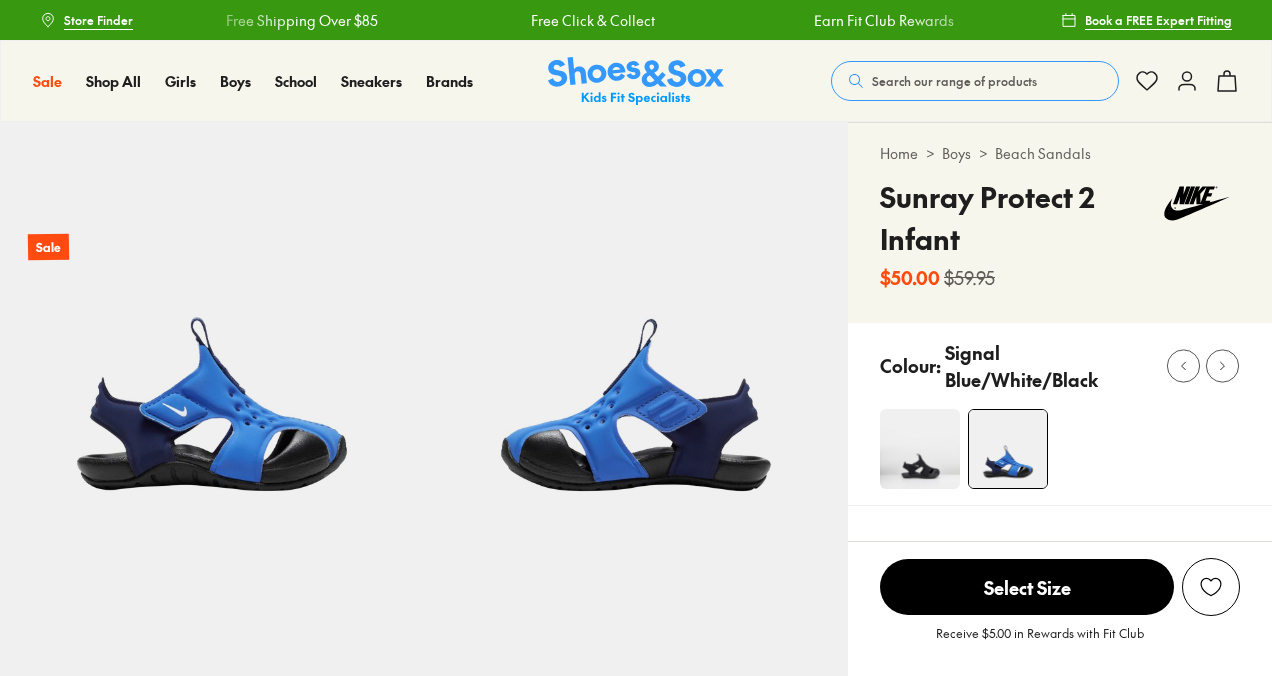 select on "*" 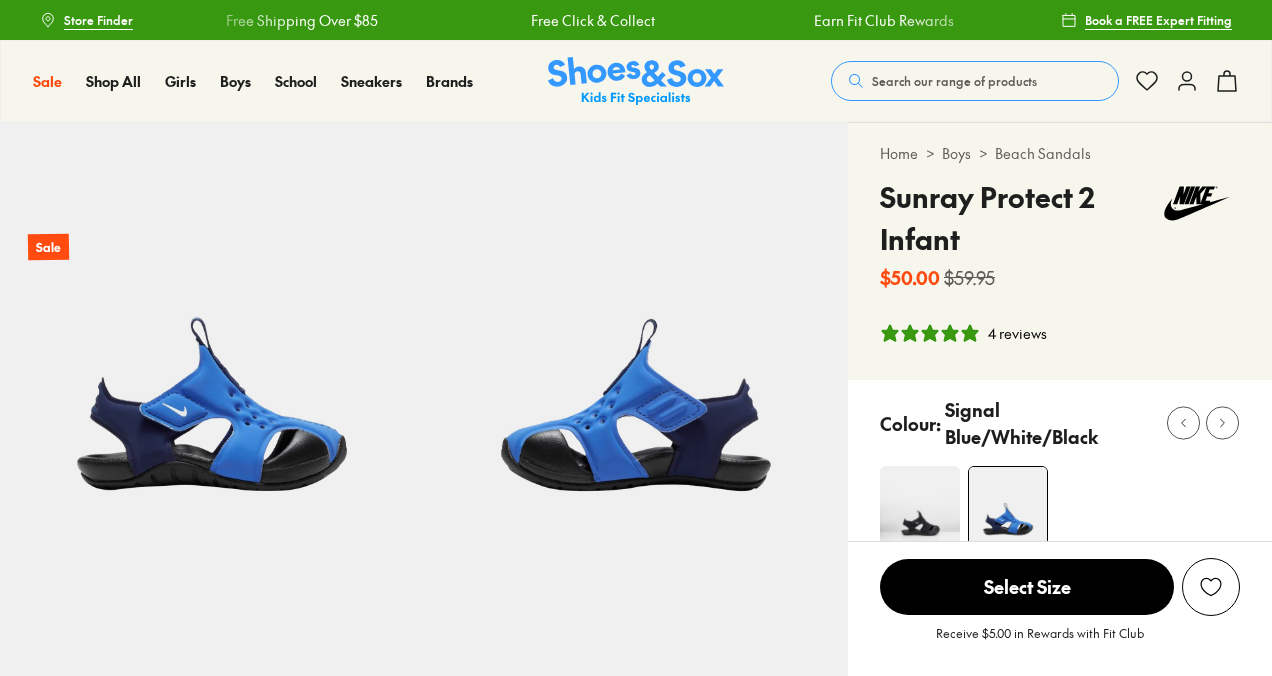scroll, scrollTop: 0, scrollLeft: 0, axis: both 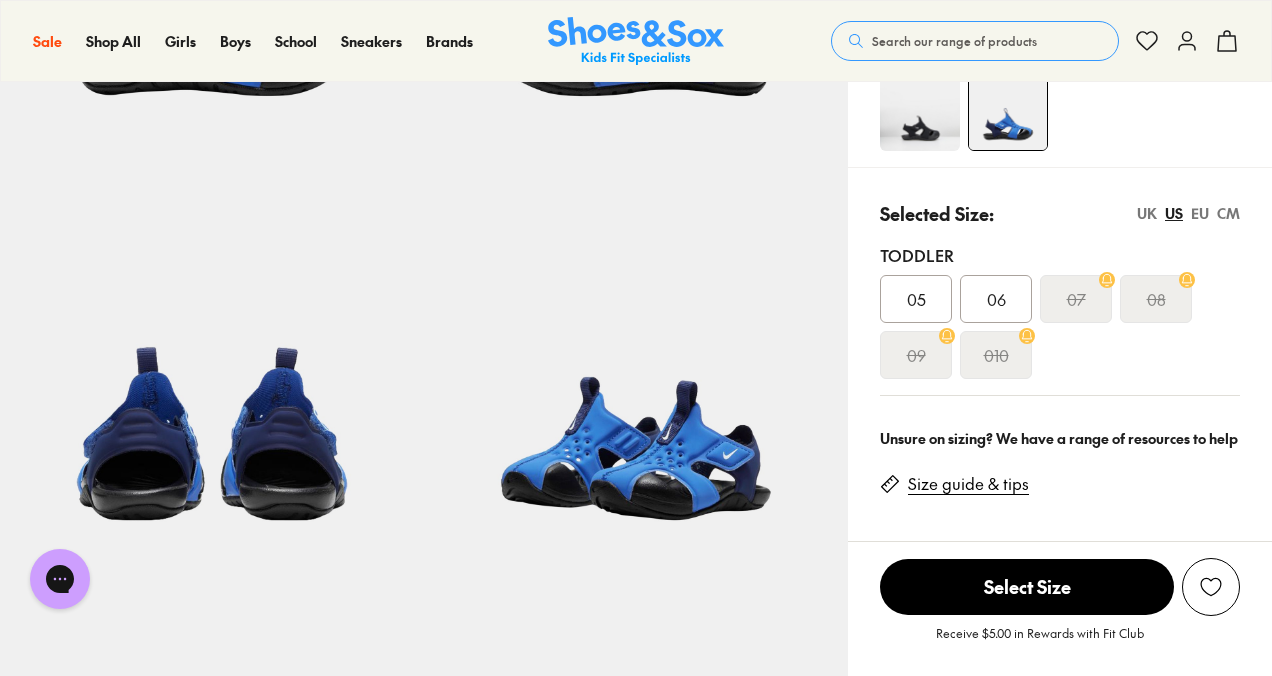 click at bounding box center (920, 111) 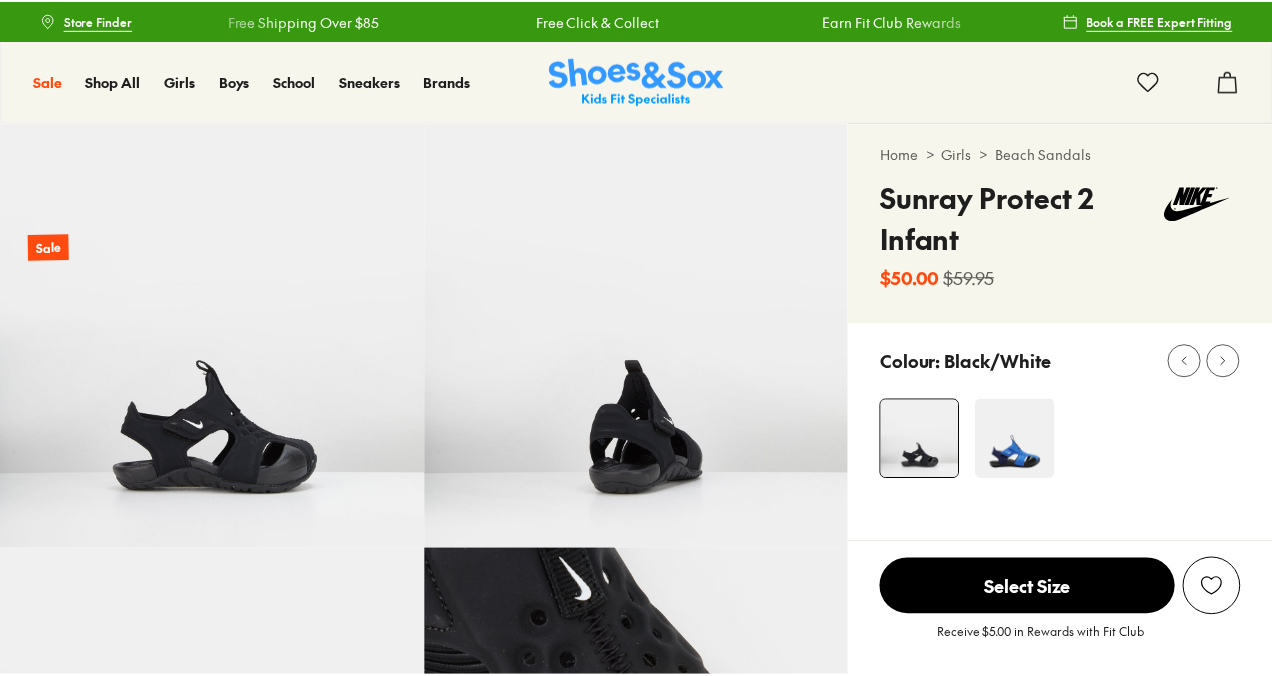 scroll, scrollTop: 0, scrollLeft: 0, axis: both 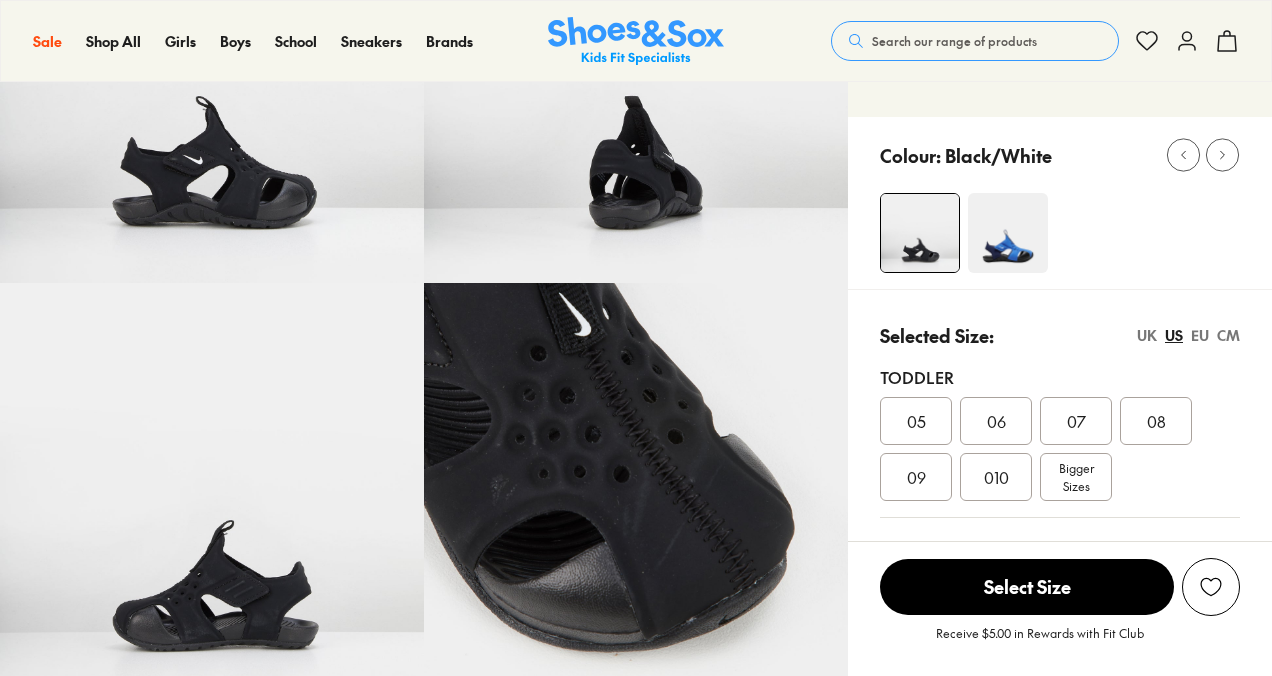 select on "*" 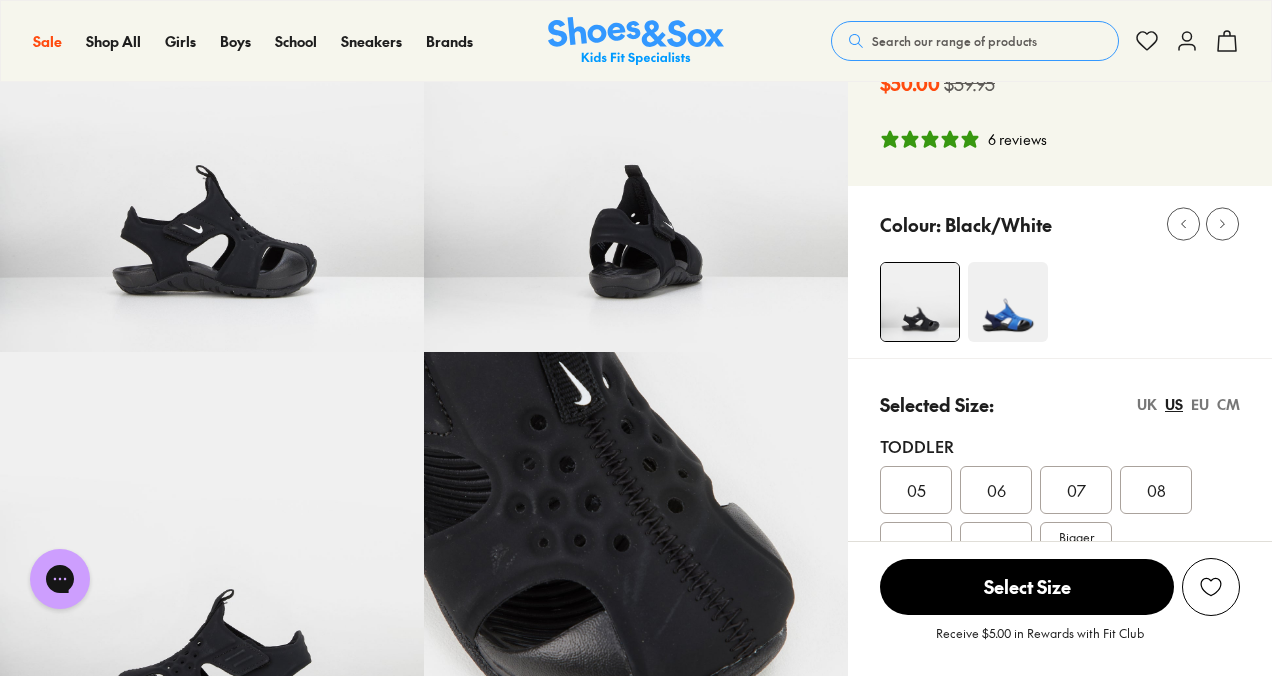 scroll, scrollTop: 200, scrollLeft: 0, axis: vertical 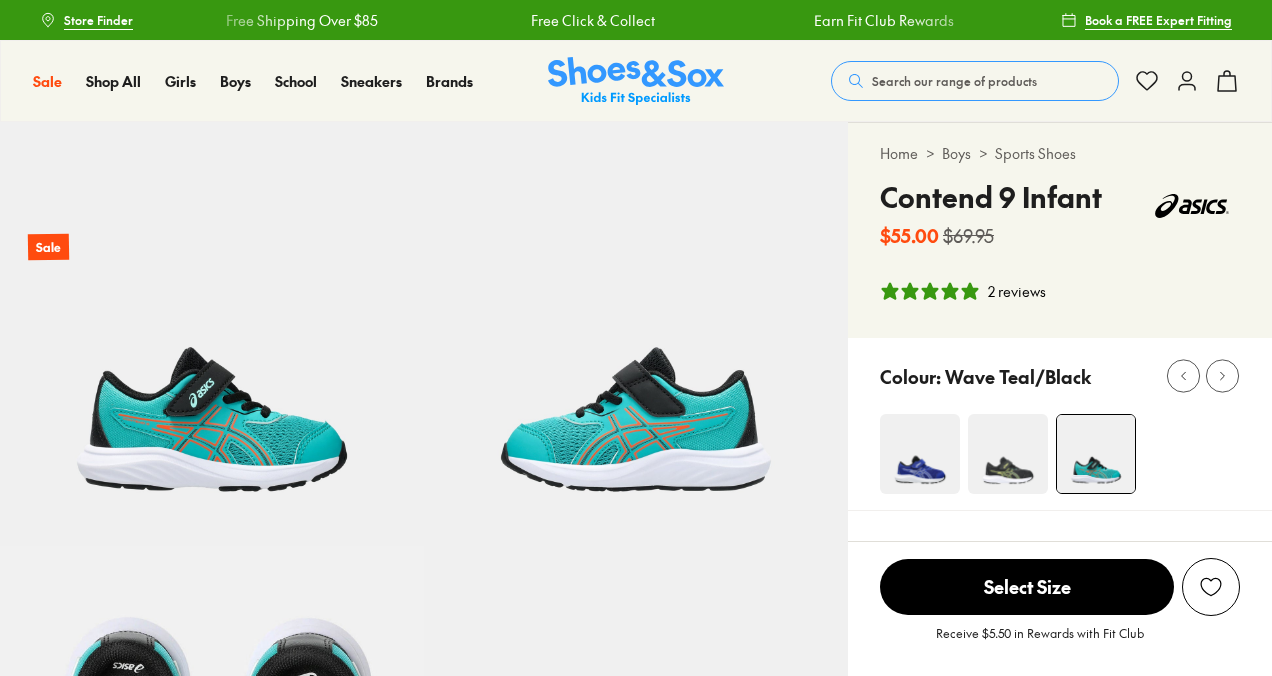select on "*" 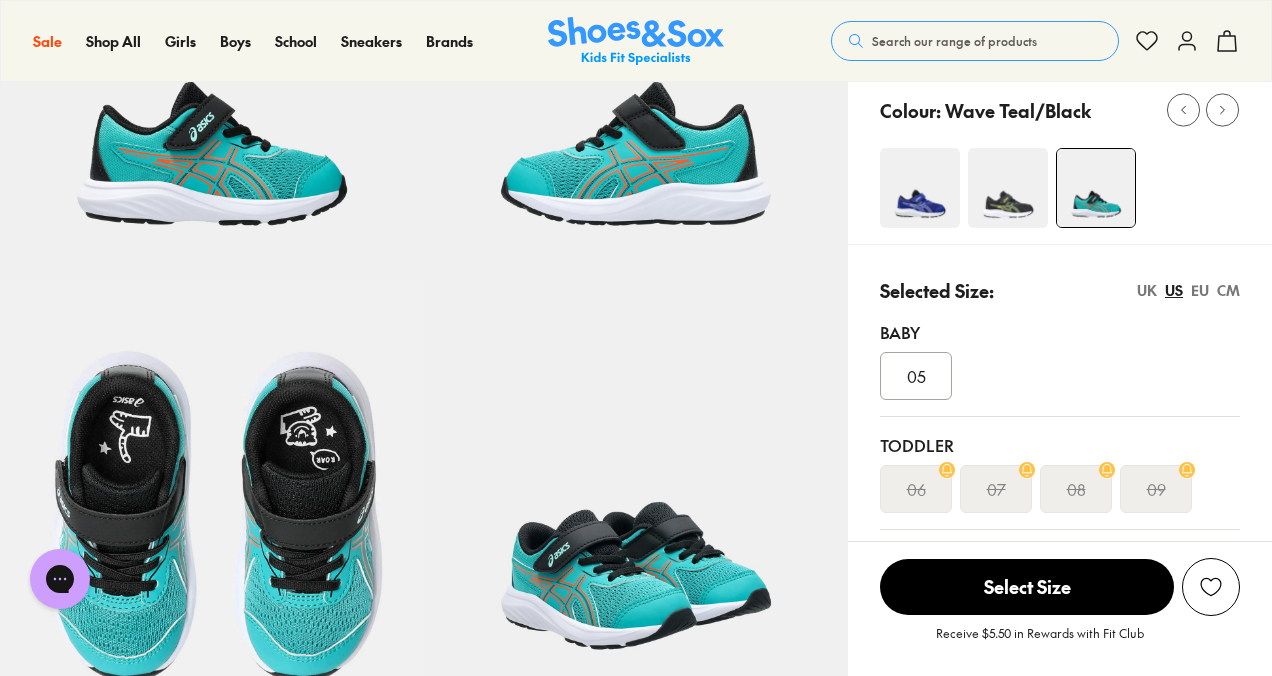 scroll, scrollTop: 265, scrollLeft: 0, axis: vertical 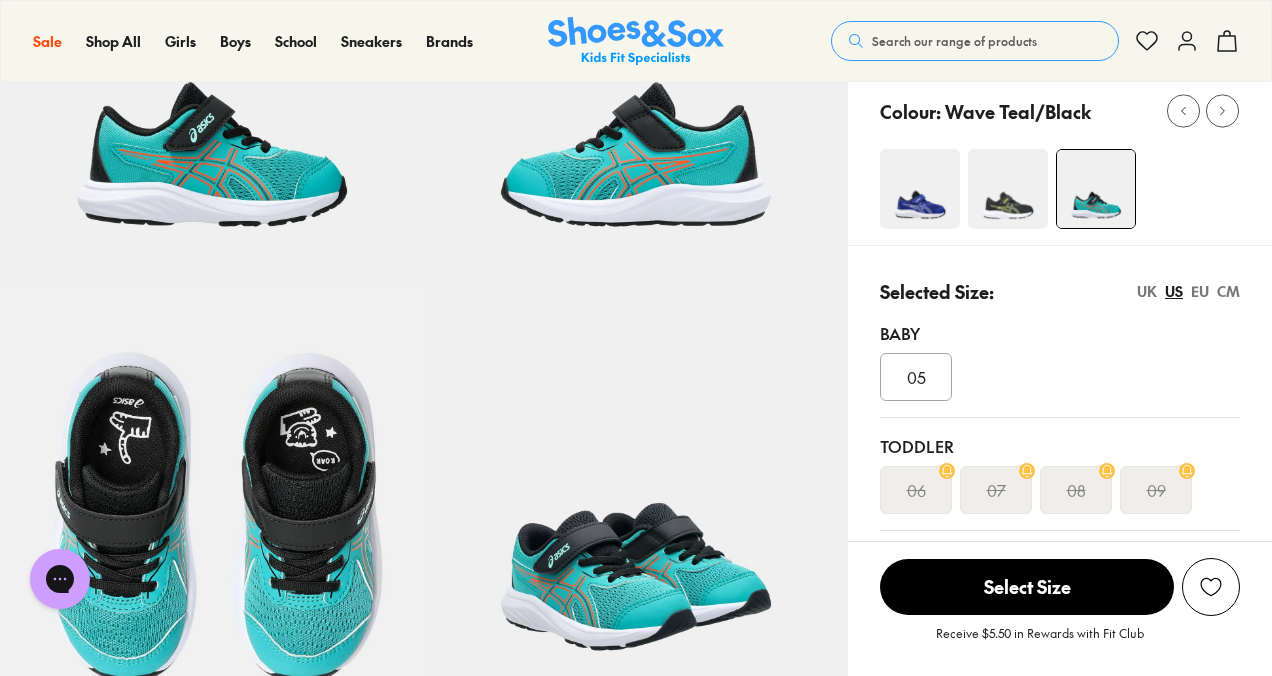 click at bounding box center (920, 189) 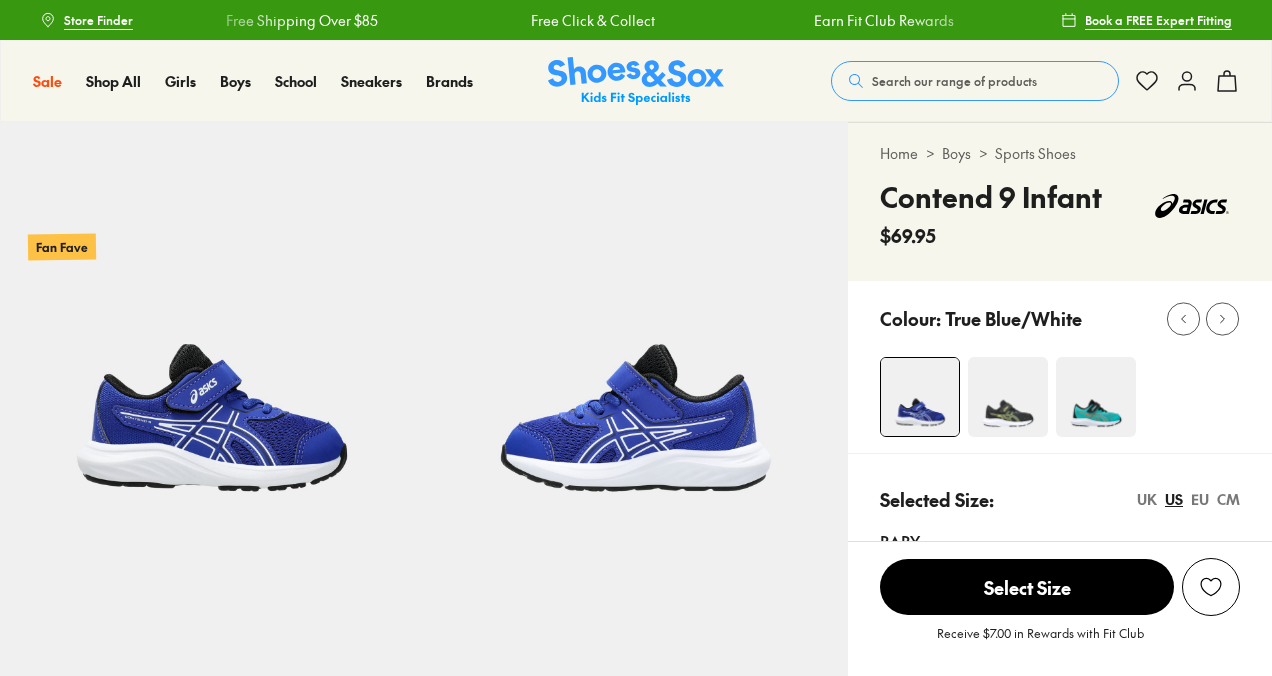 select on "*" 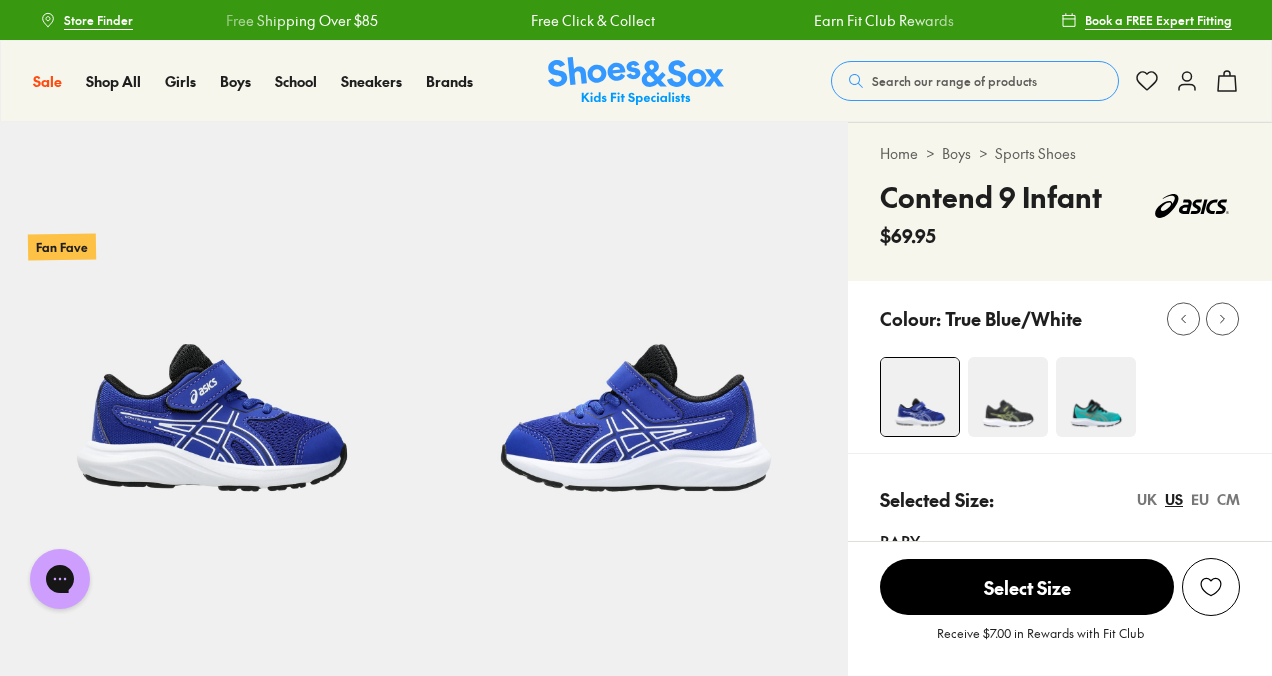 scroll, scrollTop: 0, scrollLeft: 0, axis: both 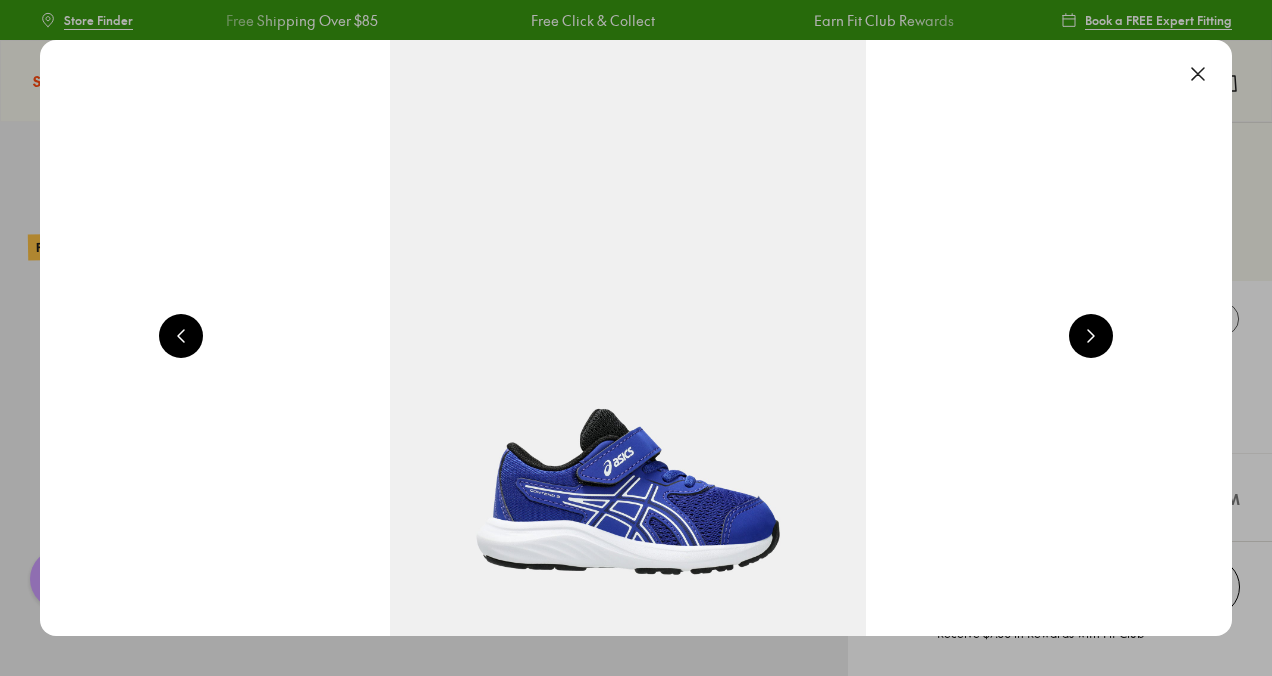 click at bounding box center (1198, 74) 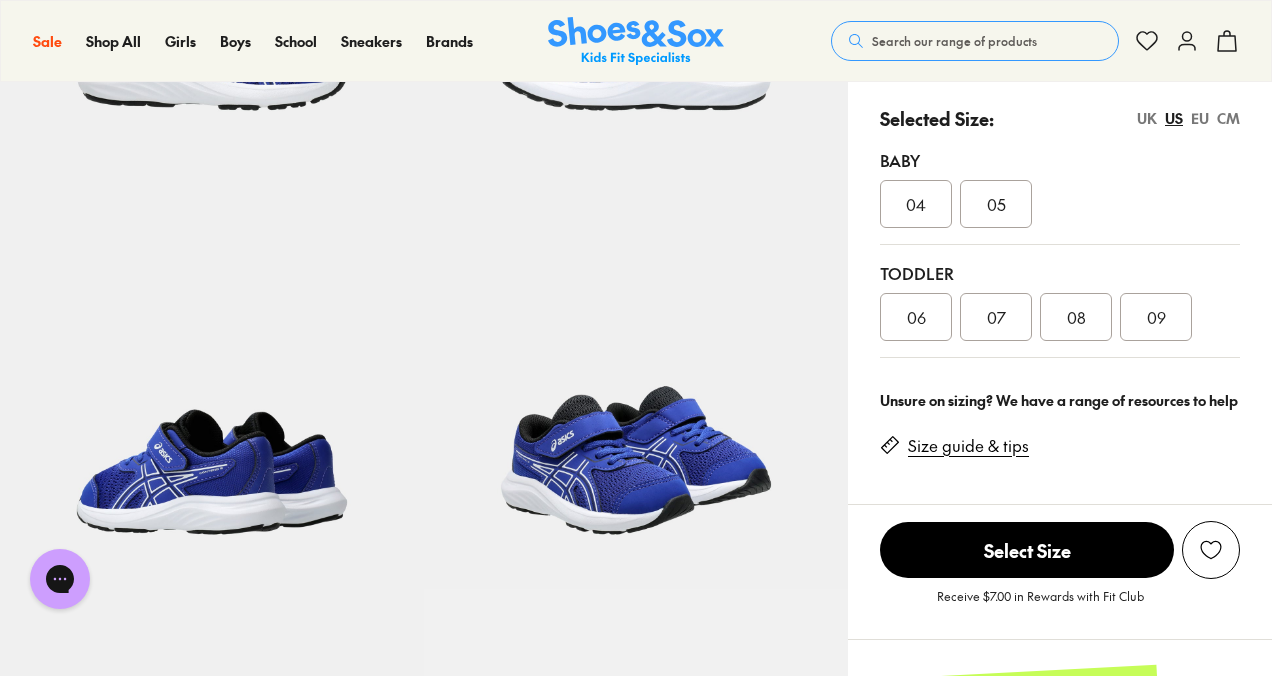 scroll, scrollTop: 0, scrollLeft: 0, axis: both 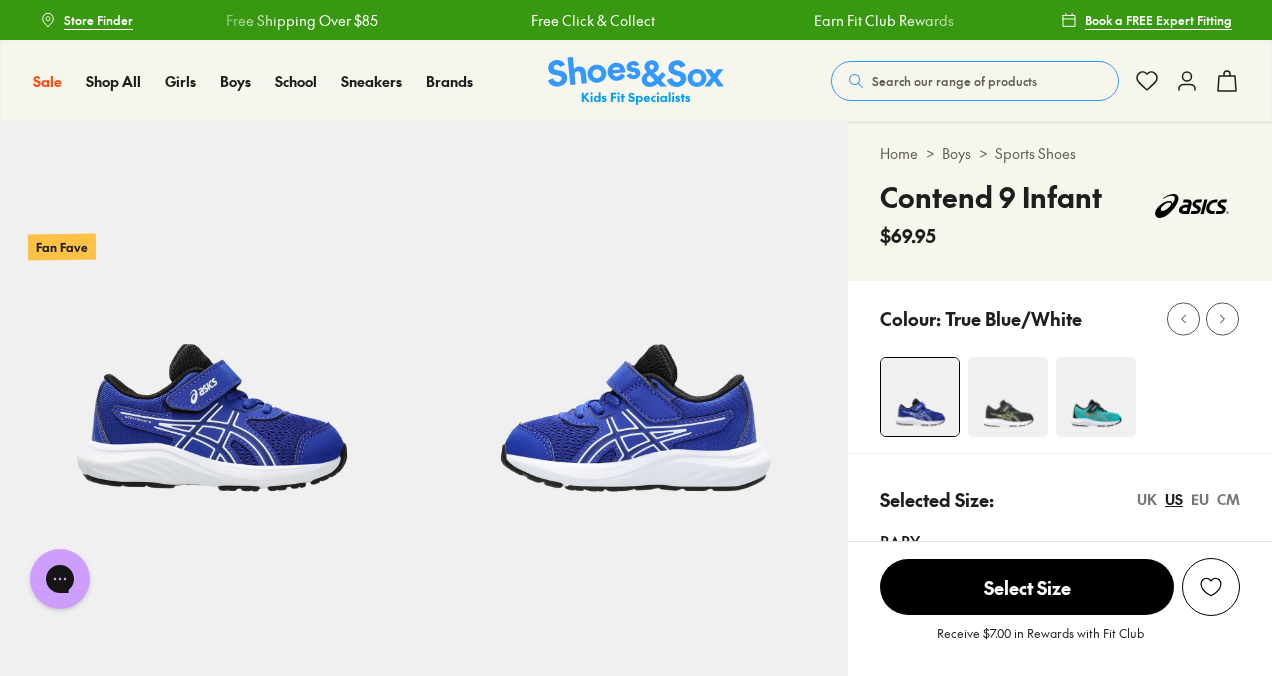 click at bounding box center [1096, 397] 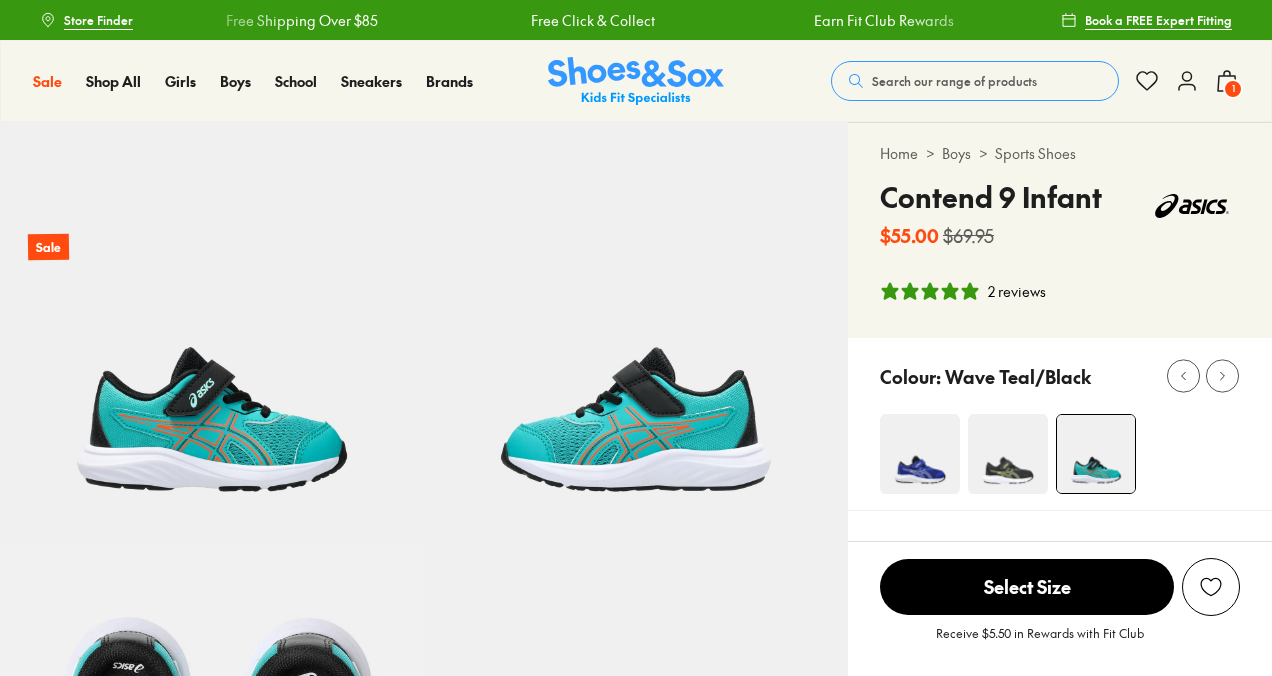 select on "*" 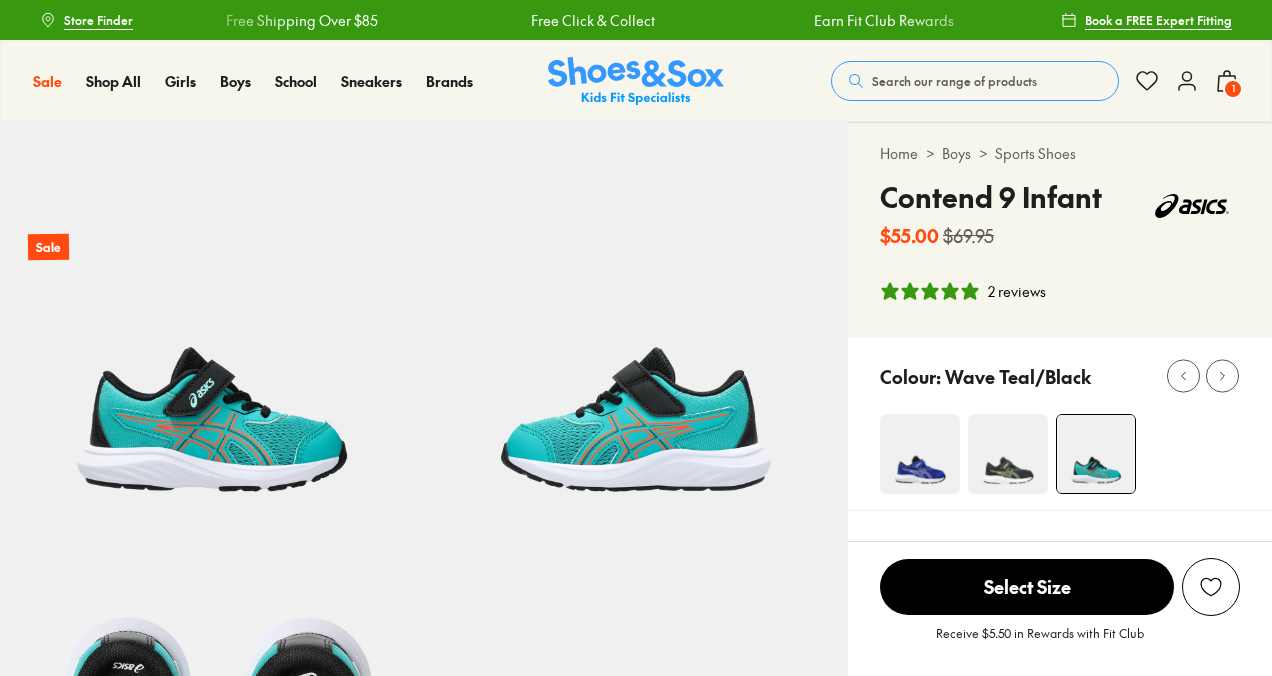 scroll, scrollTop: 0, scrollLeft: 0, axis: both 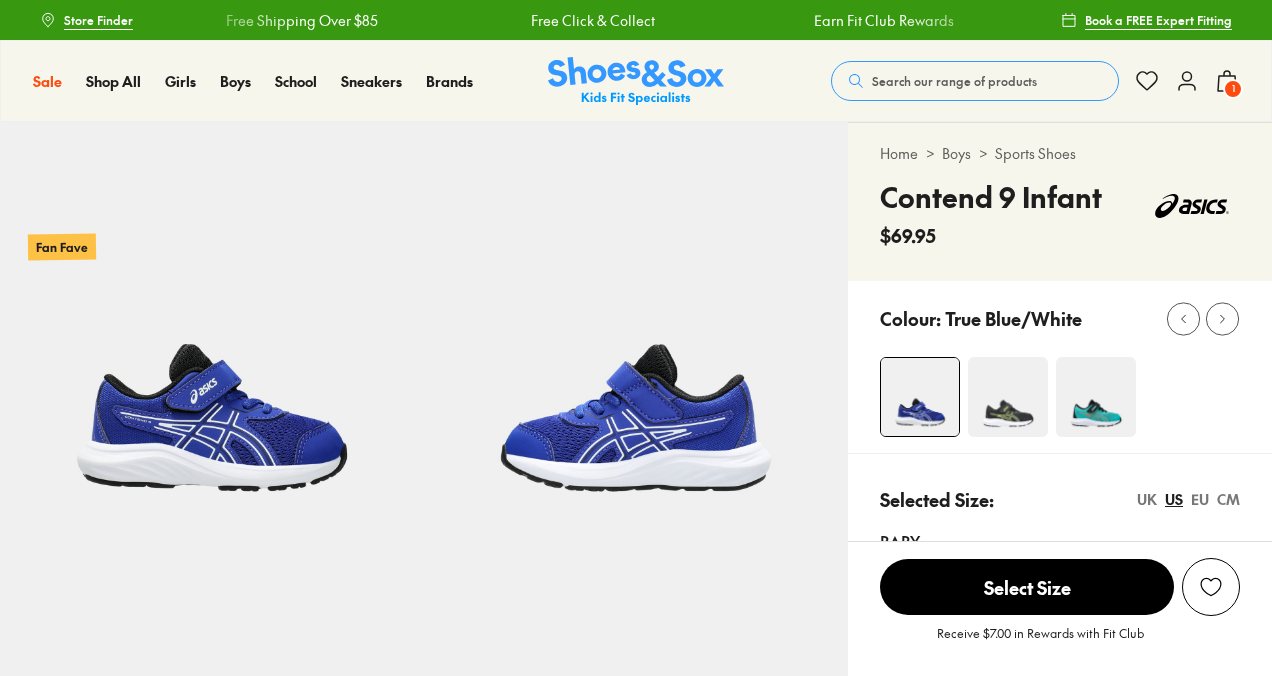 select on "*" 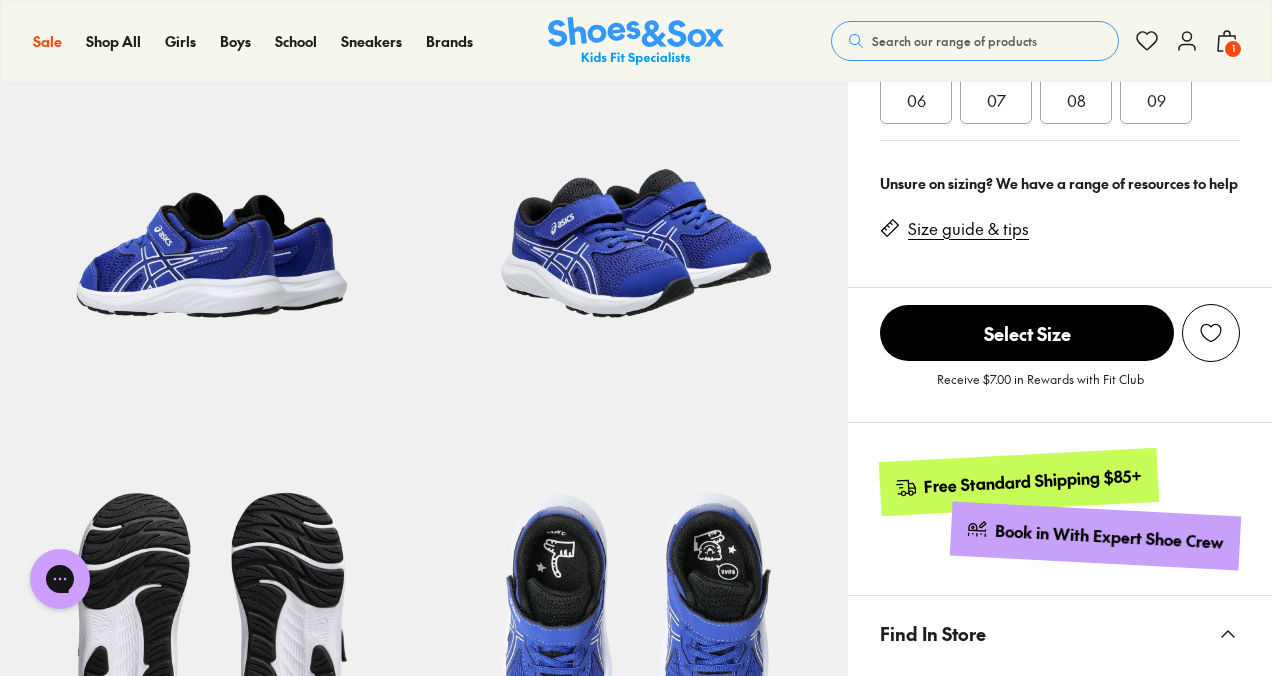 scroll, scrollTop: 599, scrollLeft: 0, axis: vertical 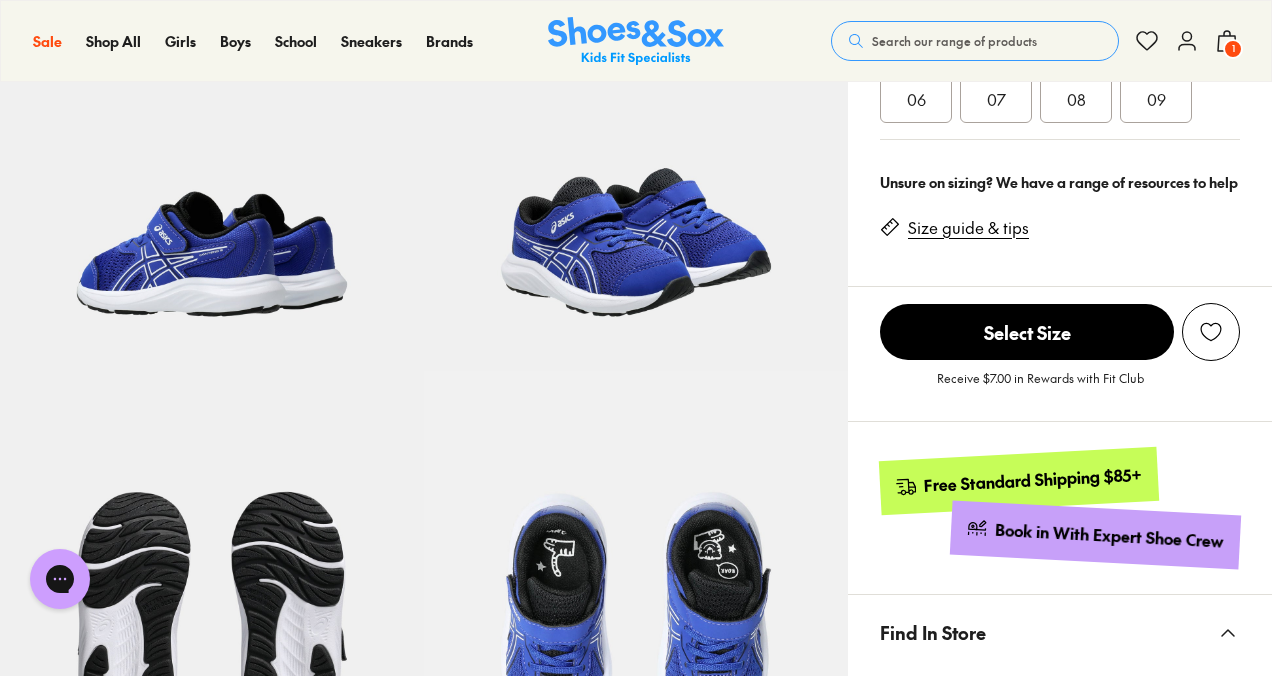 click 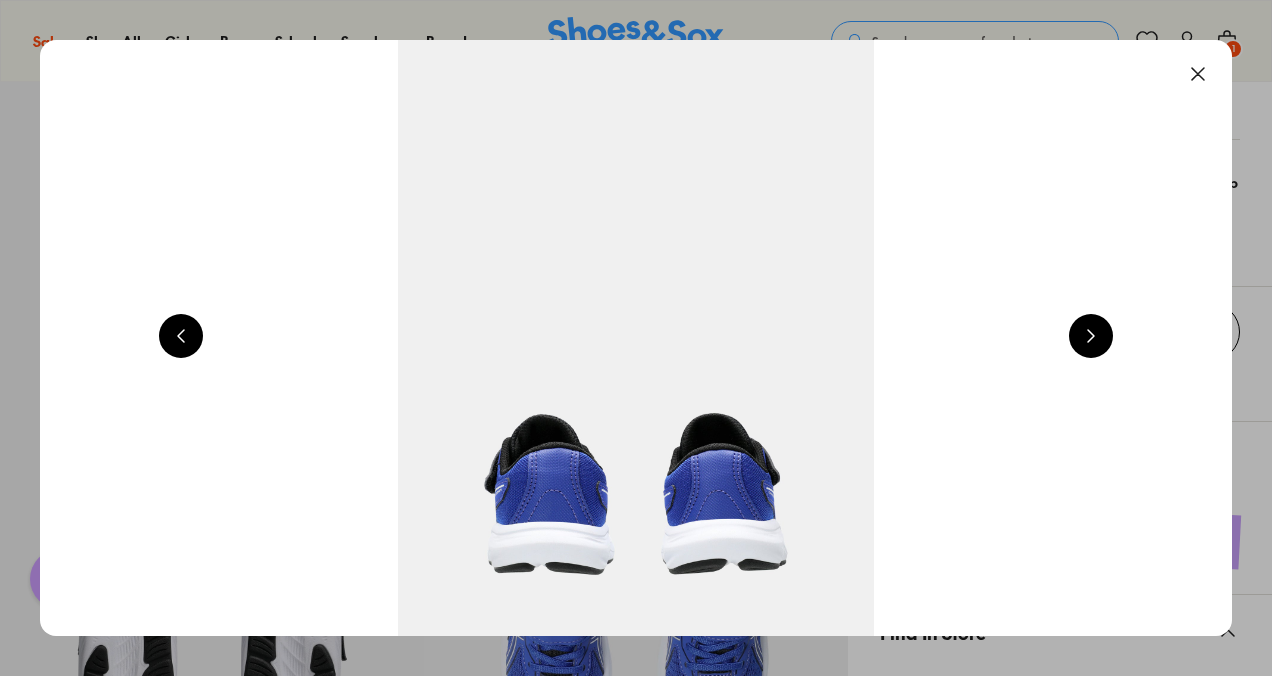 scroll, scrollTop: 0, scrollLeft: 3600, axis: horizontal 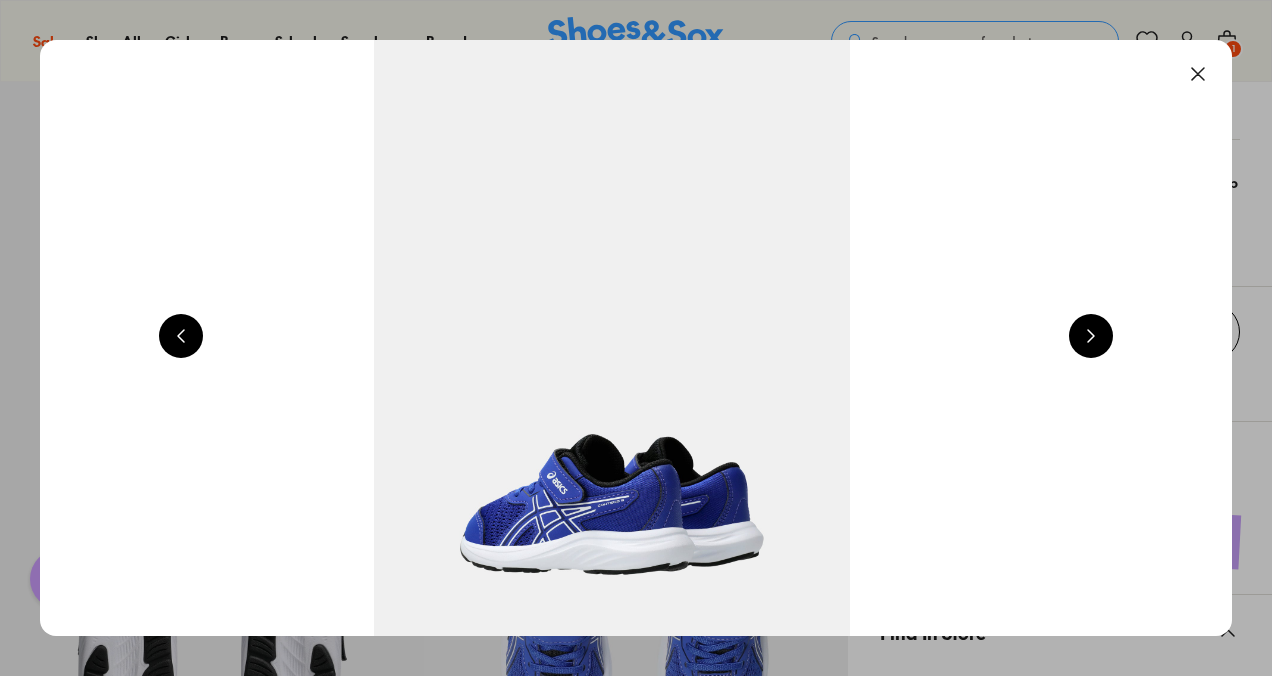 click at bounding box center [1091, 336] 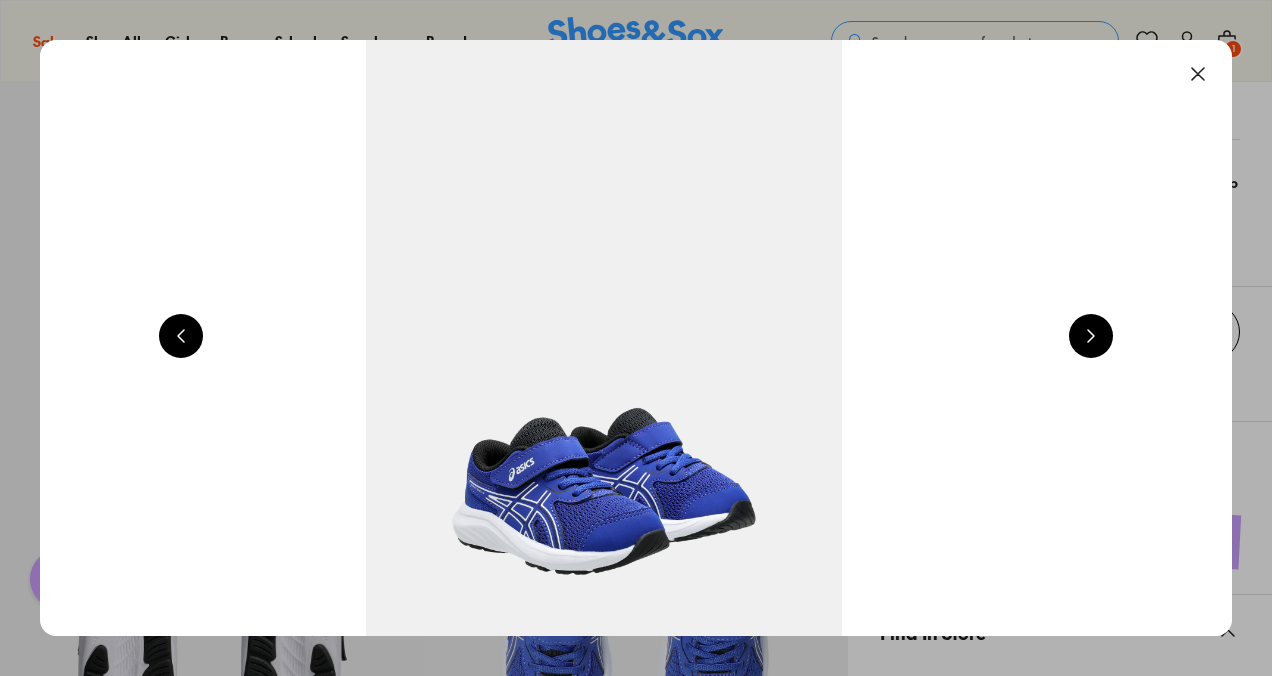 click at bounding box center (1091, 336) 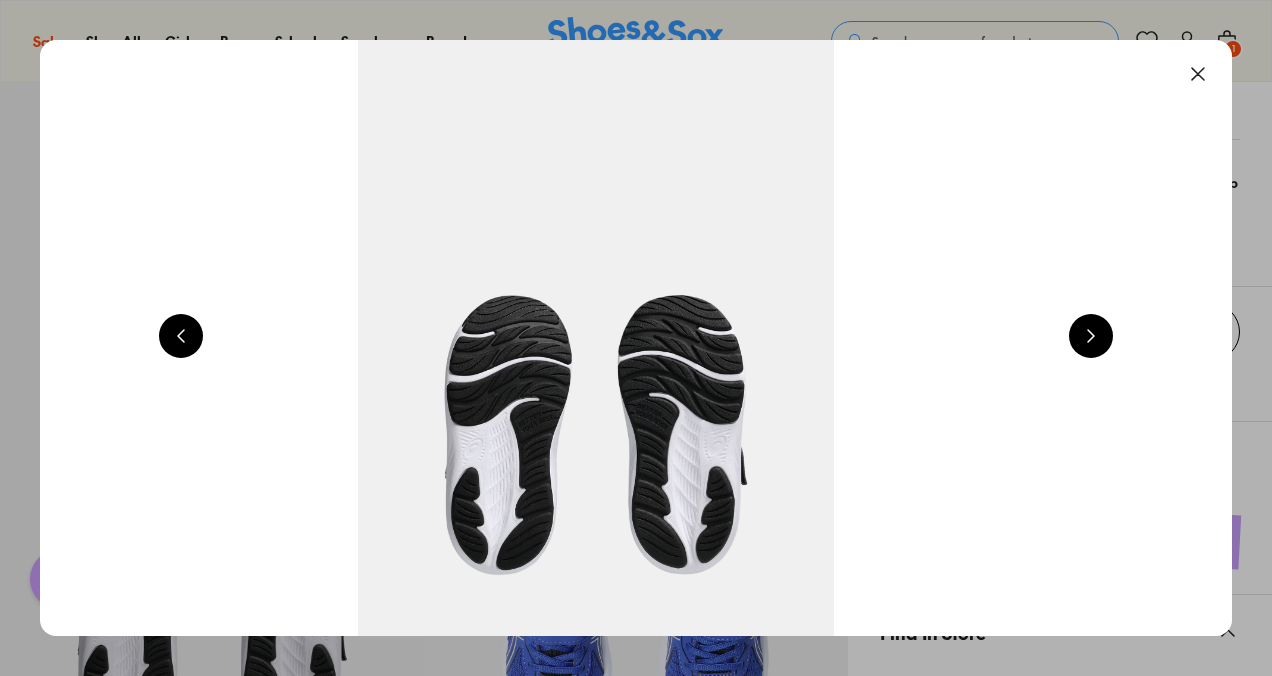 click at bounding box center (1091, 336) 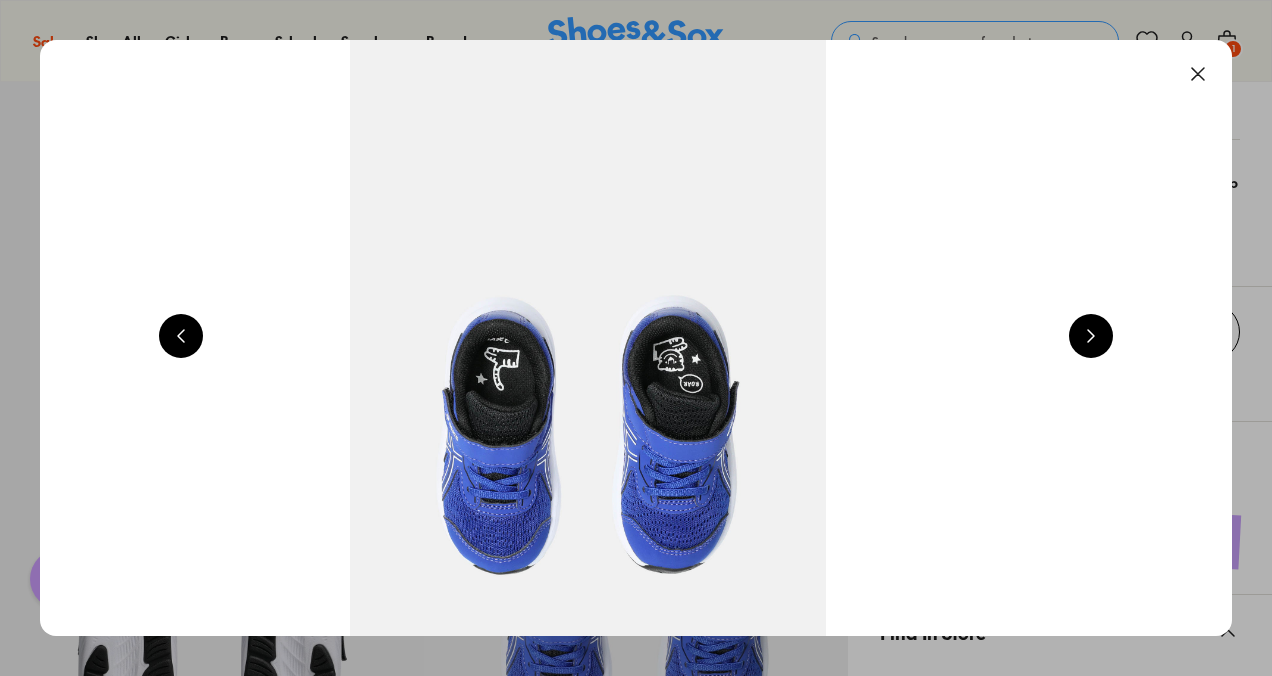 click at bounding box center [1091, 336] 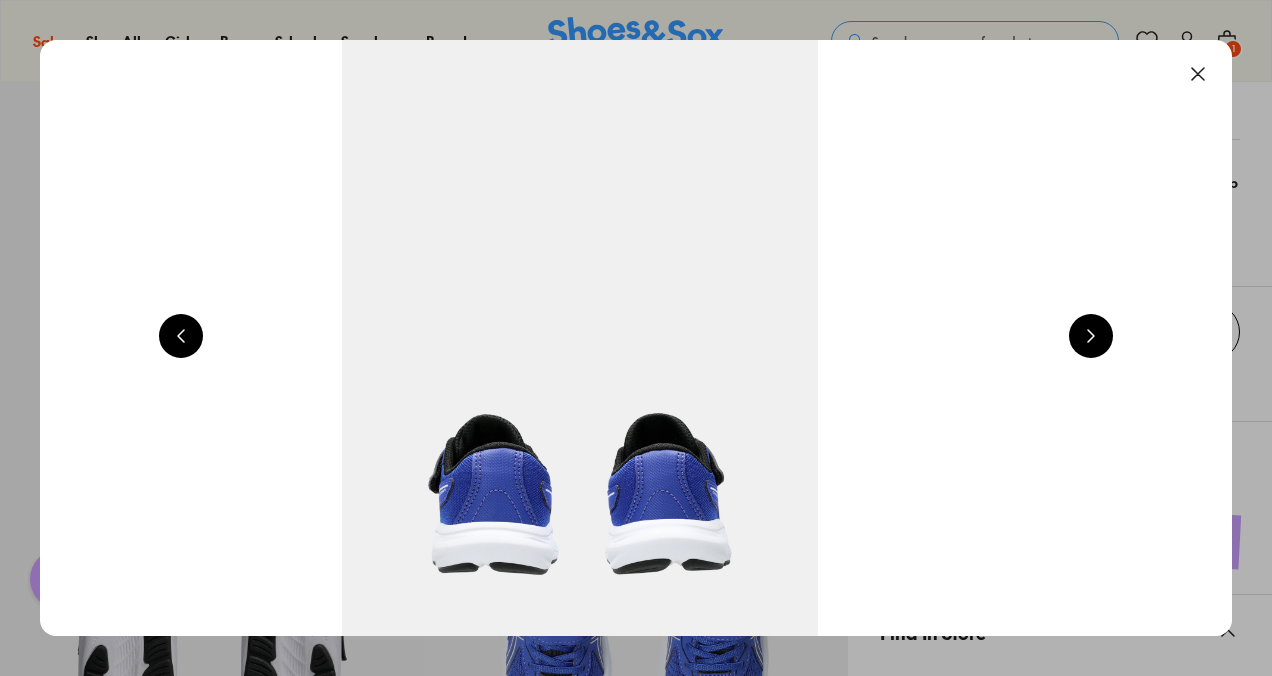 click at bounding box center (1091, 336) 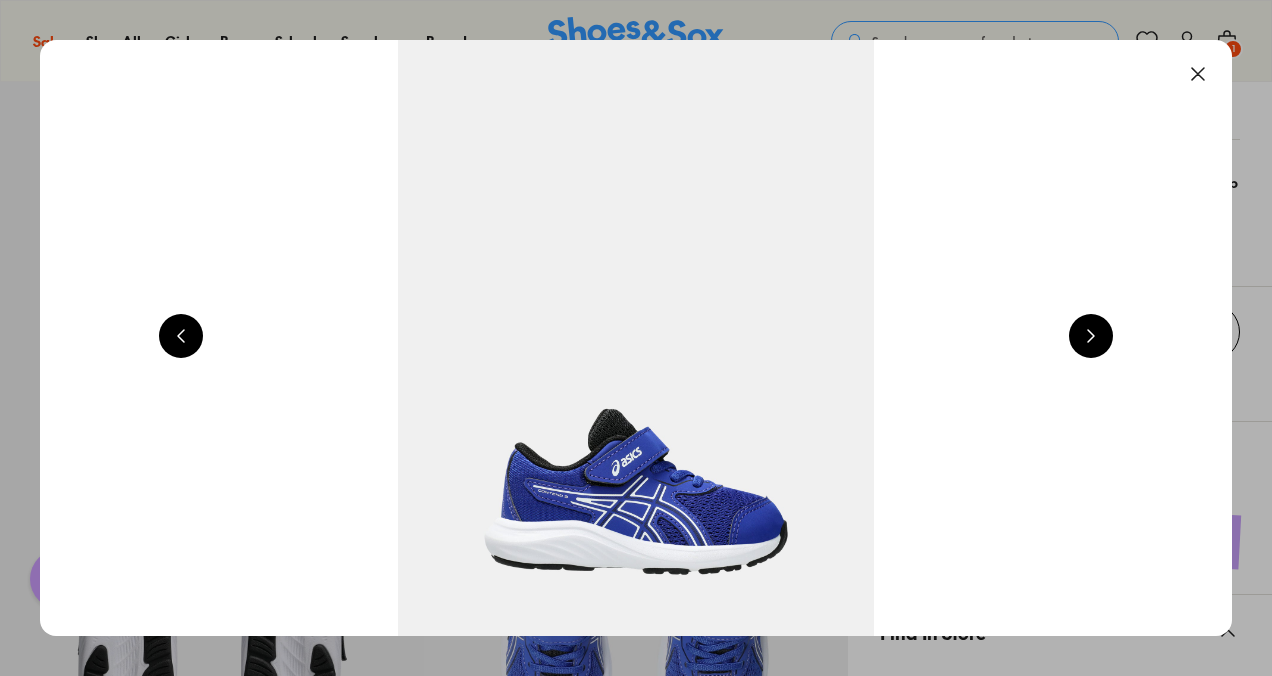 scroll, scrollTop: 0, scrollLeft: 1200, axis: horizontal 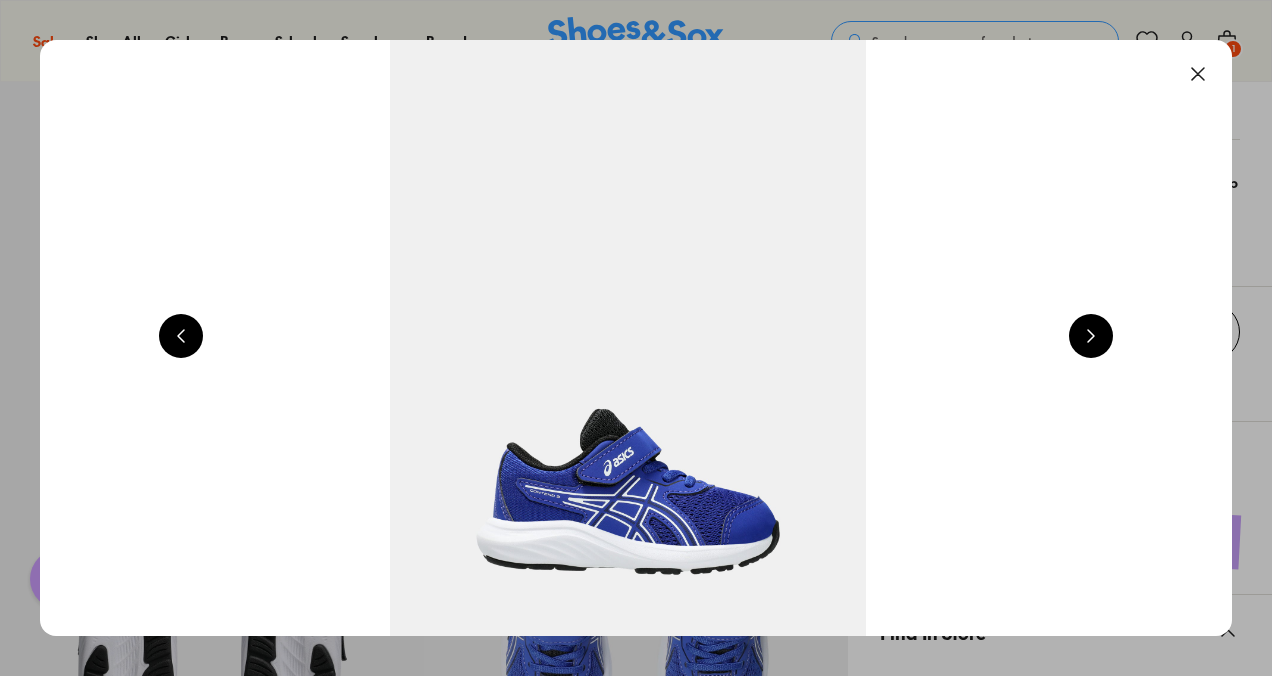 click at bounding box center (1198, 74) 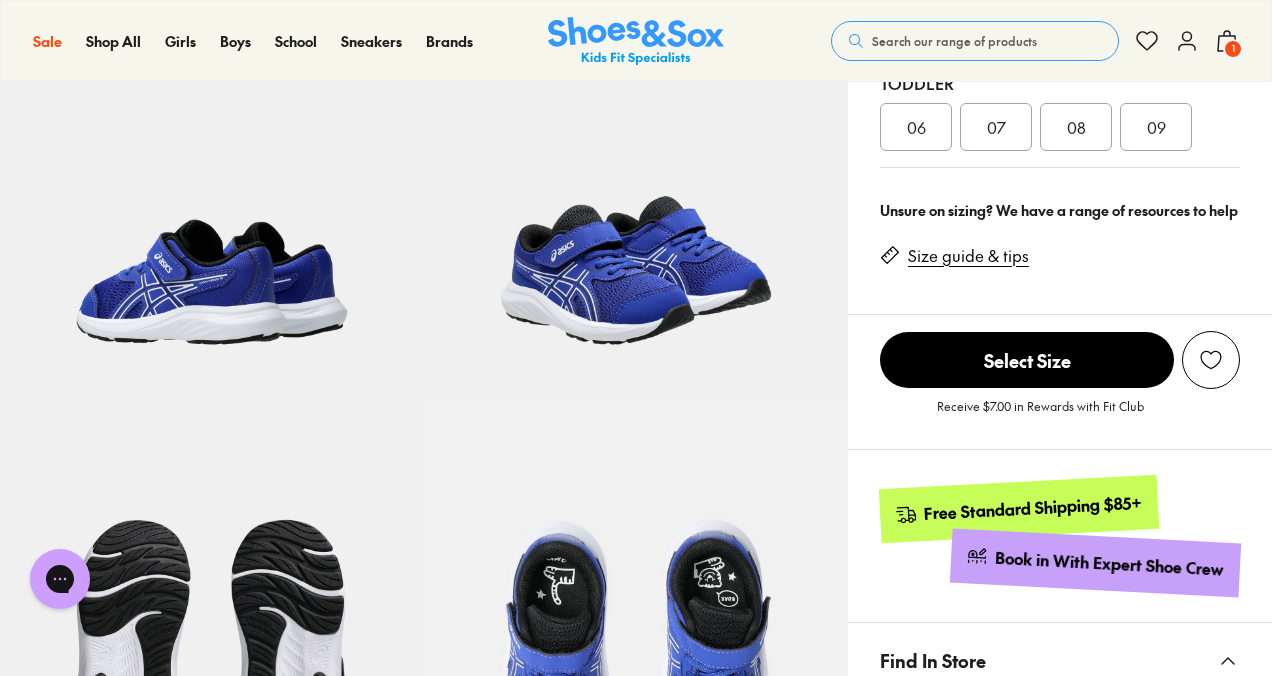 scroll, scrollTop: 555, scrollLeft: 0, axis: vertical 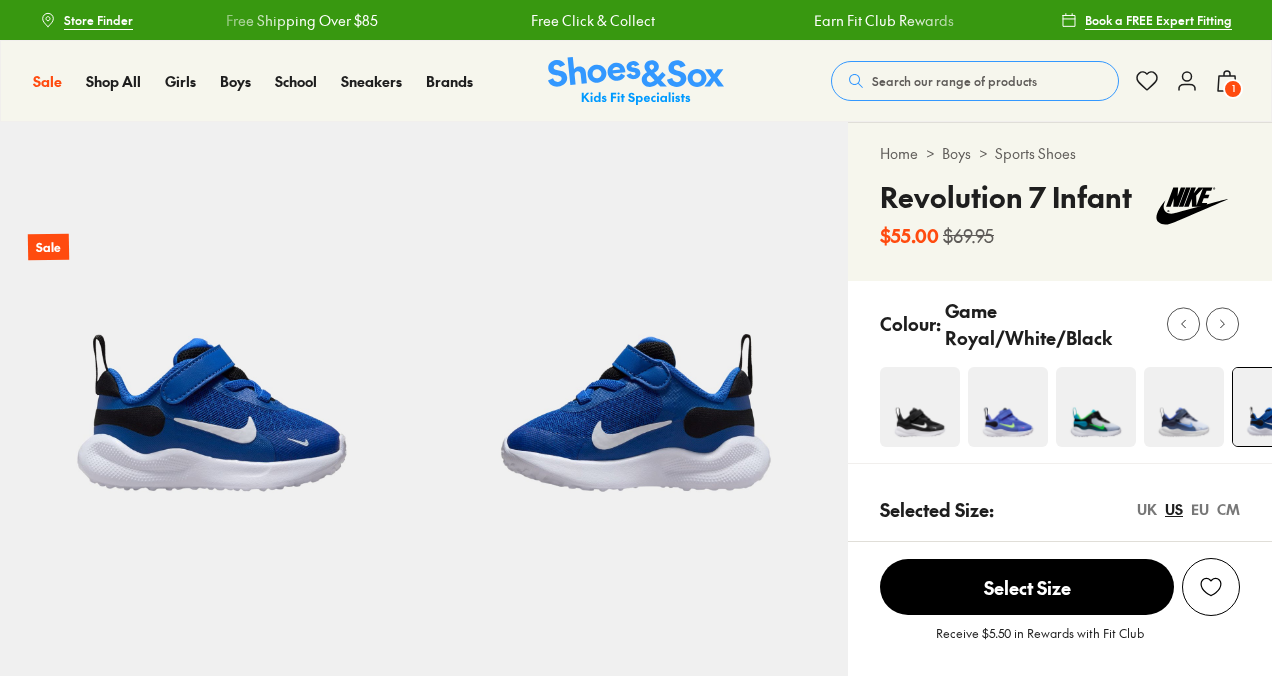 select on "*" 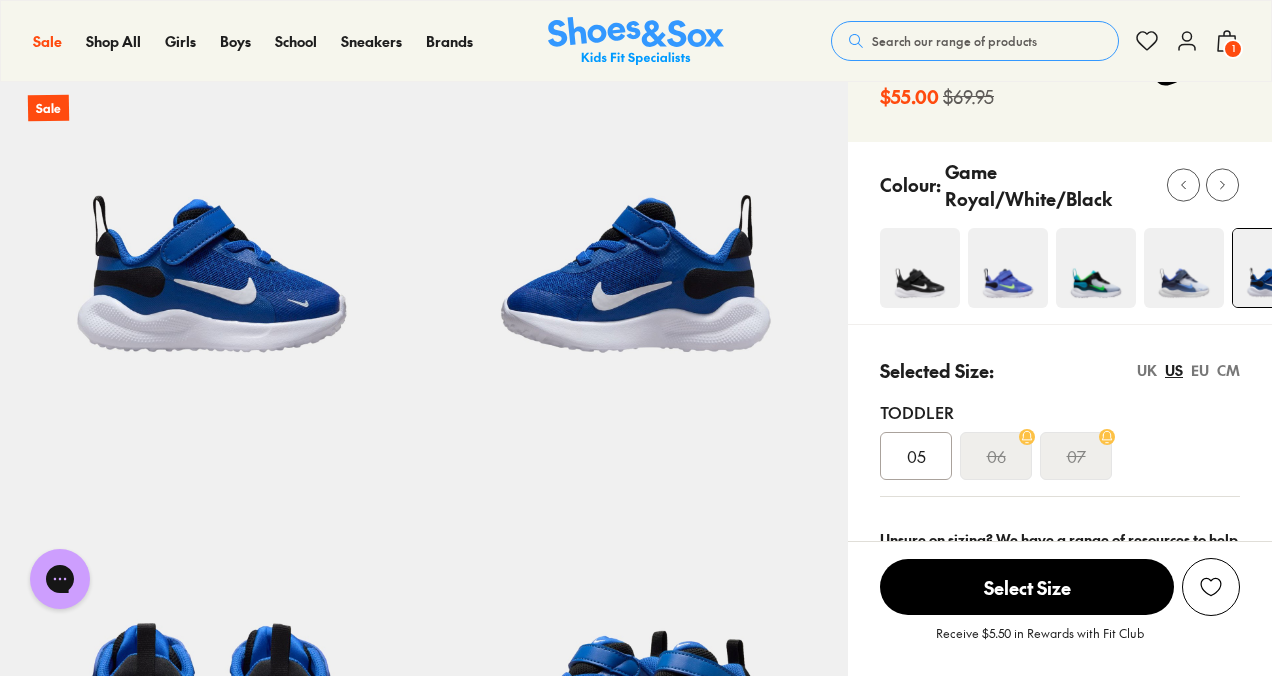 scroll, scrollTop: 118, scrollLeft: 0, axis: vertical 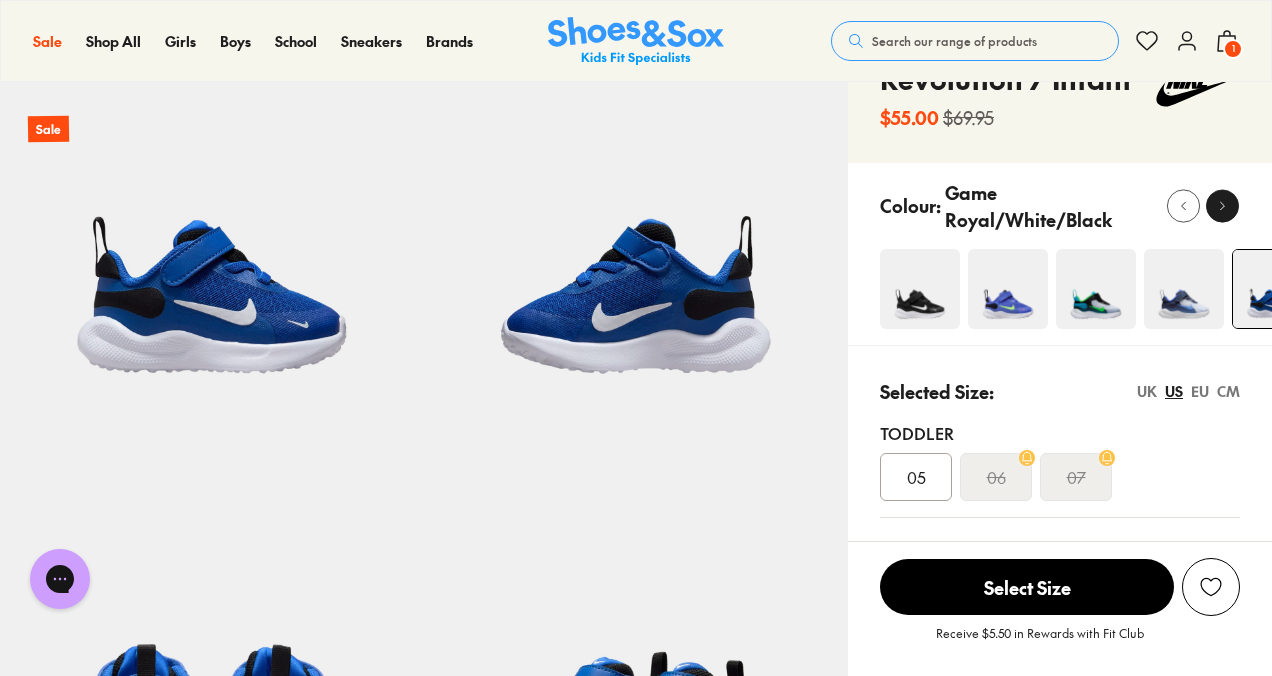 click 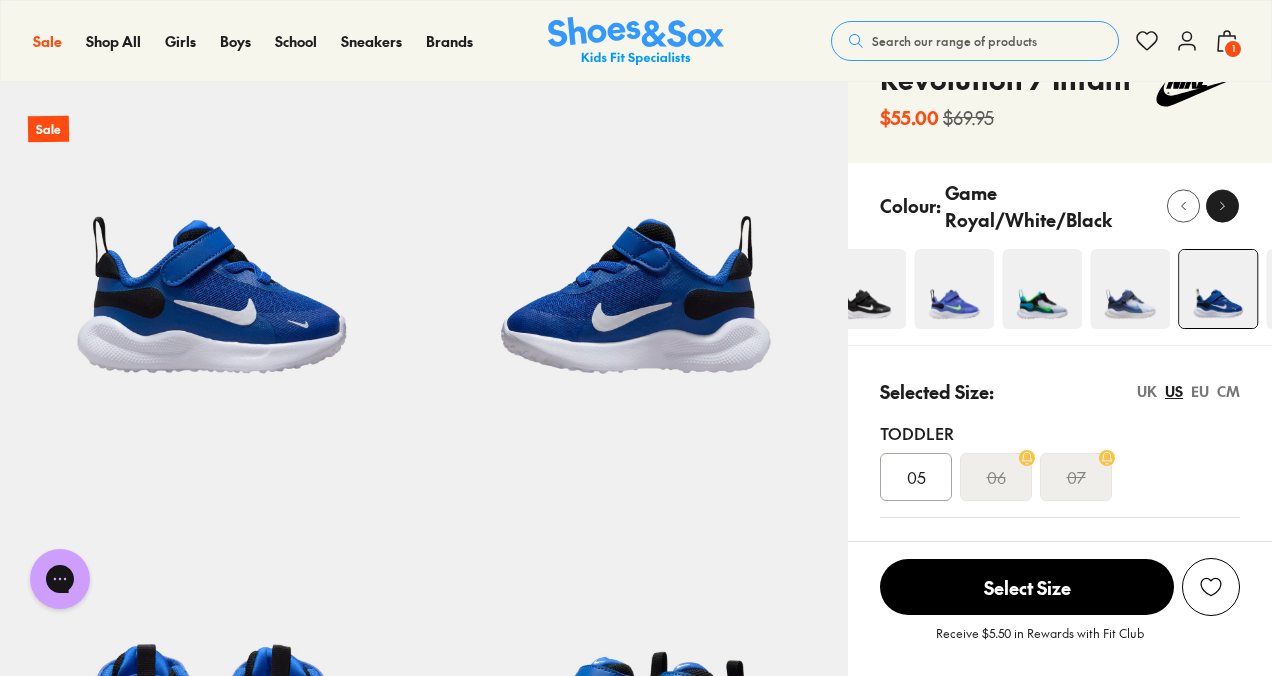 click at bounding box center (1222, 205) 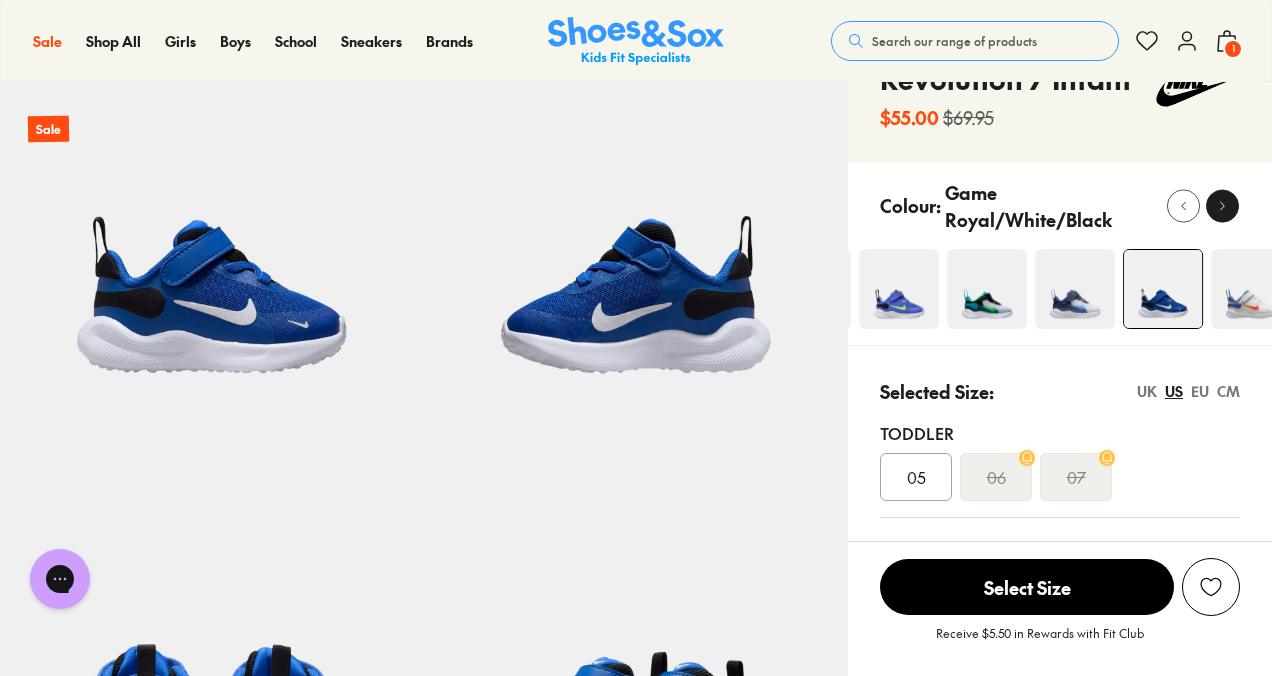 click at bounding box center [1222, 205] 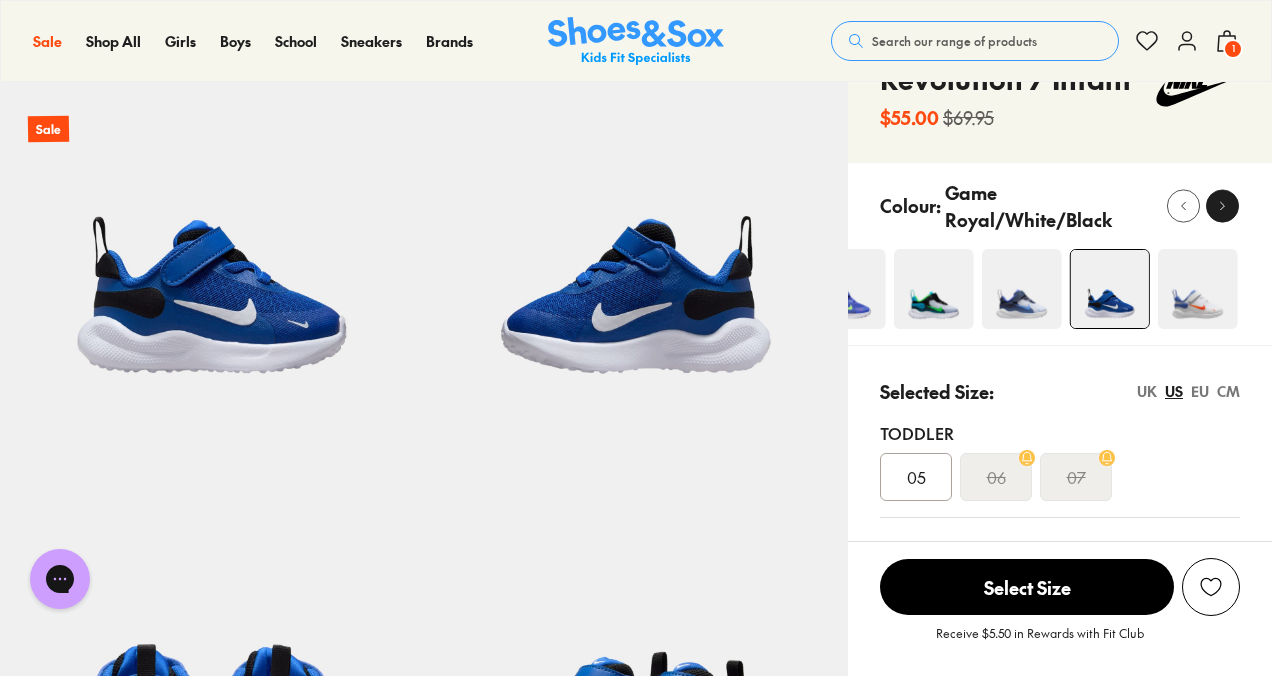 click at bounding box center (1222, 205) 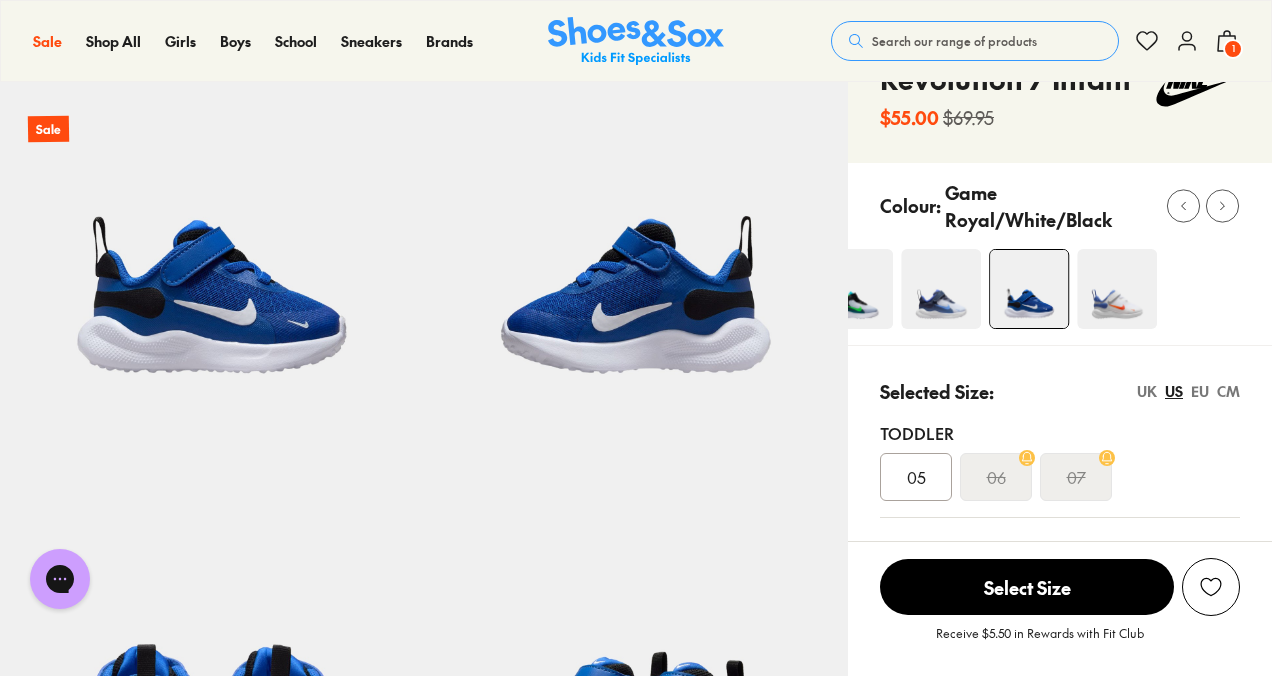 click on "Colour:
Game Royal/White/Black" at bounding box center (1060, 254) 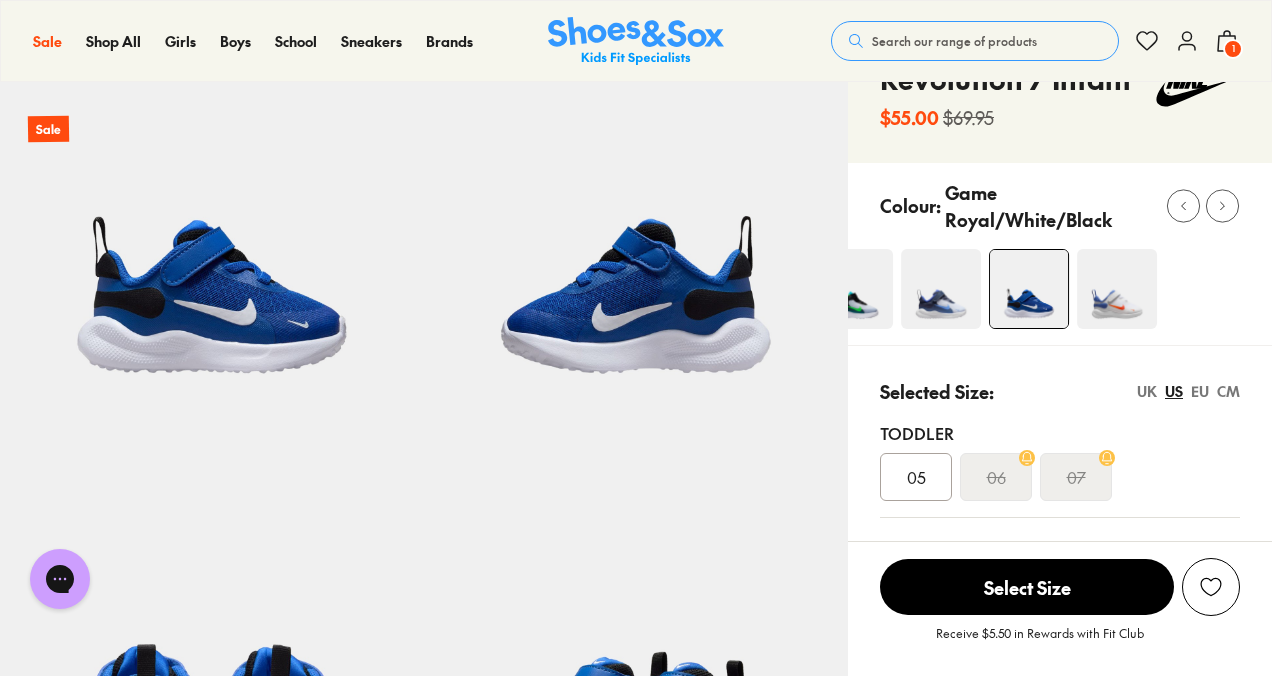 click at bounding box center (1117, 289) 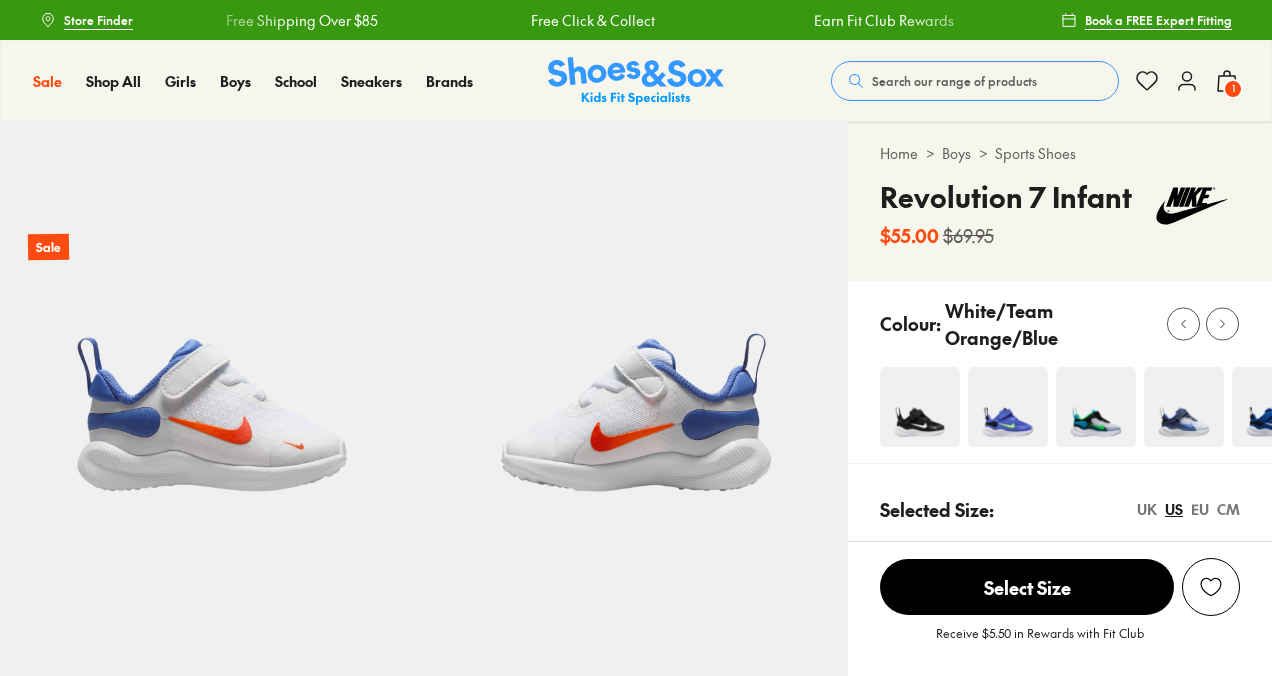 select on "*" 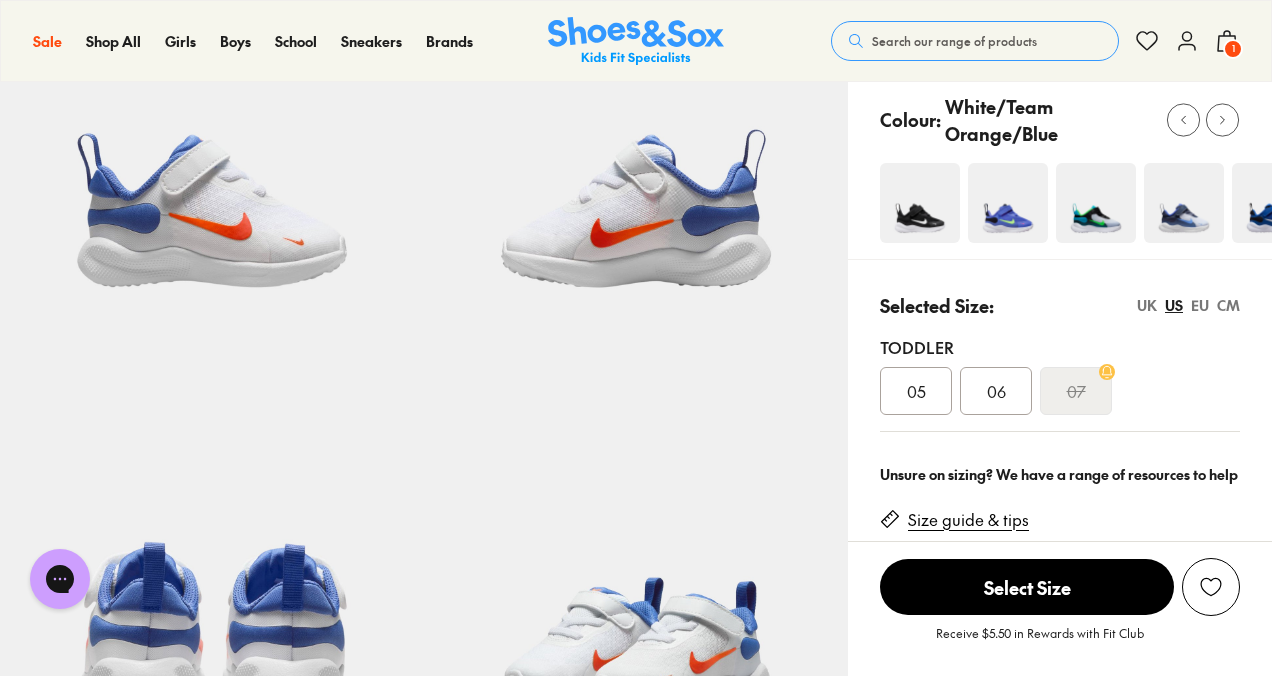 scroll, scrollTop: 219, scrollLeft: 0, axis: vertical 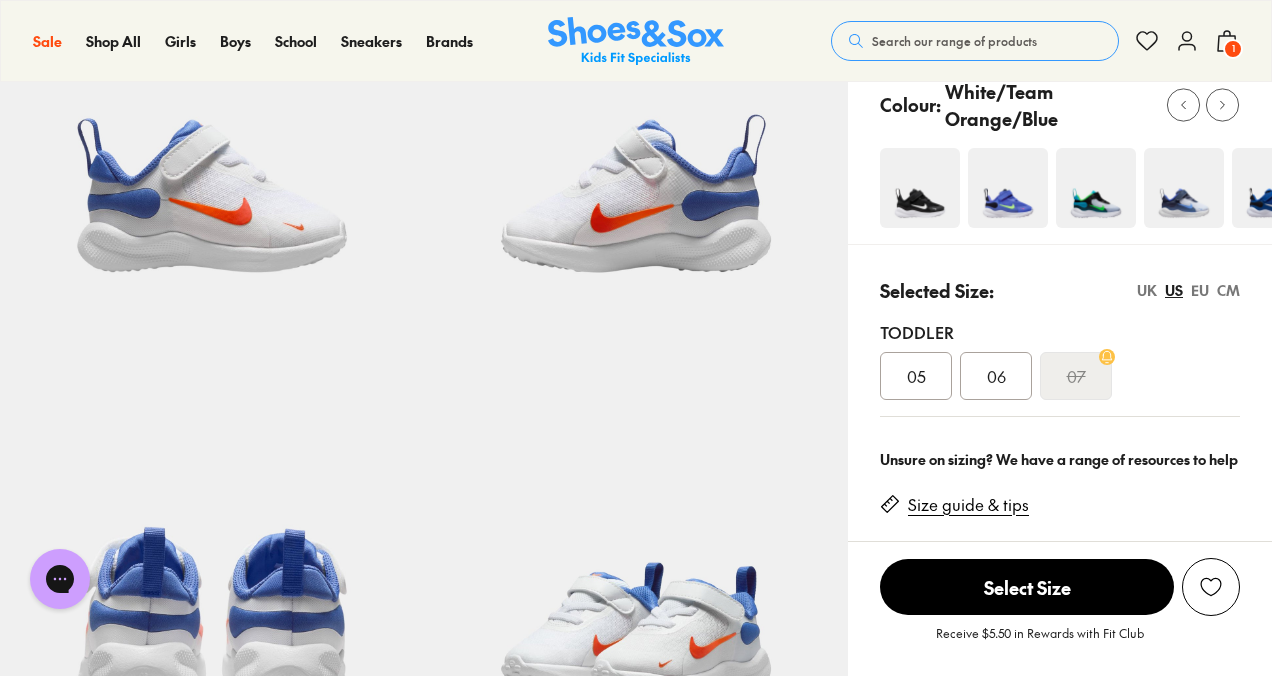 click on "06" at bounding box center [996, 376] 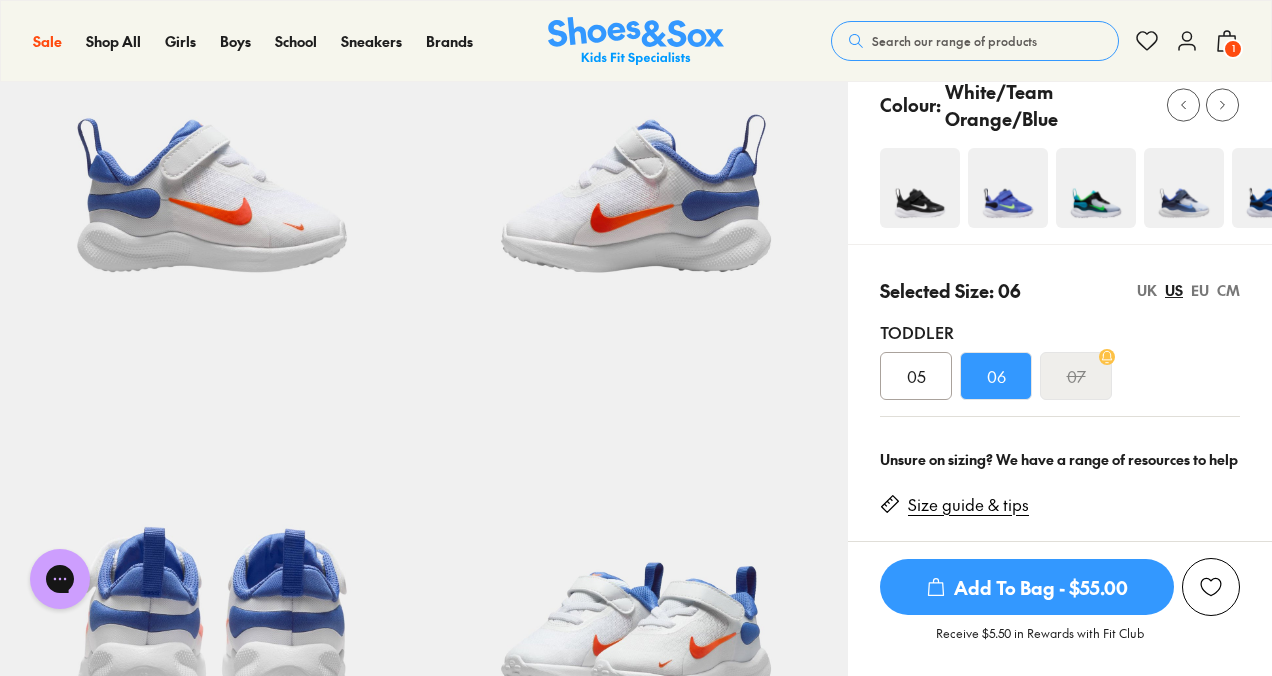 click on "Add To Bag - $55.00" at bounding box center (1027, 587) 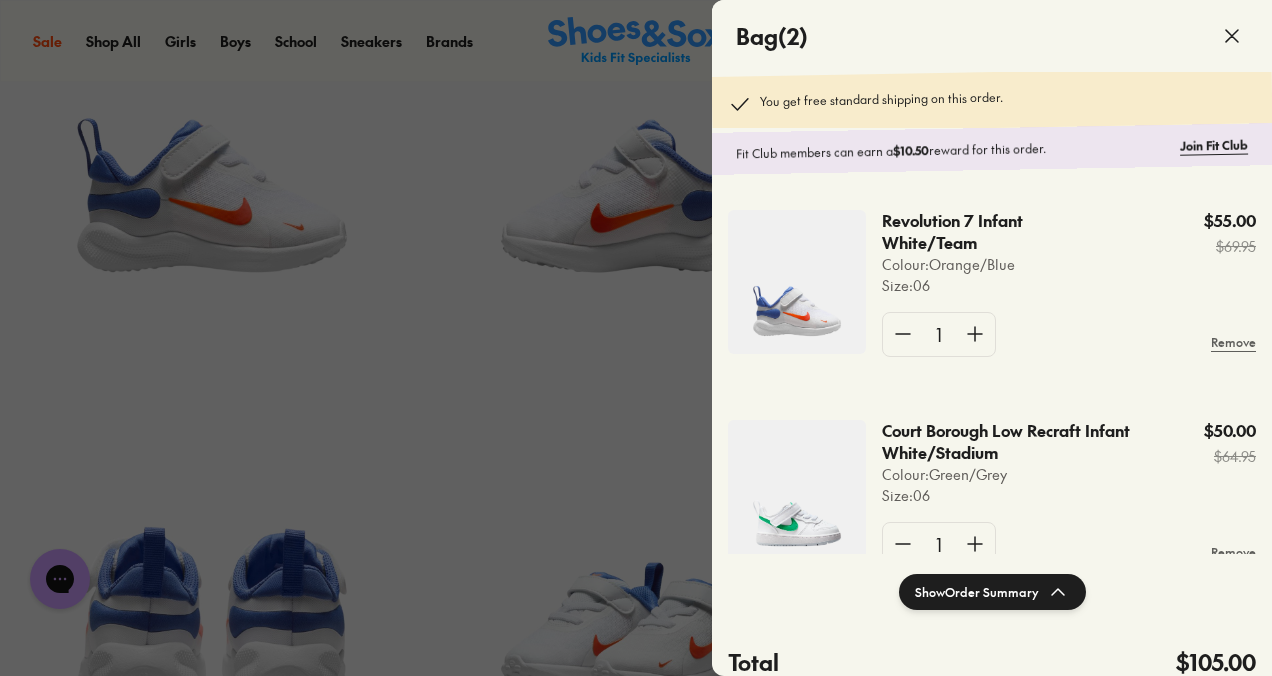 click 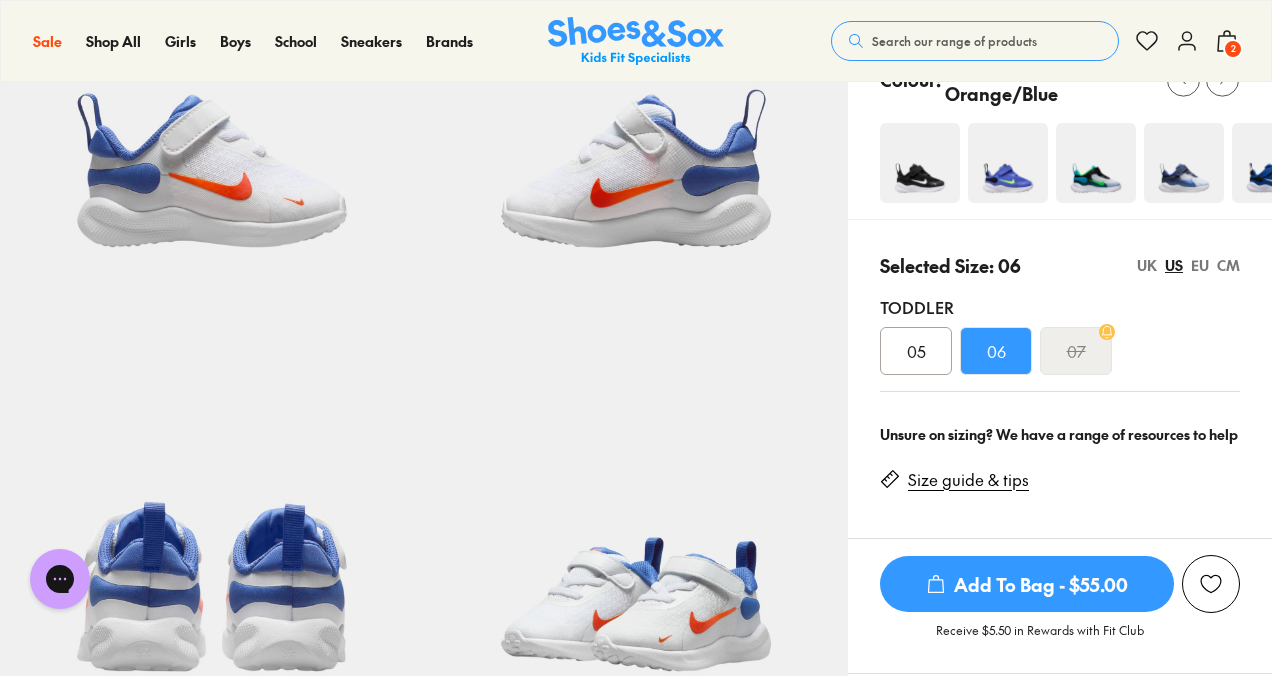 scroll, scrollTop: 252, scrollLeft: 0, axis: vertical 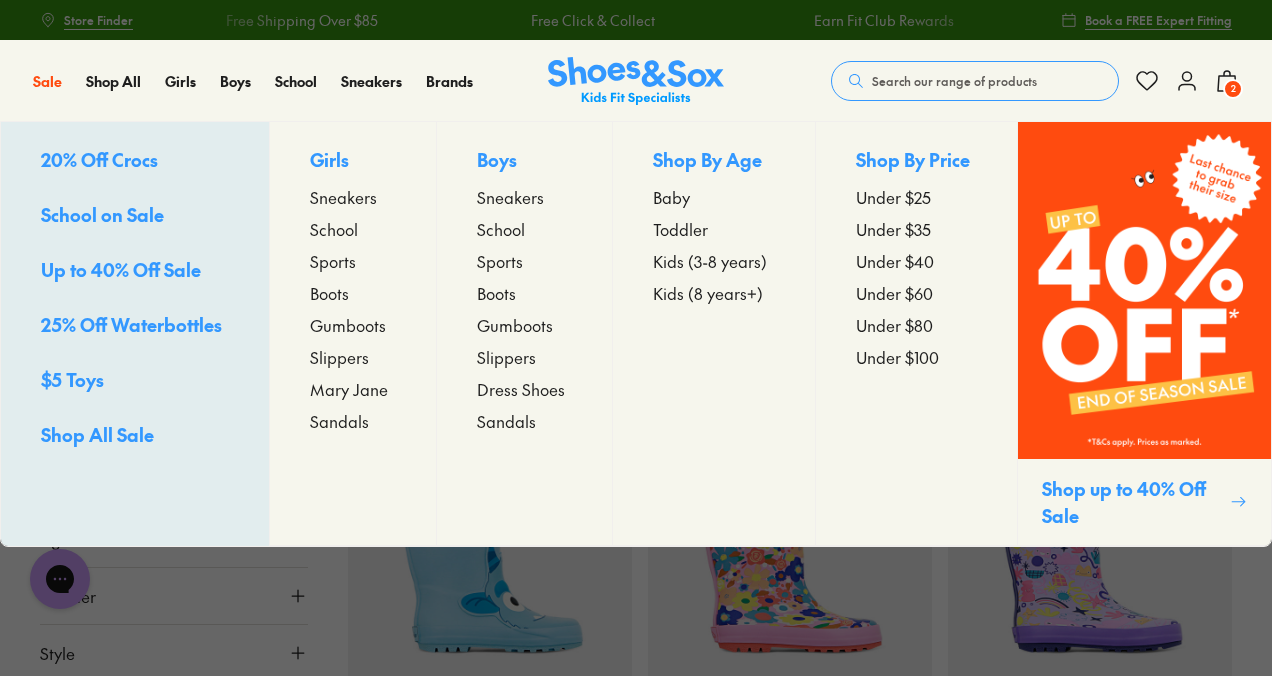 click on "$5 Toys" at bounding box center [72, 379] 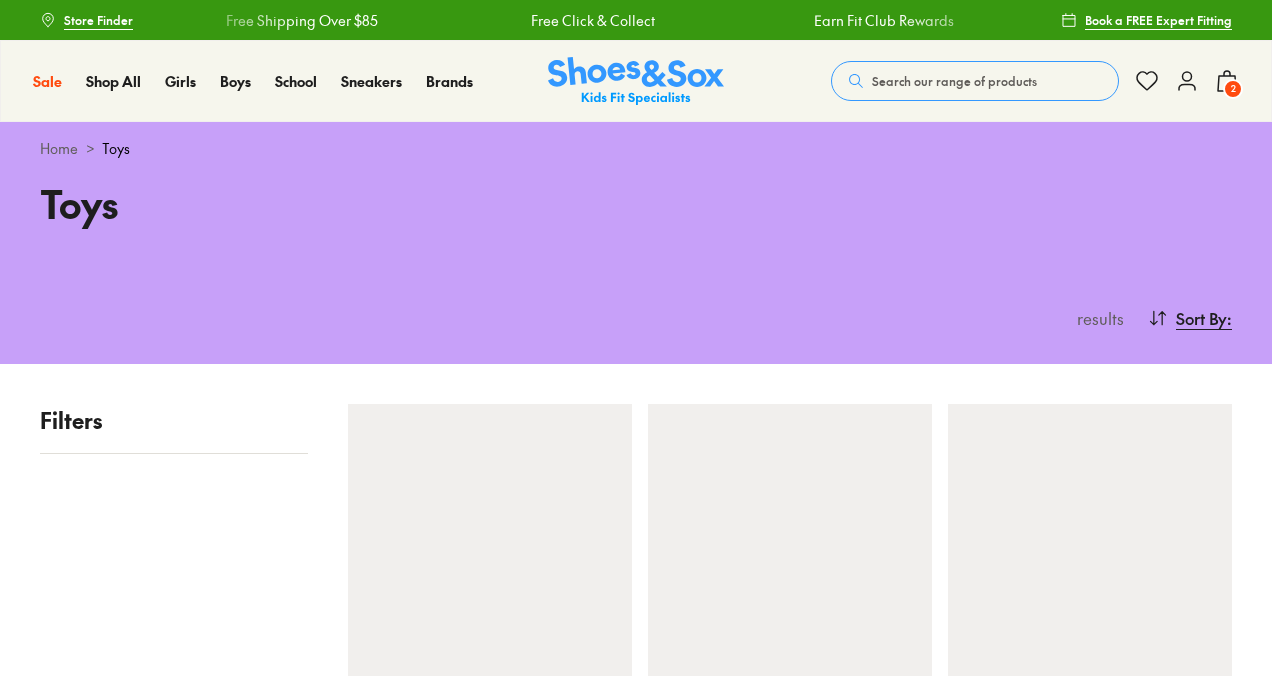 scroll, scrollTop: 0, scrollLeft: 0, axis: both 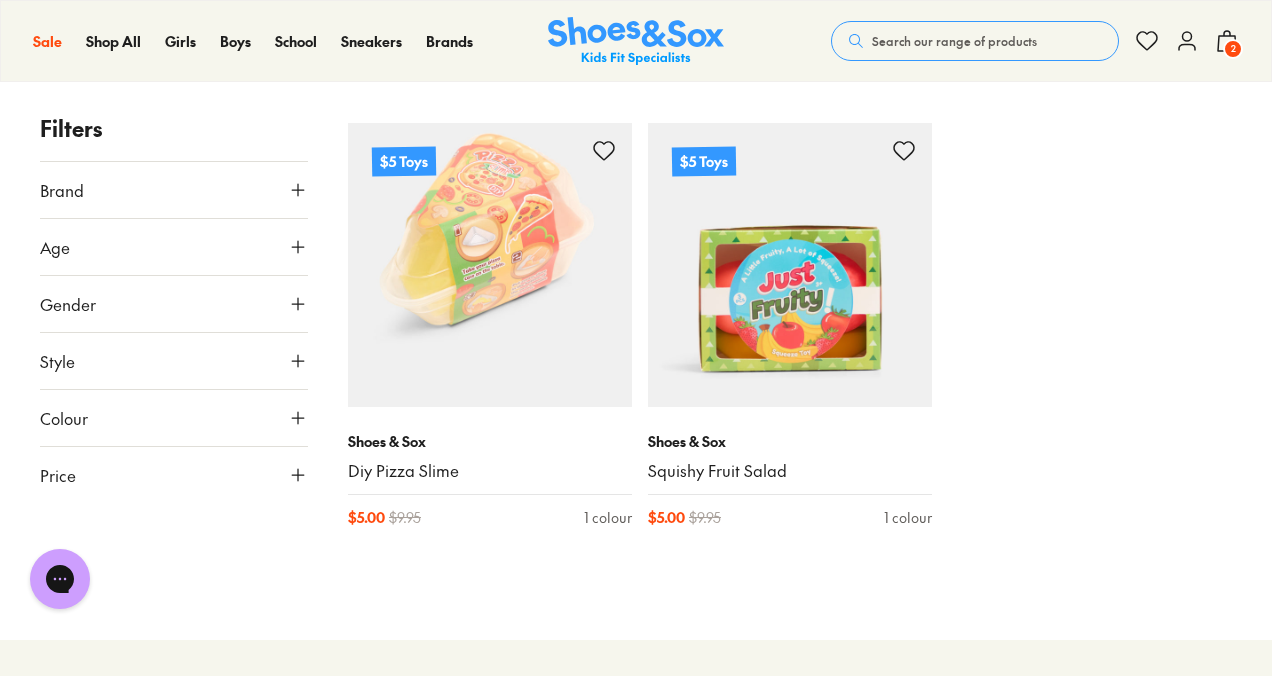 click on "Search our range of products Clear Close Popular  Searches asics nike bobux crocs Popular  Pages asics nike bobux crocs Popular  Products Cloud Castle Clarks Cloud Castle Bailee $ 80.00 $ 149.95 Sale Ciao Chilly $ 25.00 $ 39.95 Fan Fave New Balance 313 V2 Infant $ 59.95 Back In Stock Asics Contend 9 Black Pre-School $ 79.95
Login or create a Fit Club account
Receive 10% cashback for your next order
Each child will enjoy a $10 birthday reward
Earn $2 for each shoe assigned to a child" at bounding box center [1035, 41] 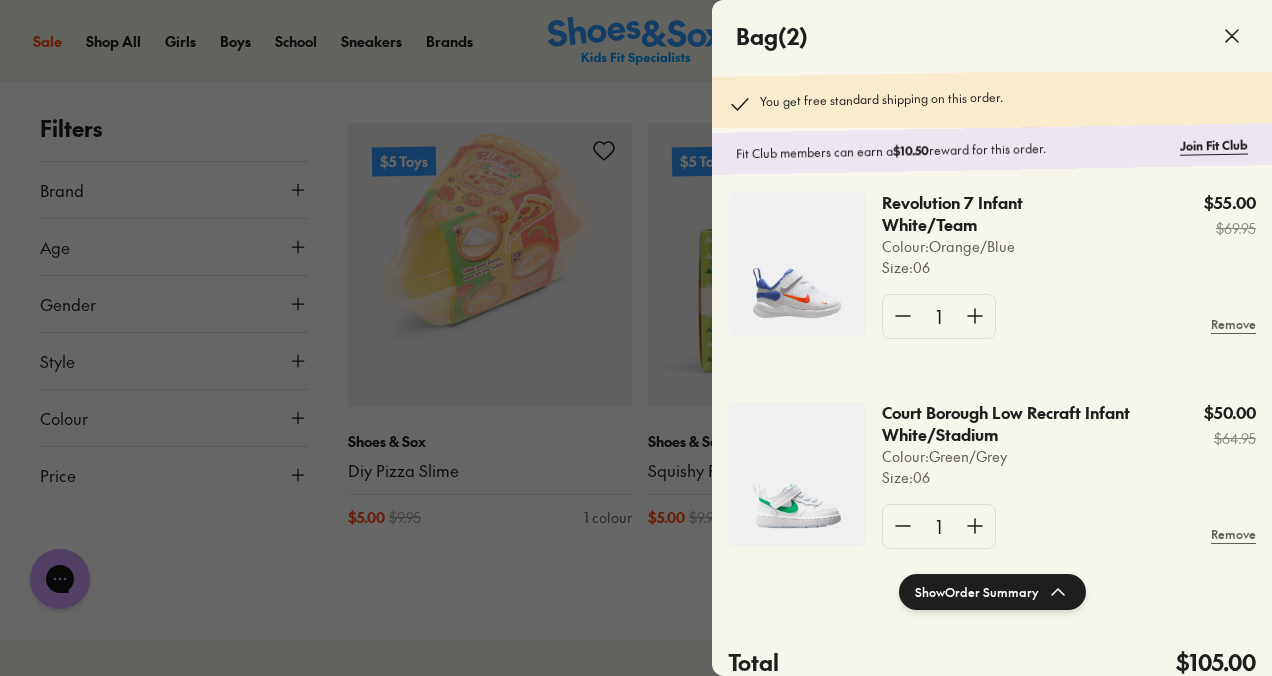 scroll, scrollTop: 59, scrollLeft: 0, axis: vertical 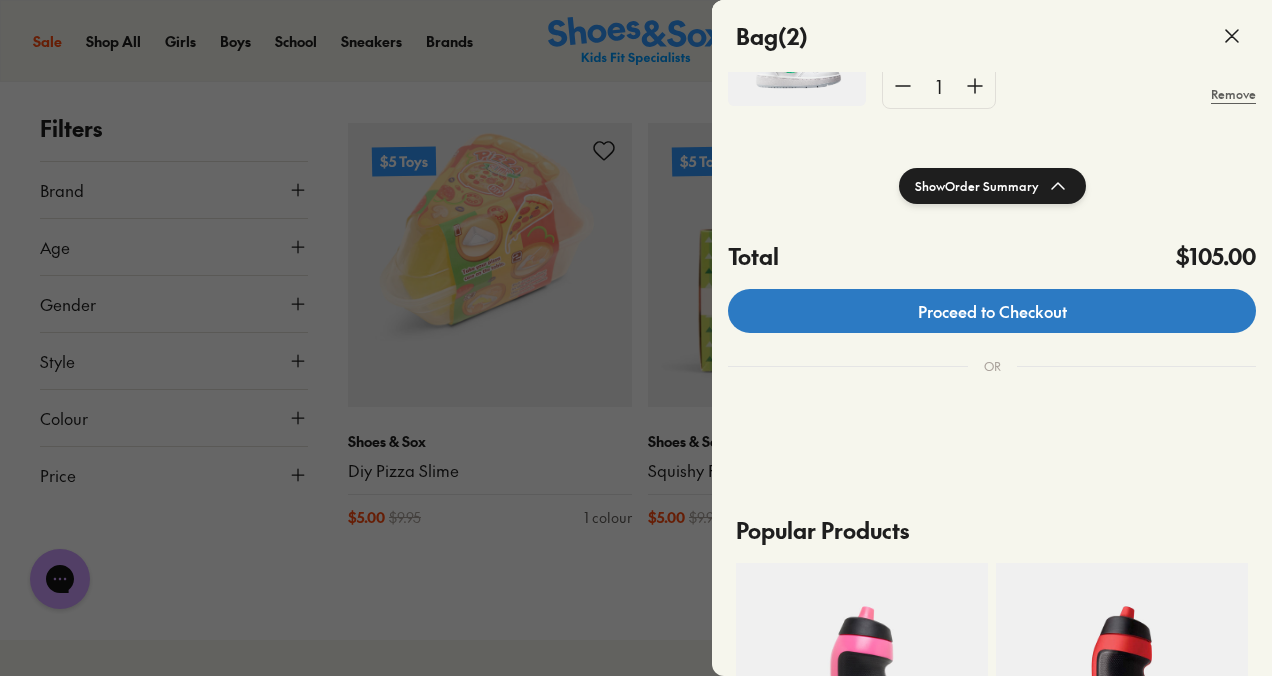 click on "Proceed to Checkout" 